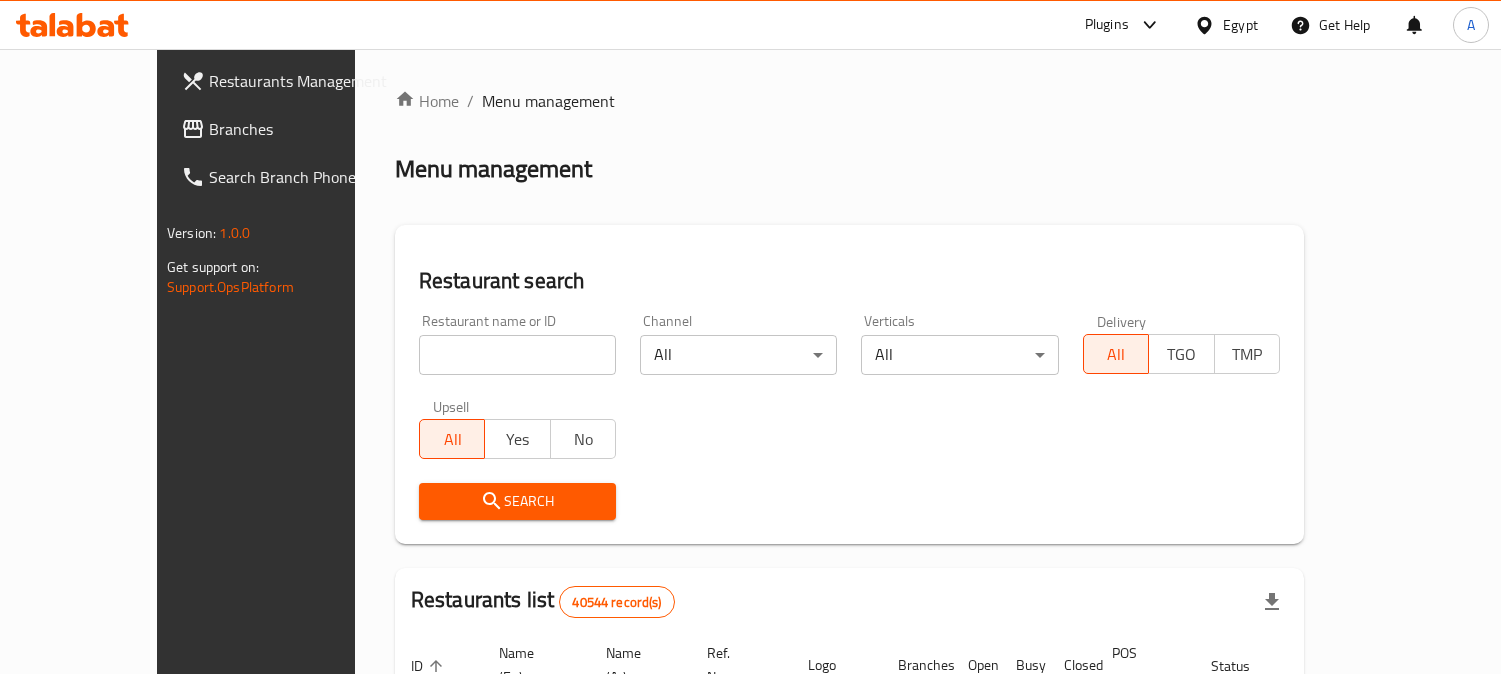 scroll, scrollTop: 0, scrollLeft: 0, axis: both 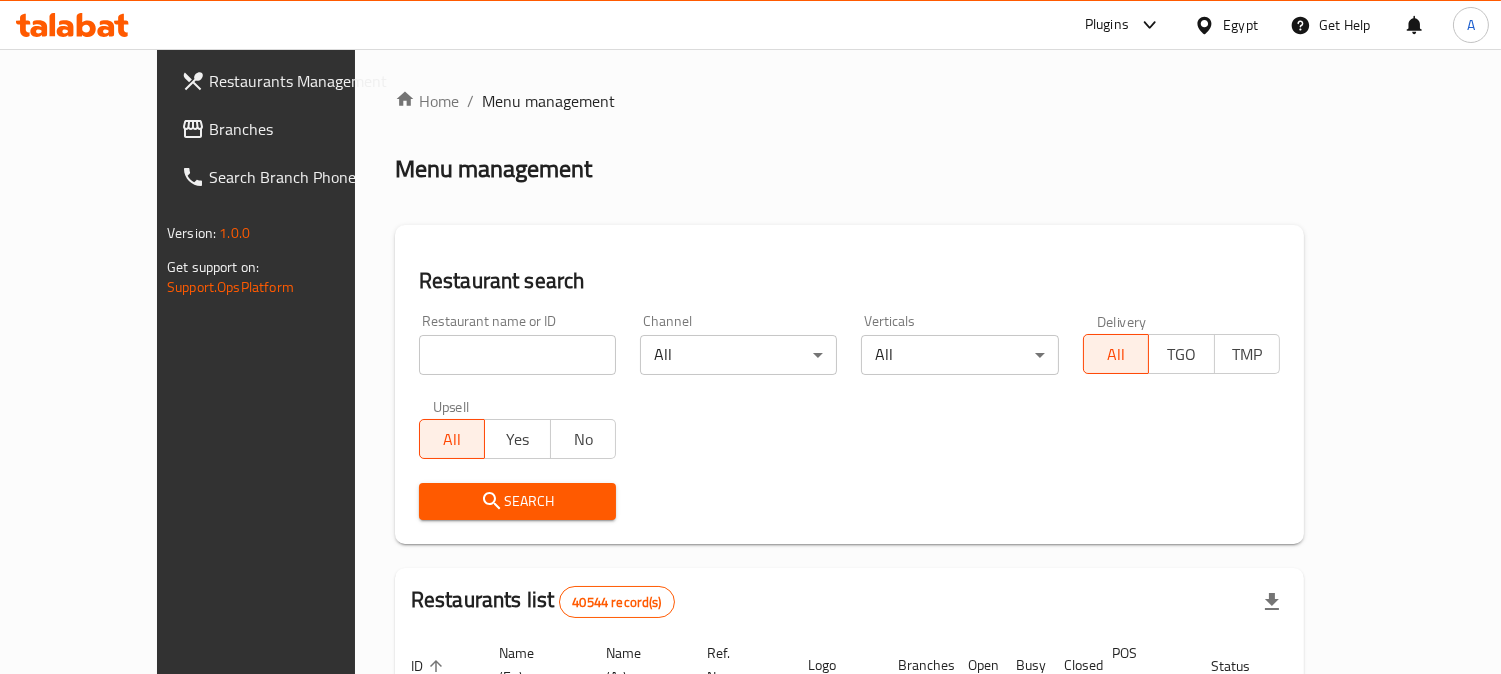 click on "Branches" at bounding box center [300, 129] 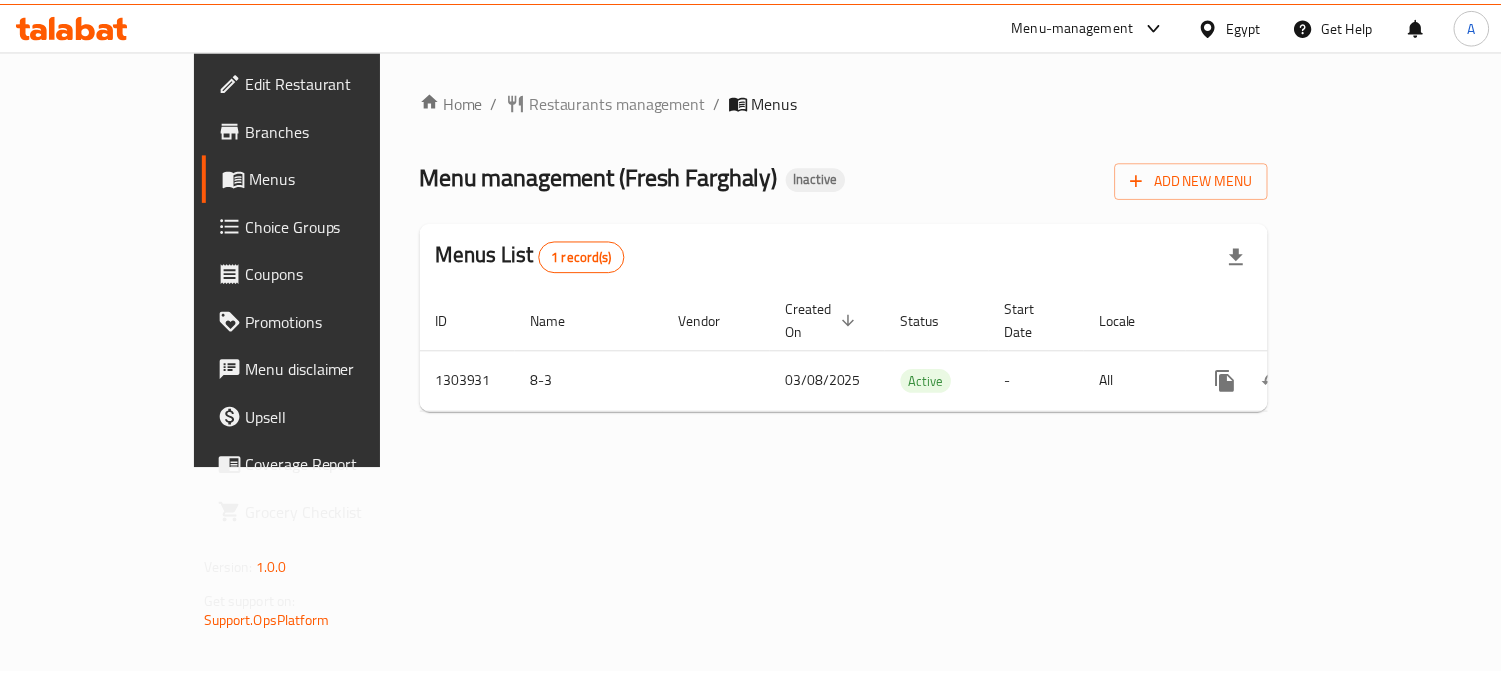scroll, scrollTop: 0, scrollLeft: 0, axis: both 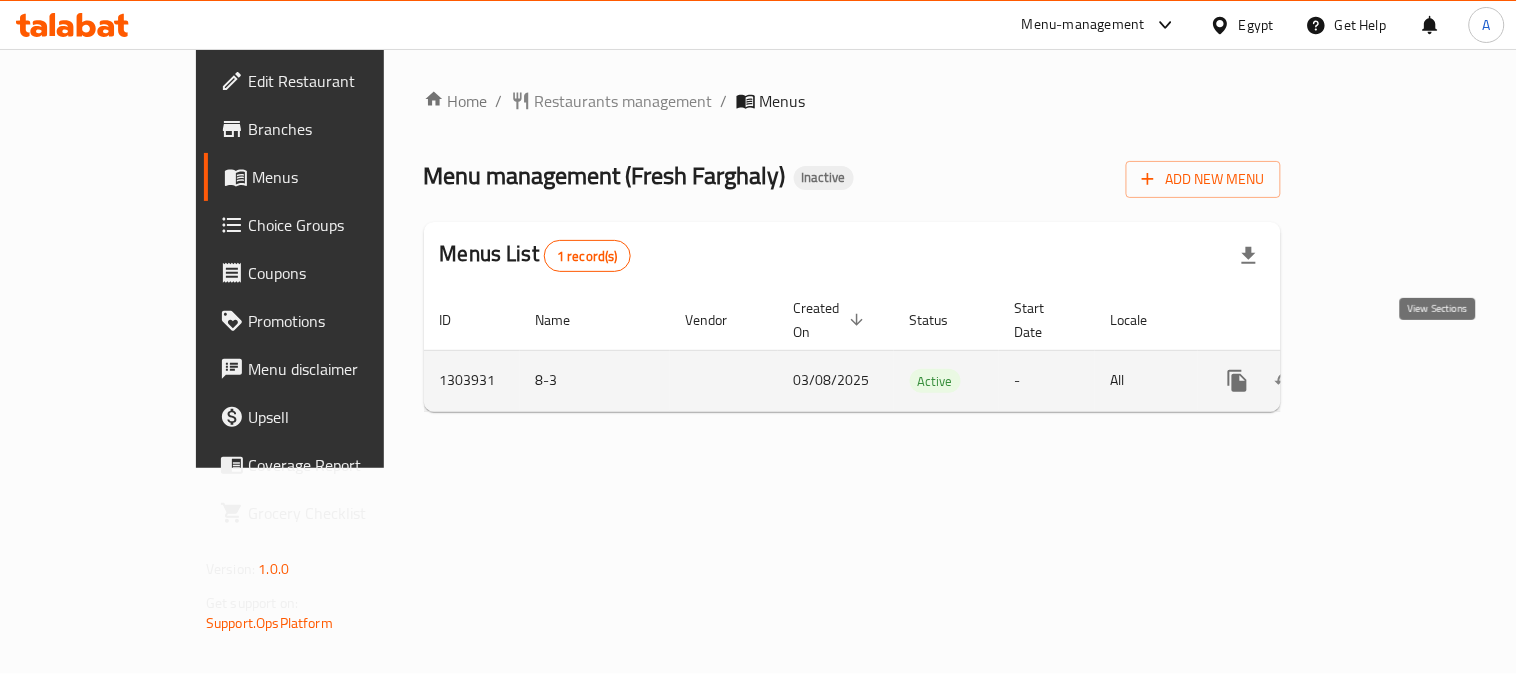 click 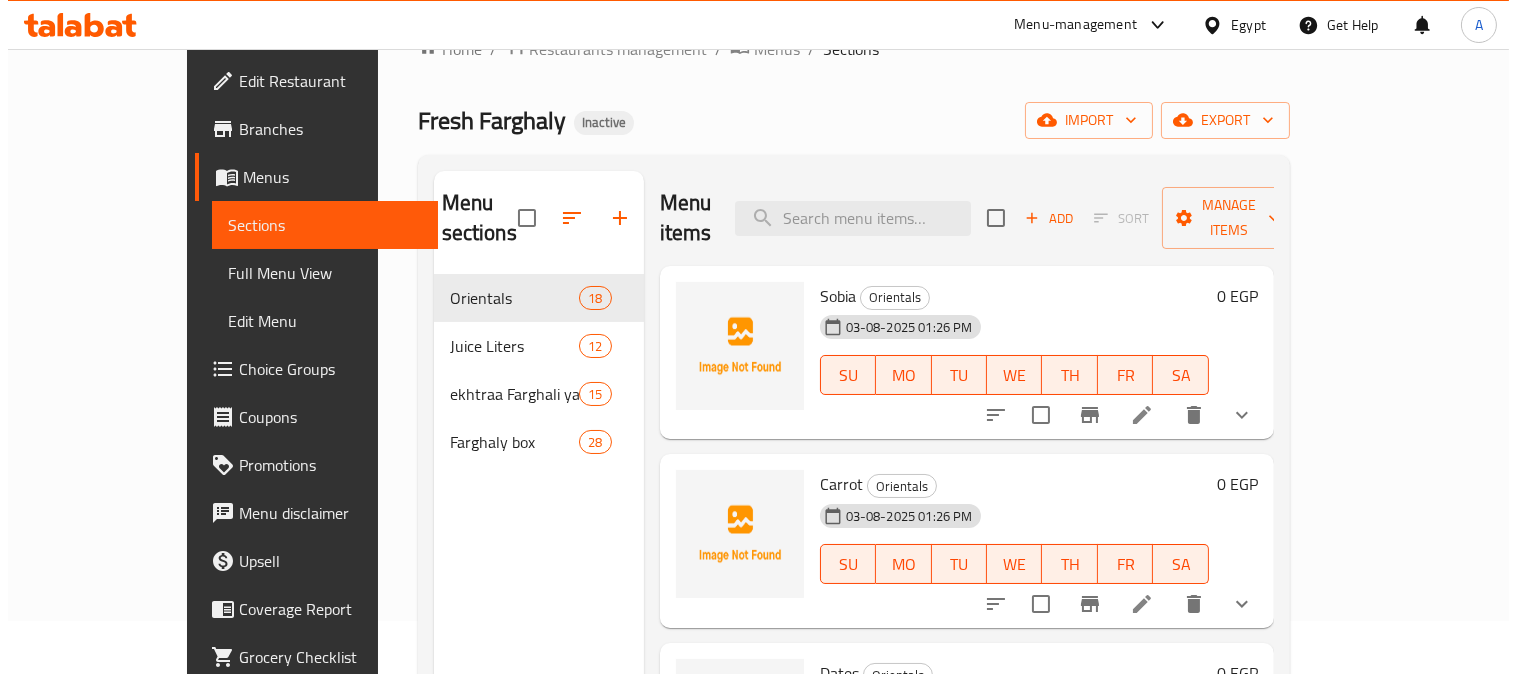 scroll, scrollTop: 0, scrollLeft: 0, axis: both 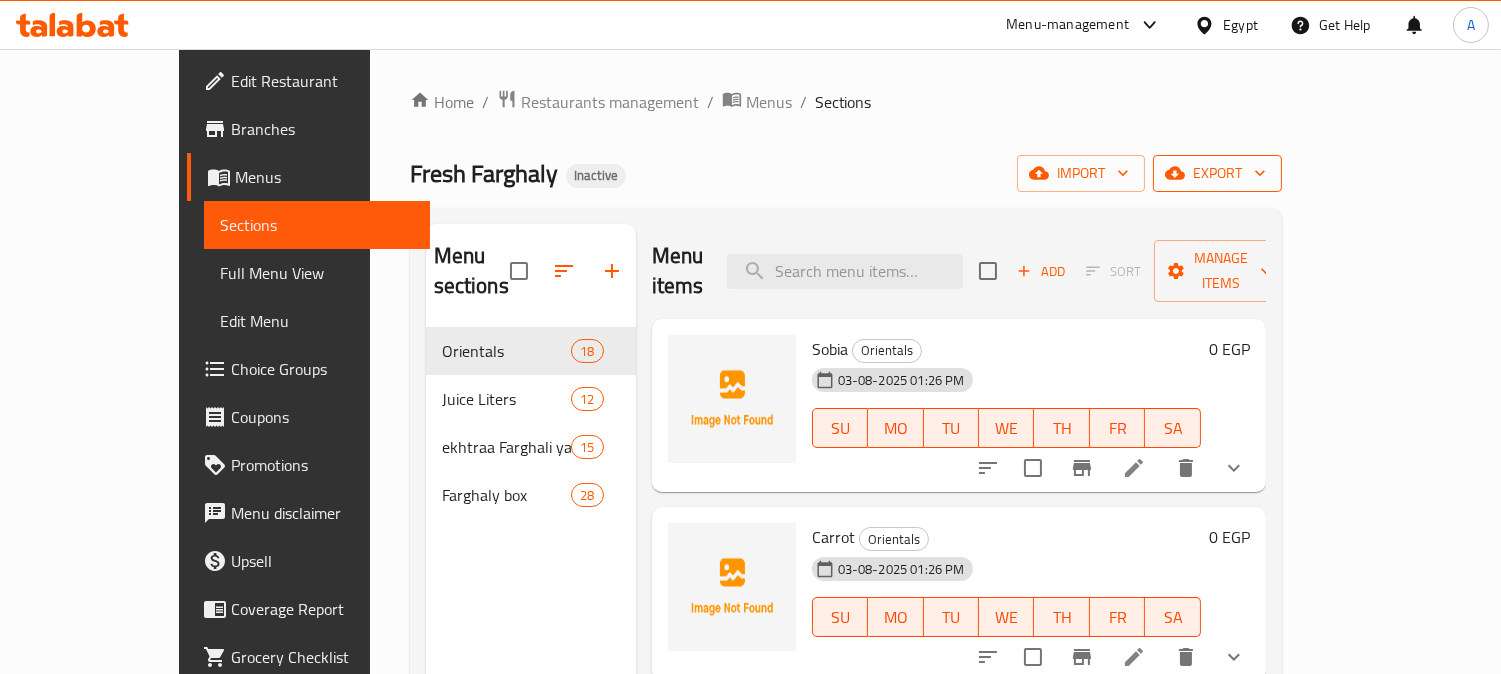click on "export" at bounding box center [1217, 173] 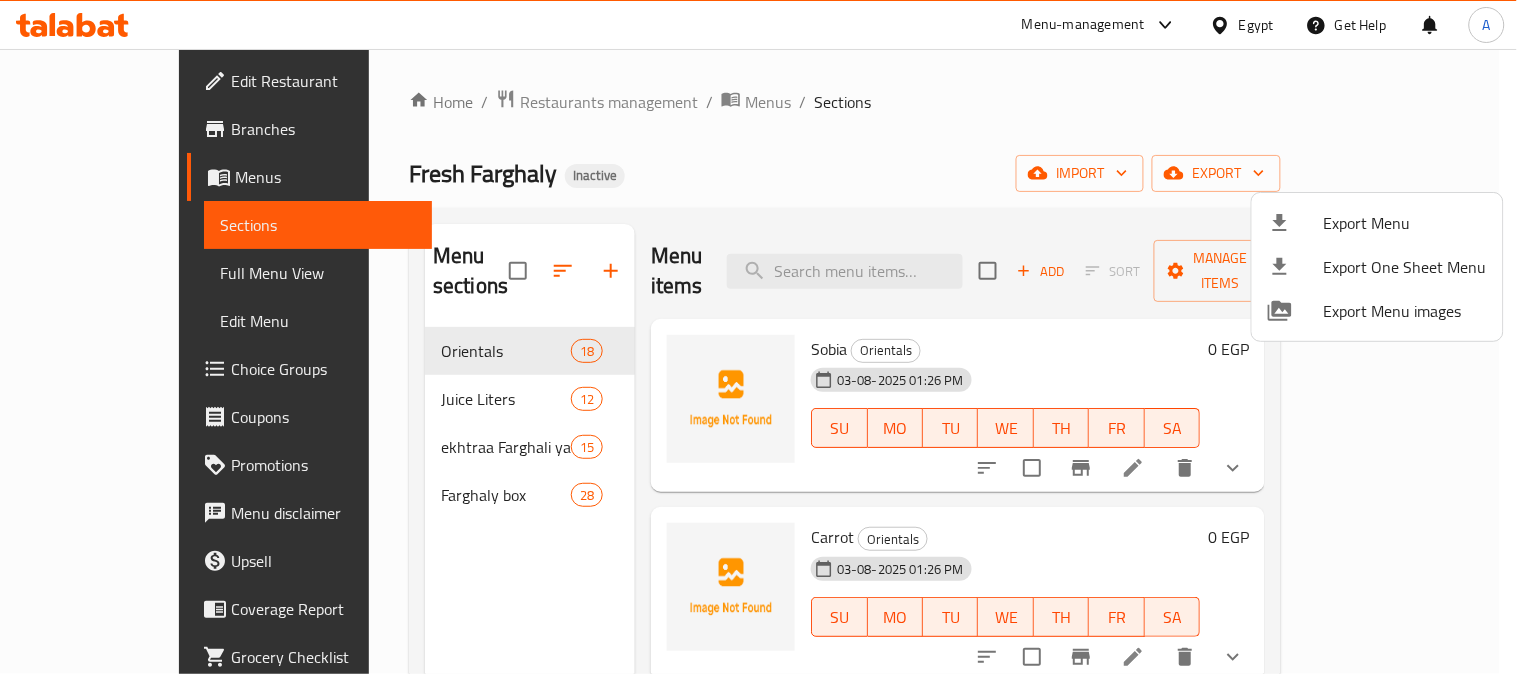 click at bounding box center [758, 337] 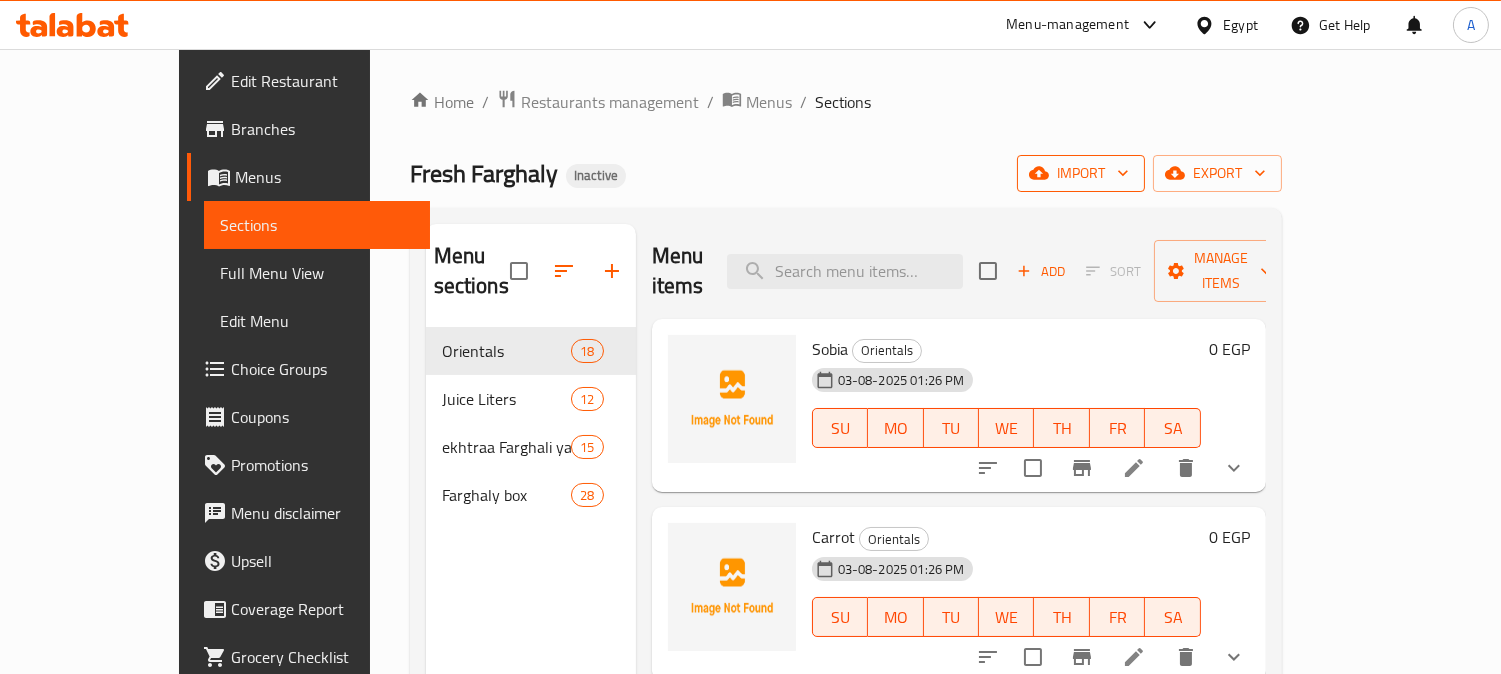 click on "import" at bounding box center [1081, 173] 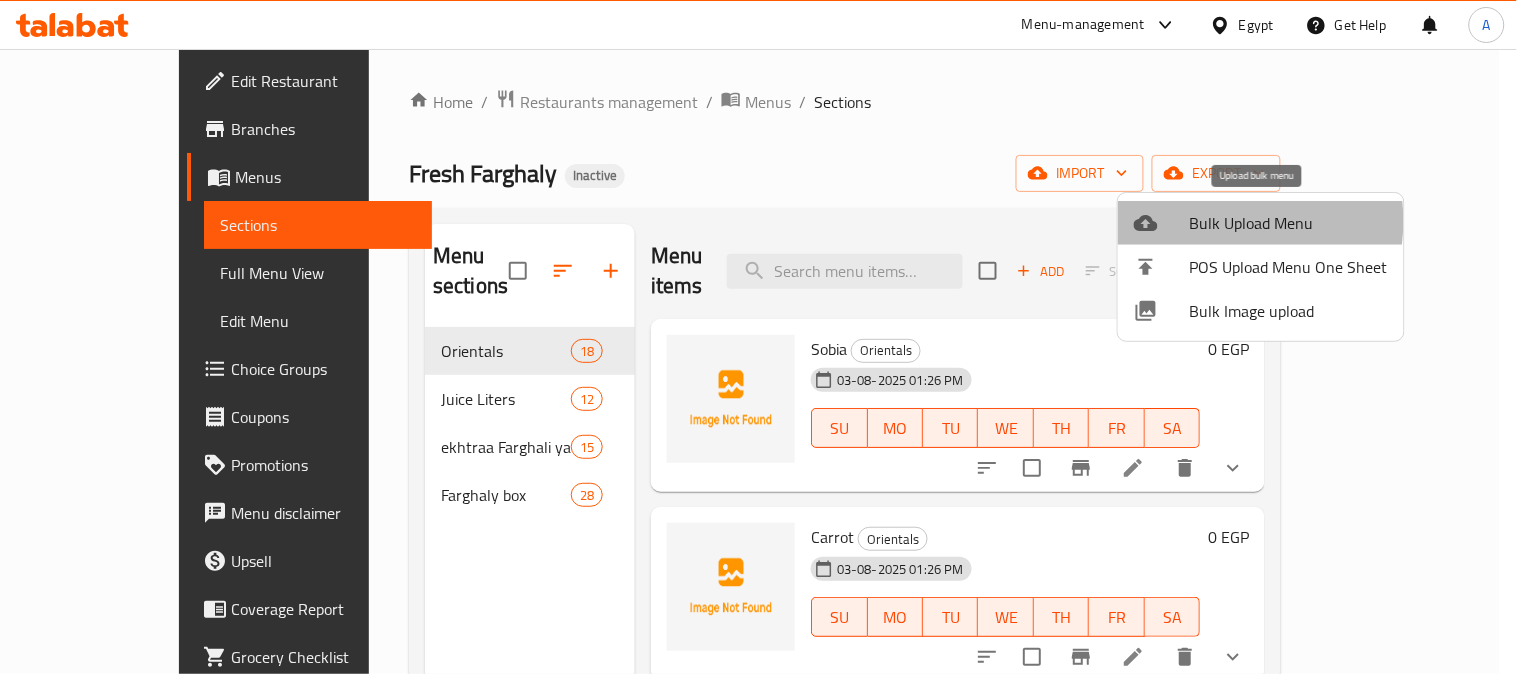 click on "Bulk Upload Menu" at bounding box center [1289, 223] 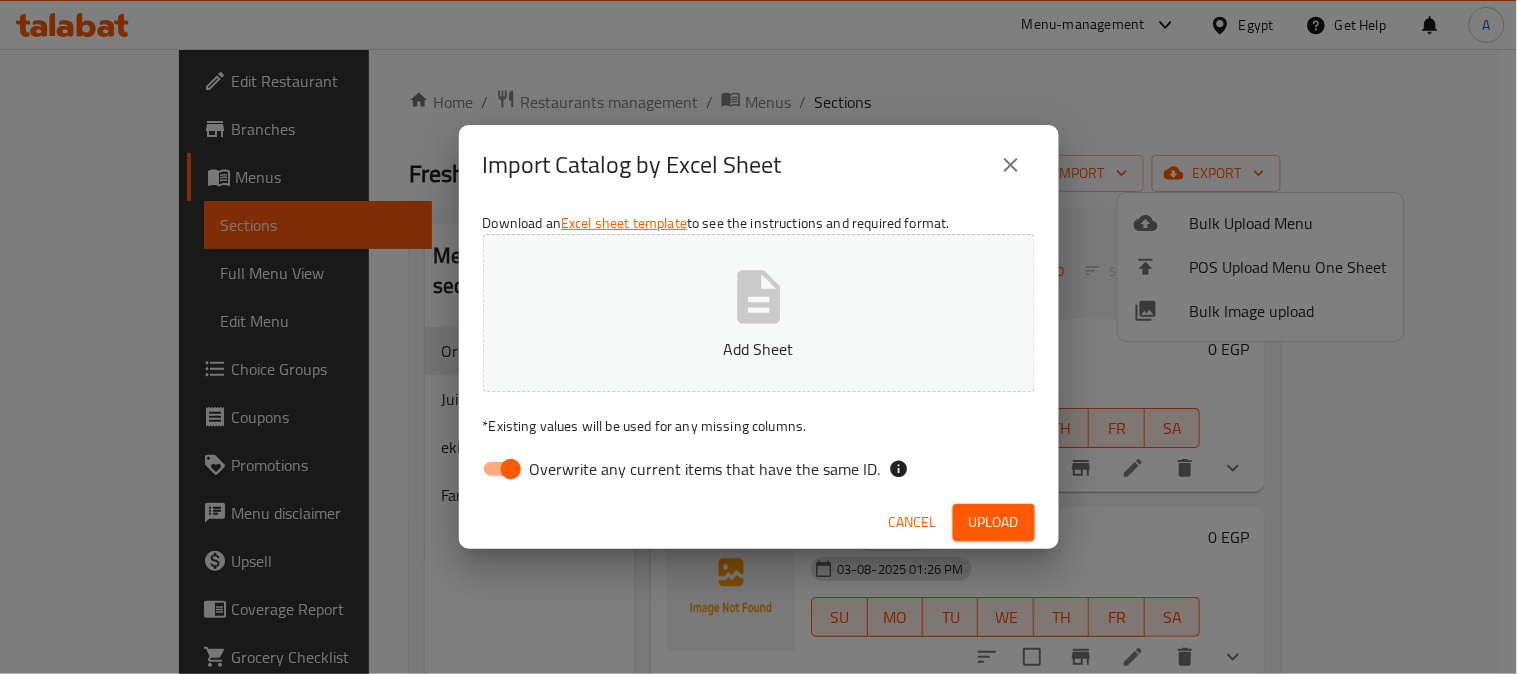 click on "Overwrite any current items that have the same ID." at bounding box center (705, 469) 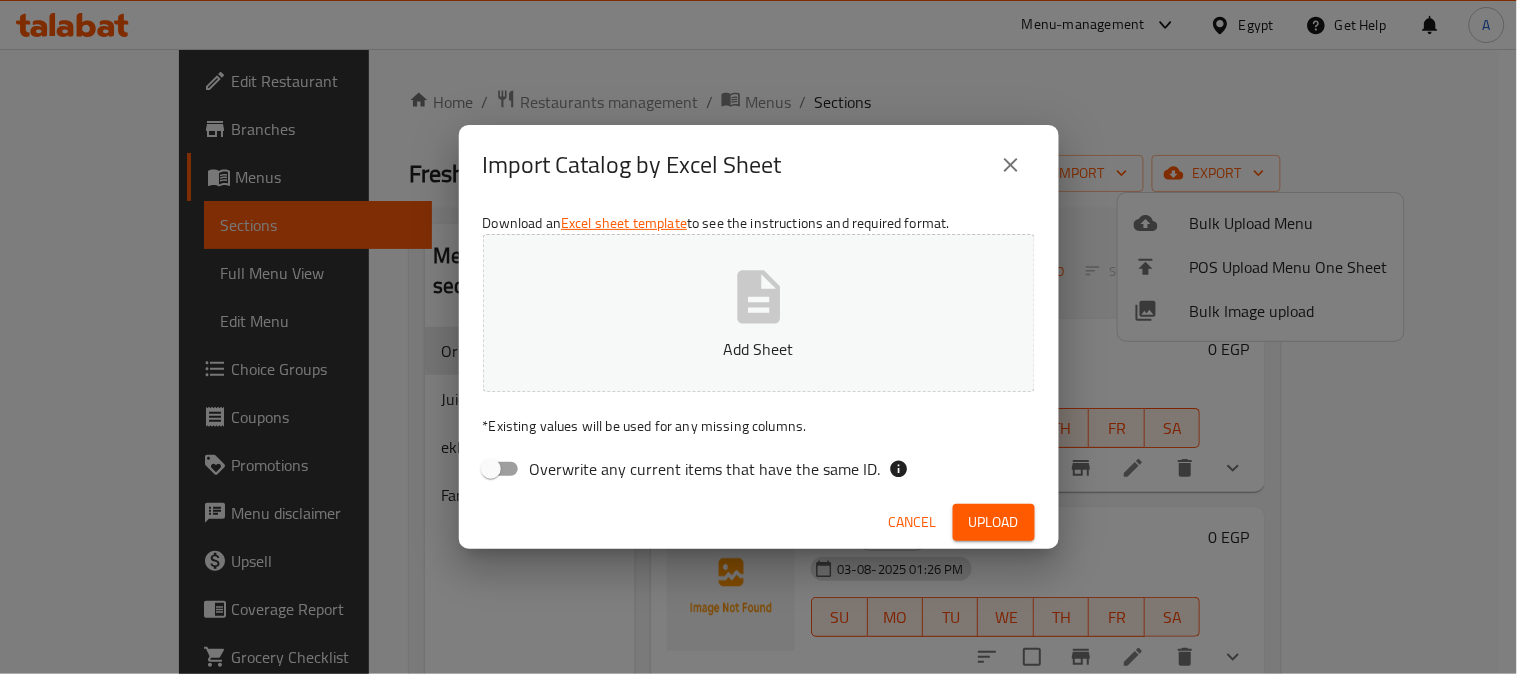 click 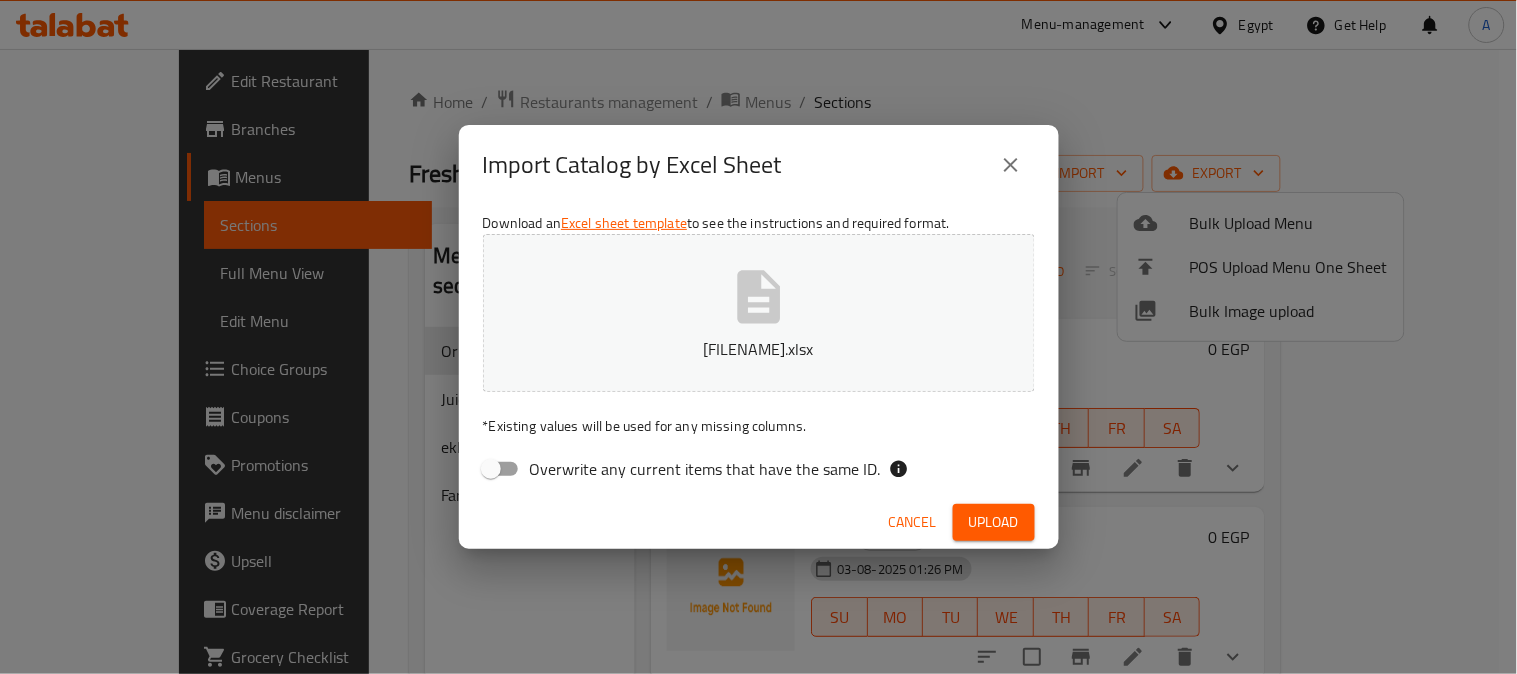 click on "Upload" at bounding box center (994, 522) 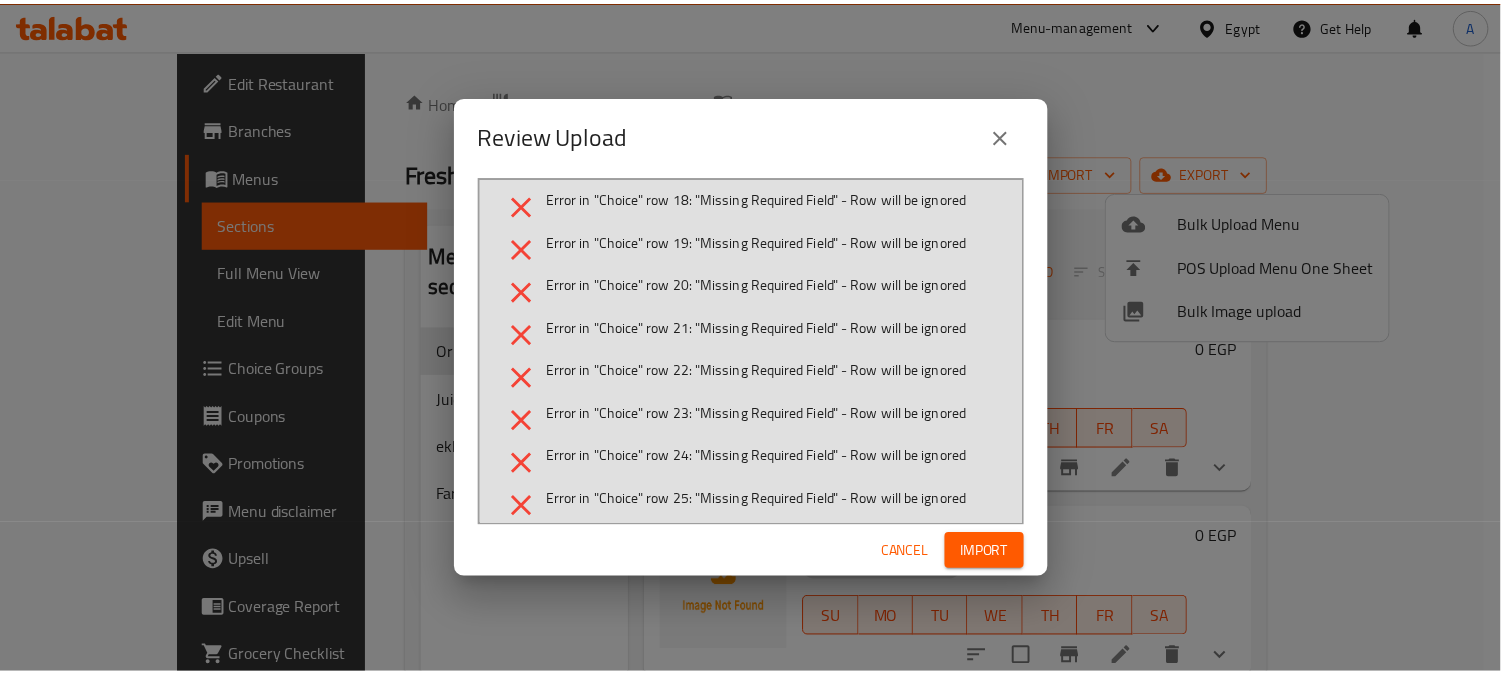 scroll, scrollTop: 707, scrollLeft: 0, axis: vertical 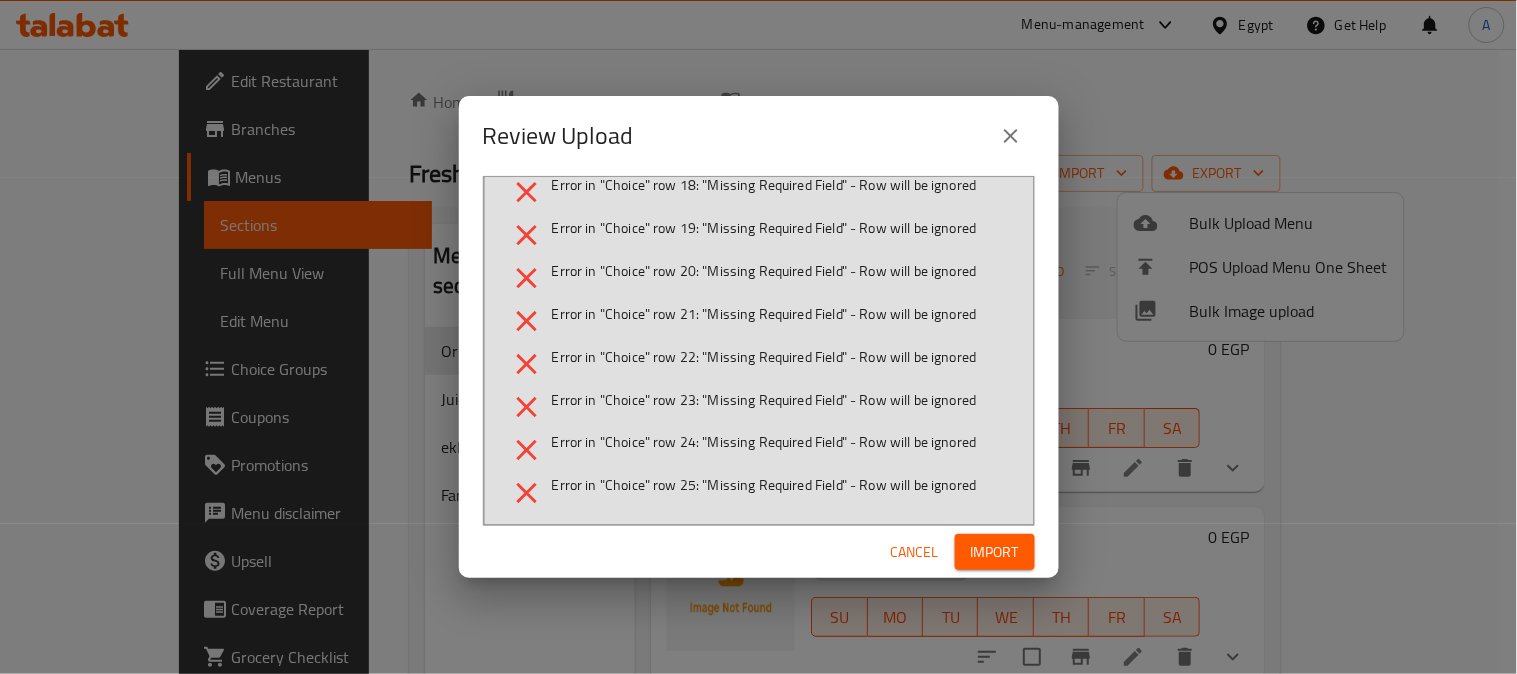 click on "Cancel" at bounding box center [915, 552] 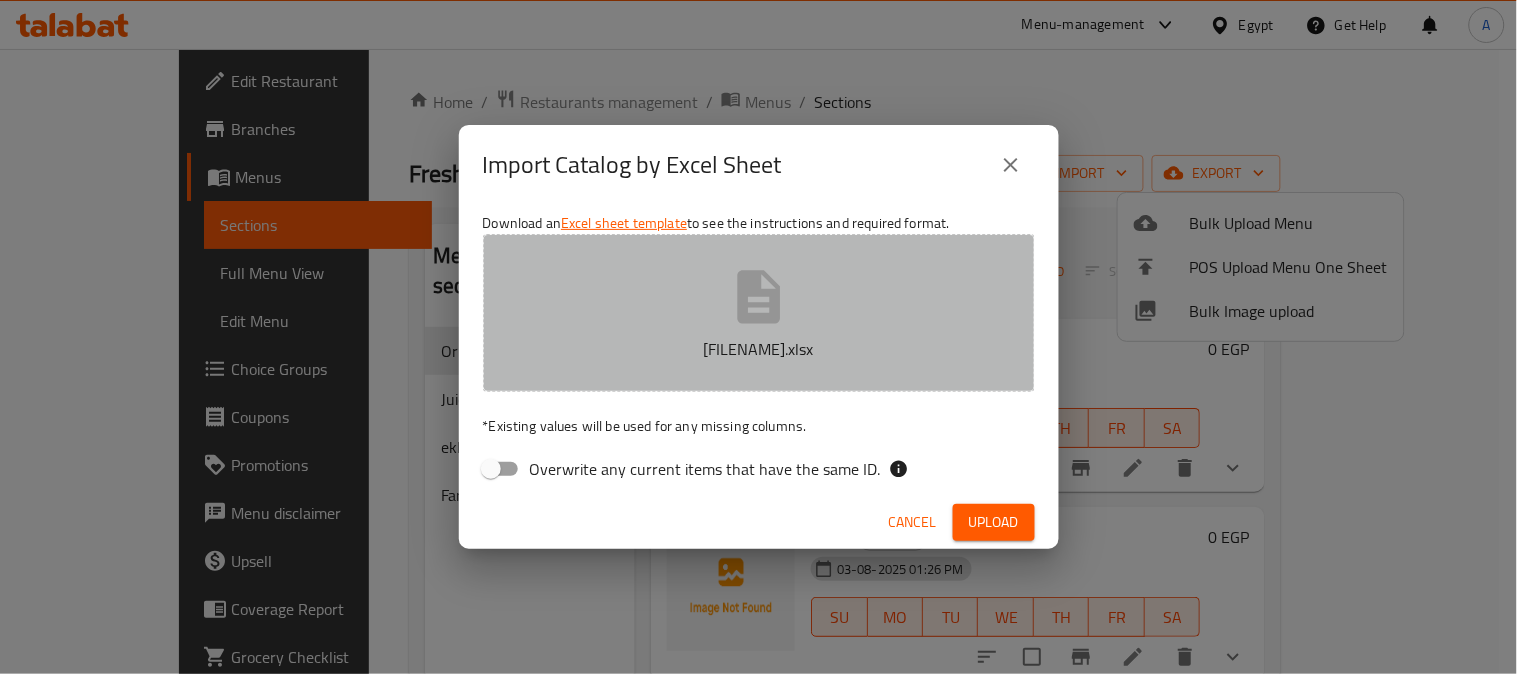 click 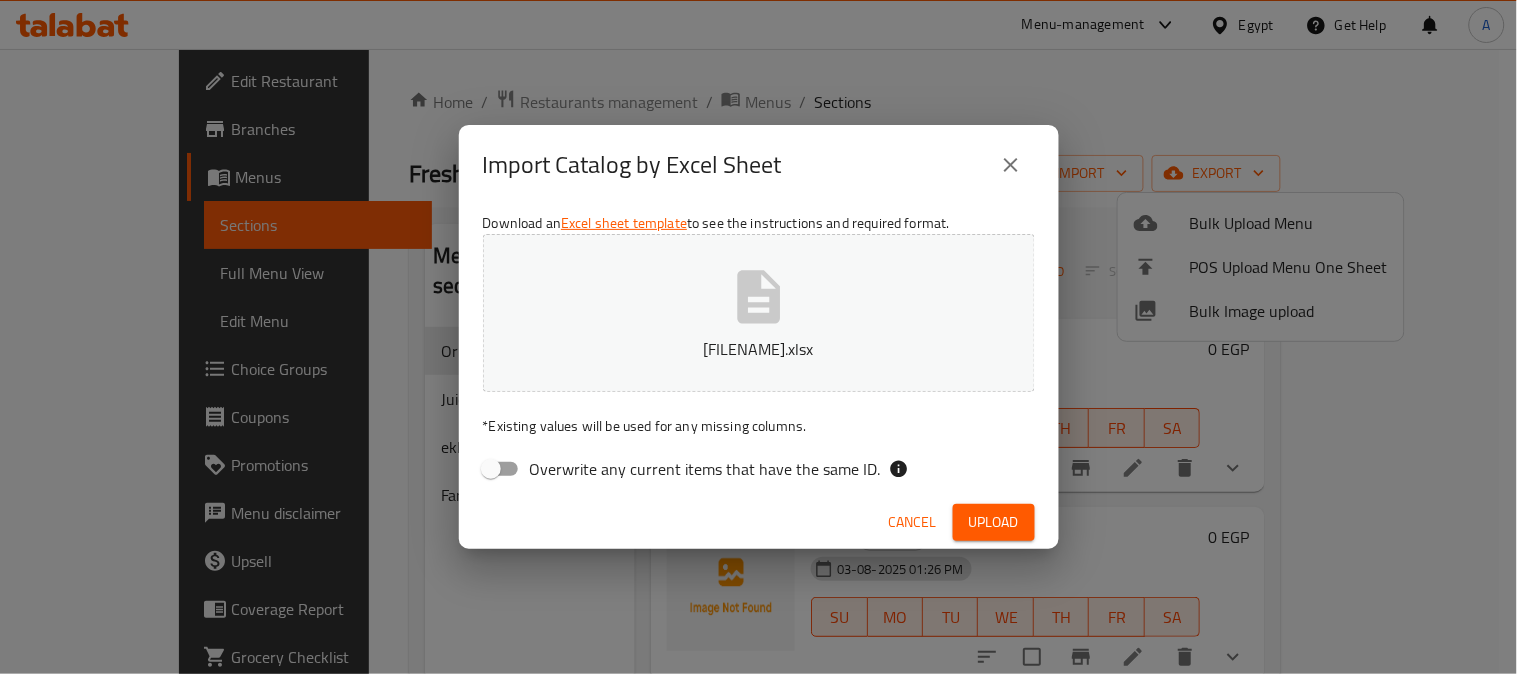 click 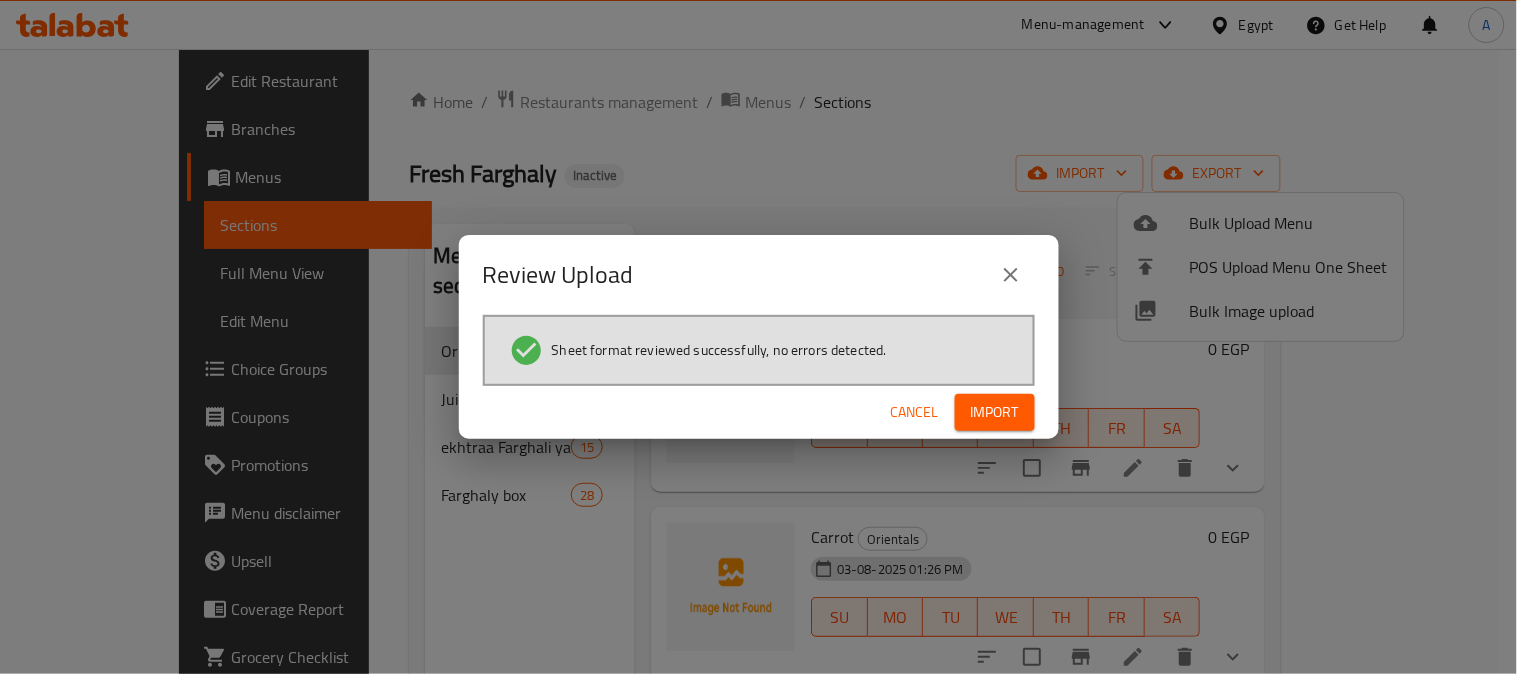 drag, startPoint x: 993, startPoint y: 414, endPoint x: 1017, endPoint y: 431, distance: 29.410883 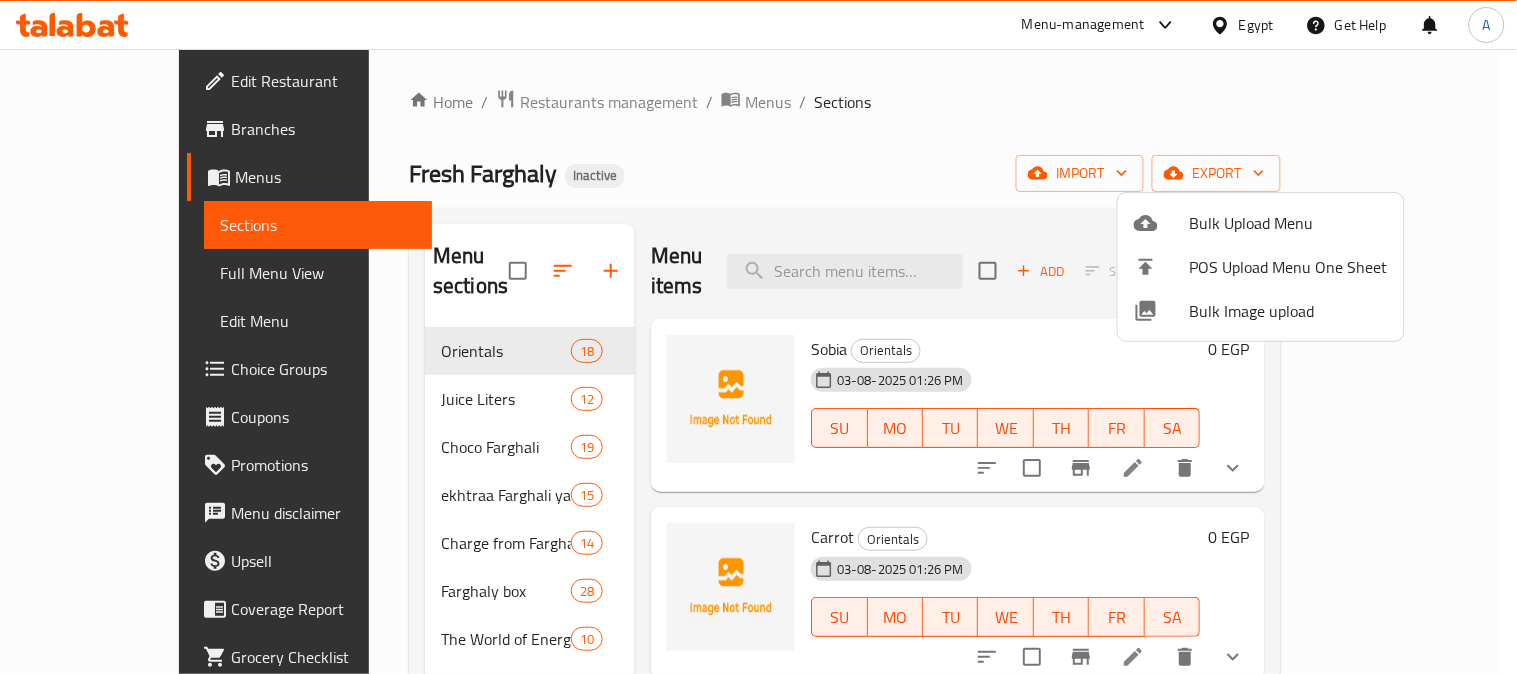 click at bounding box center [758, 337] 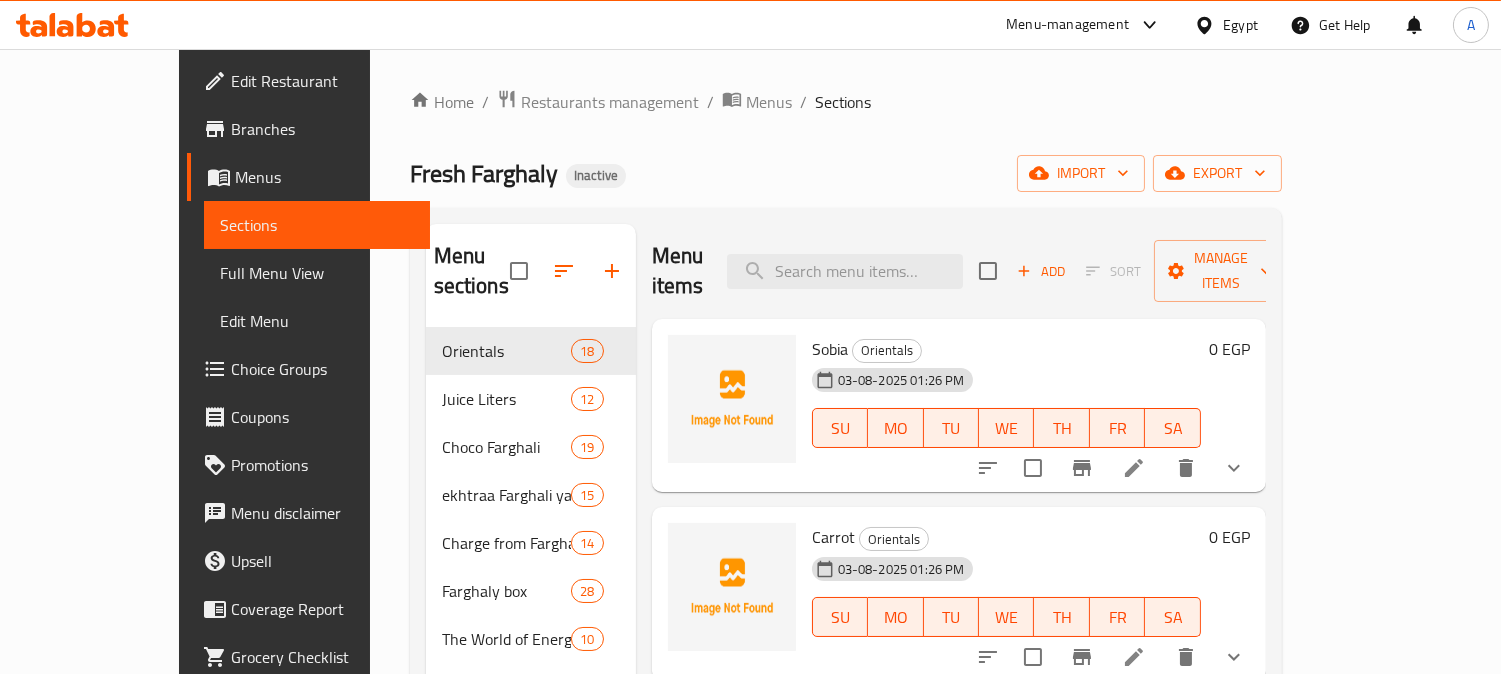 click on "Choice Groups" at bounding box center (322, 369) 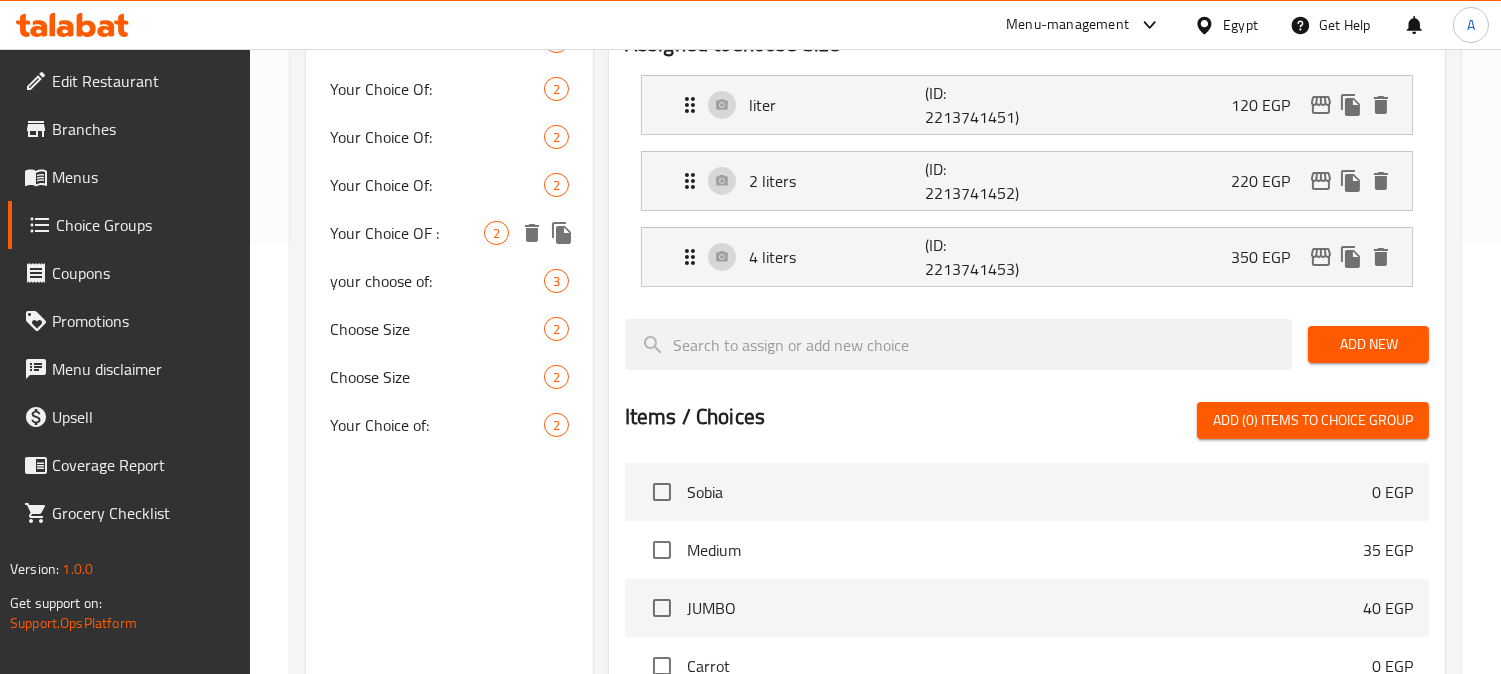 scroll, scrollTop: 666, scrollLeft: 0, axis: vertical 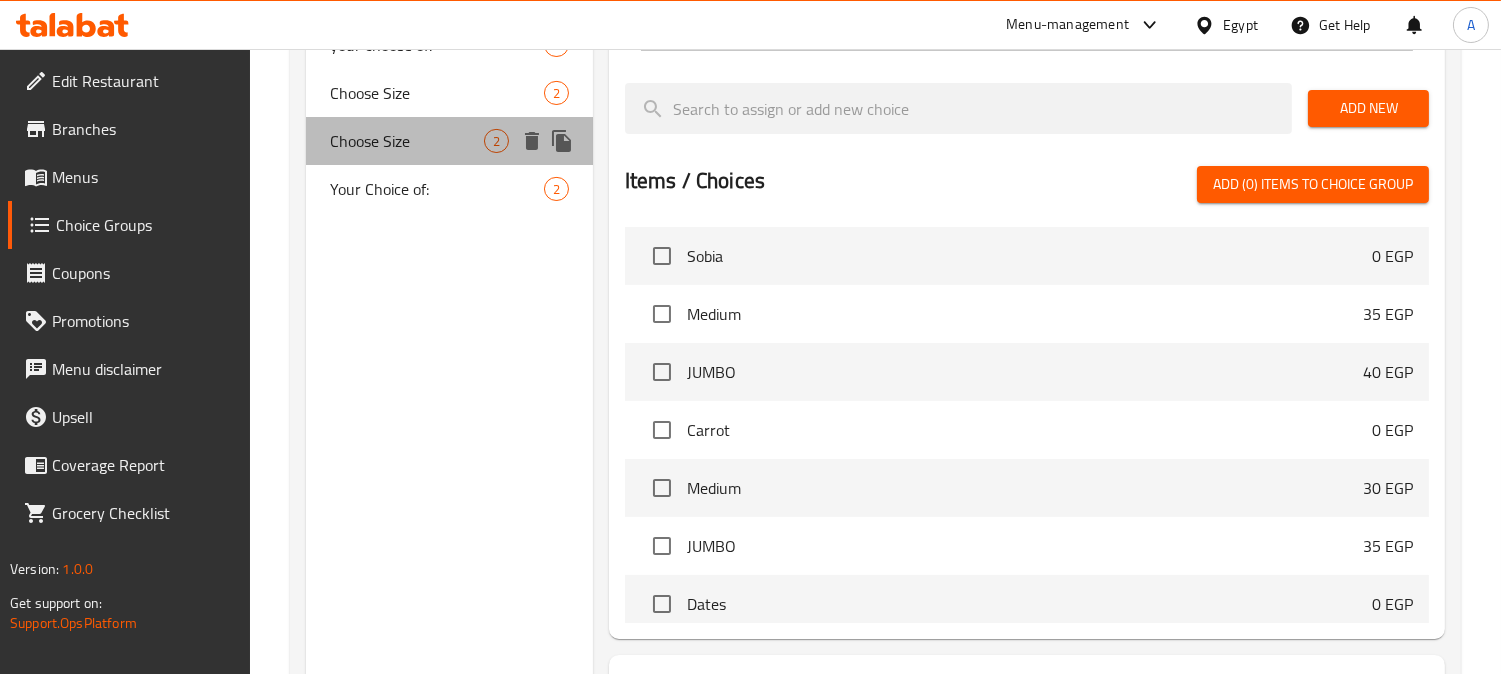 click on "Choose Size" at bounding box center (407, 141) 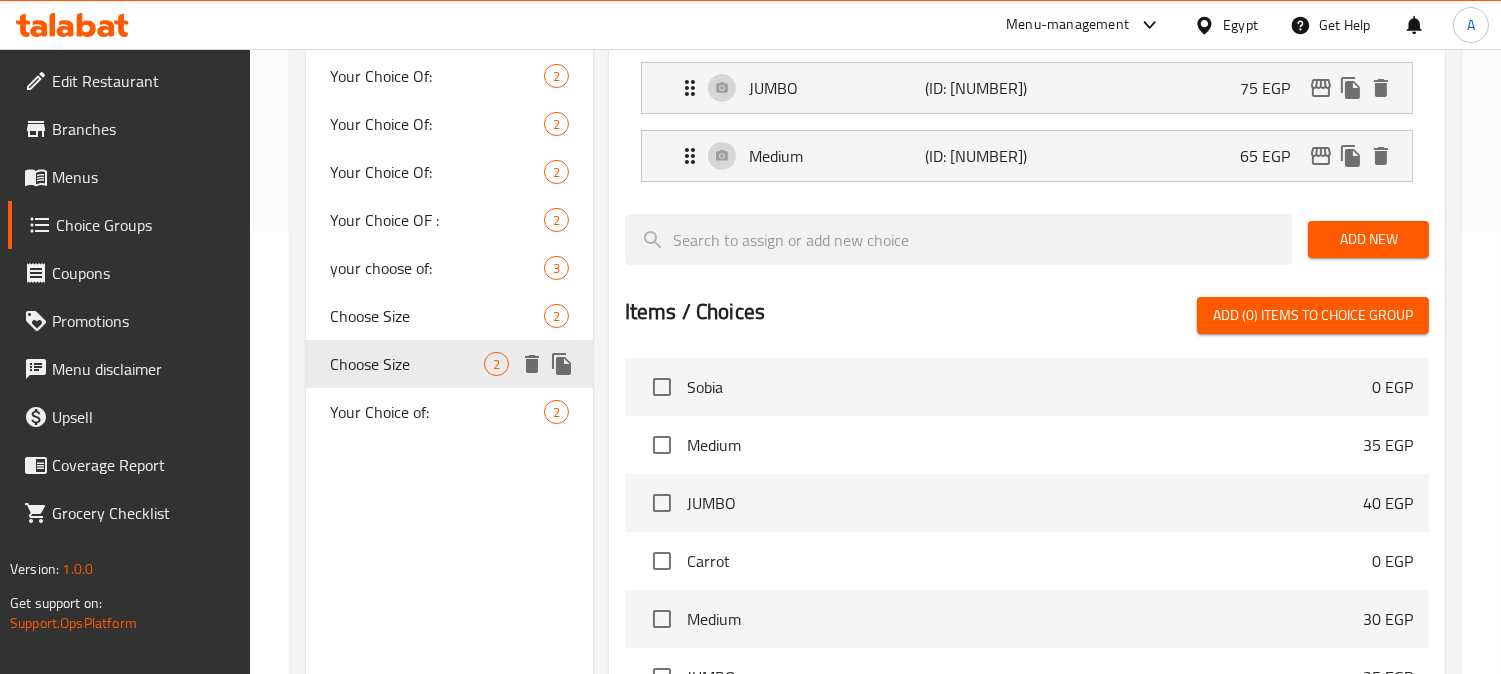 scroll, scrollTop: 333, scrollLeft: 0, axis: vertical 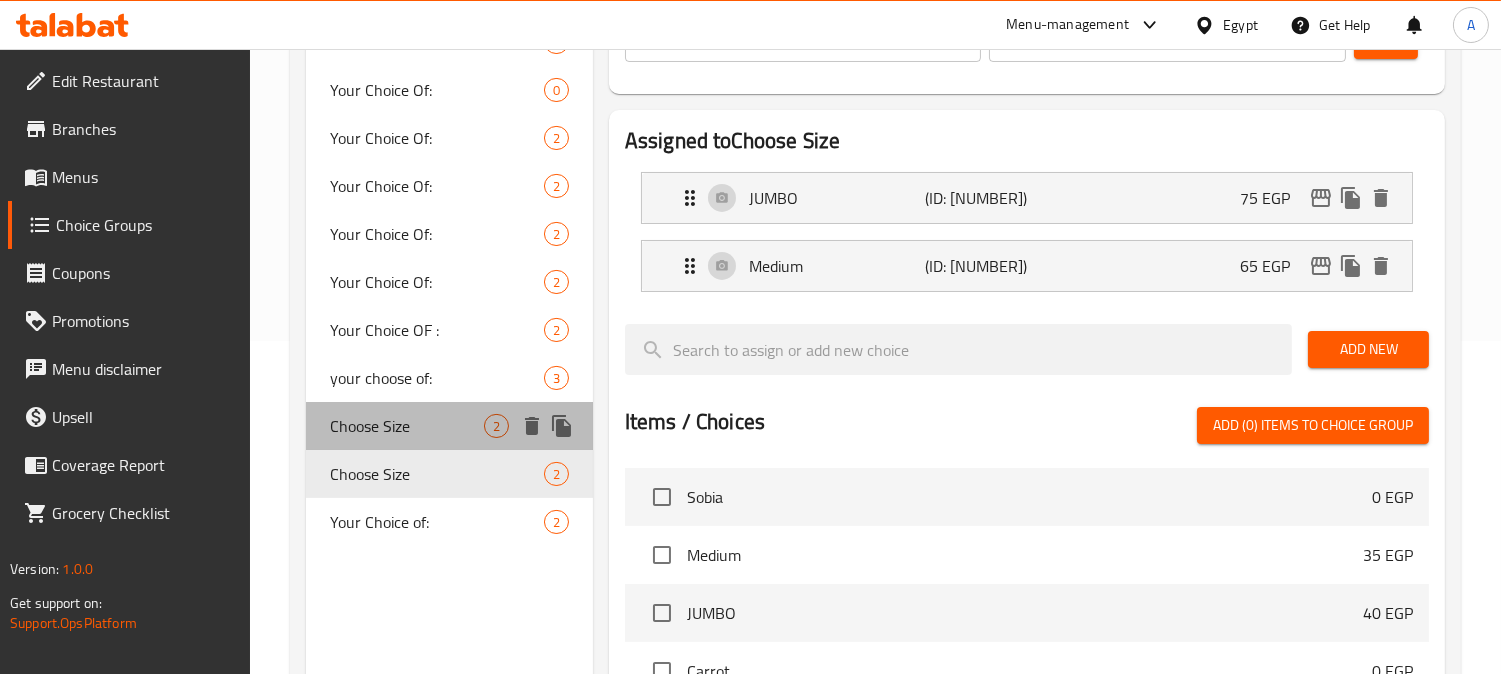 click on "Choose Size" at bounding box center [407, 426] 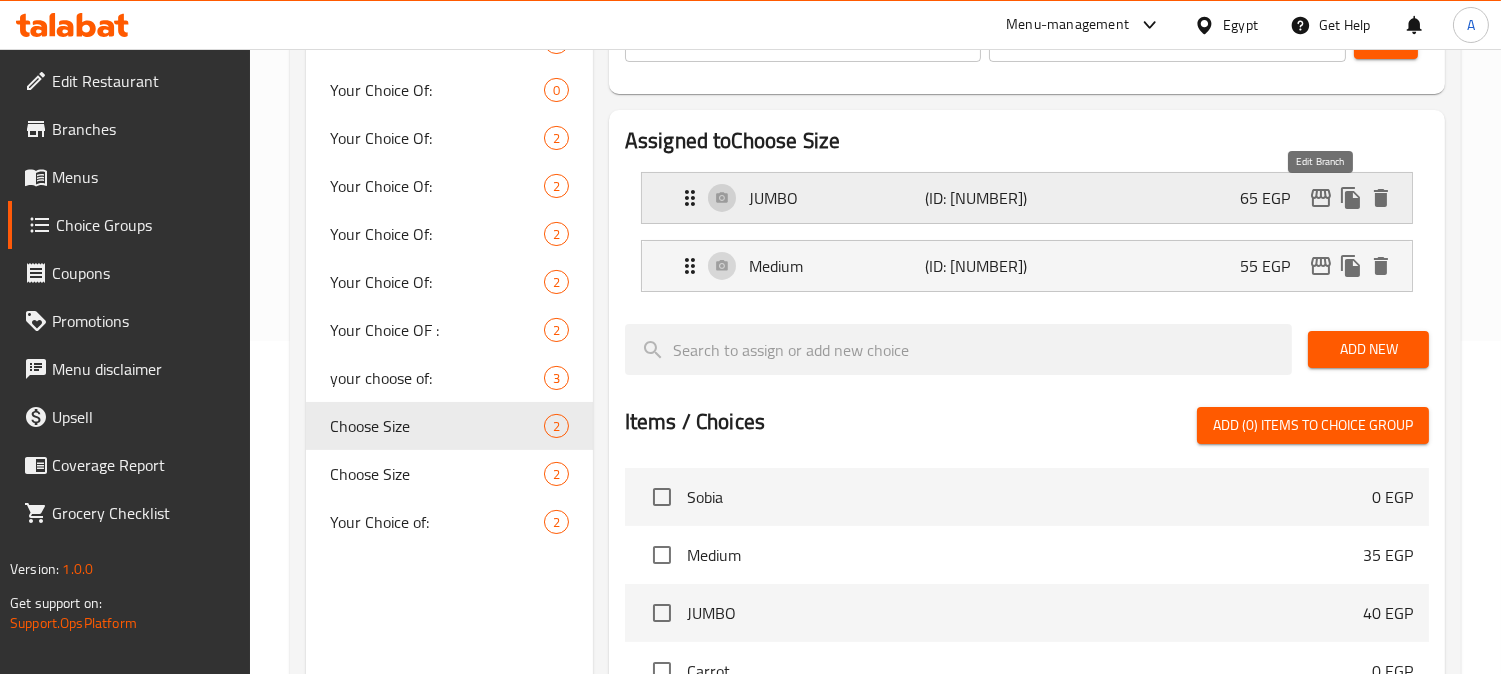 click 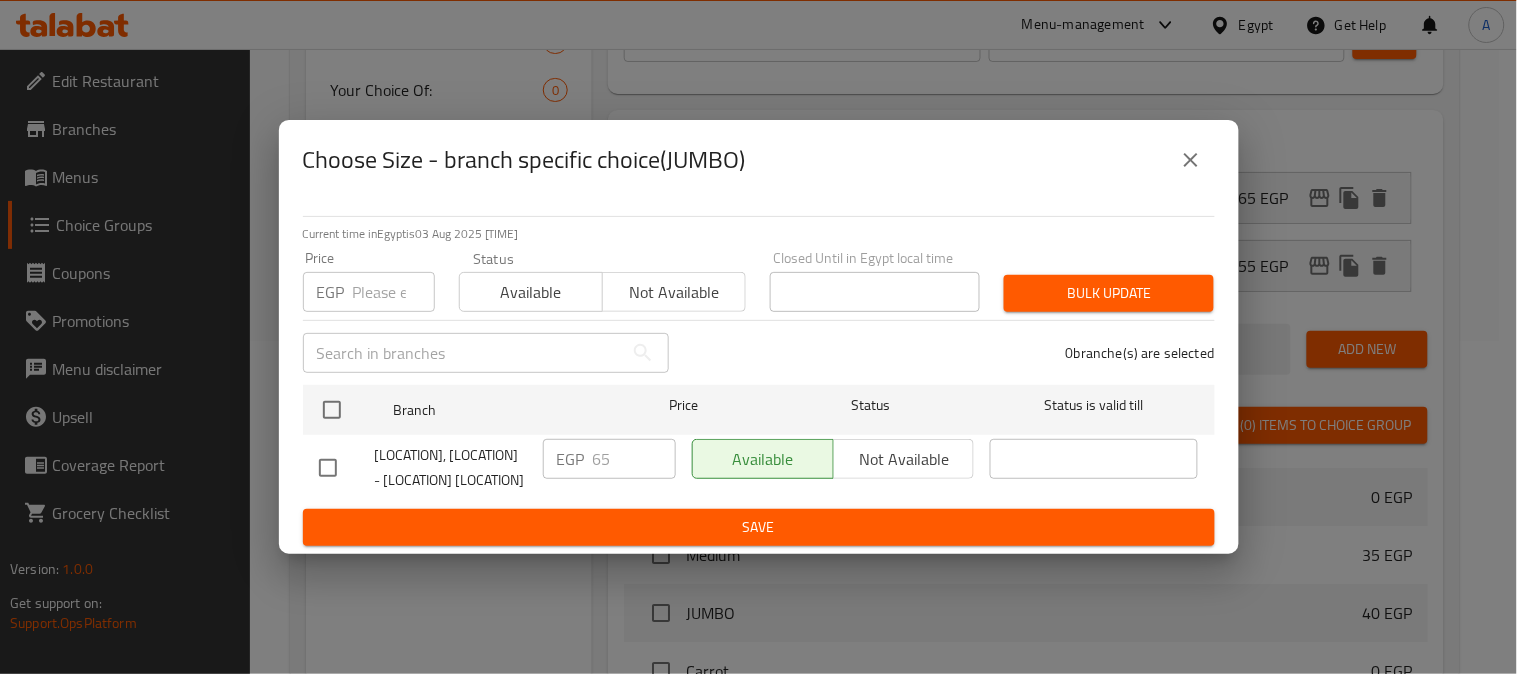 click 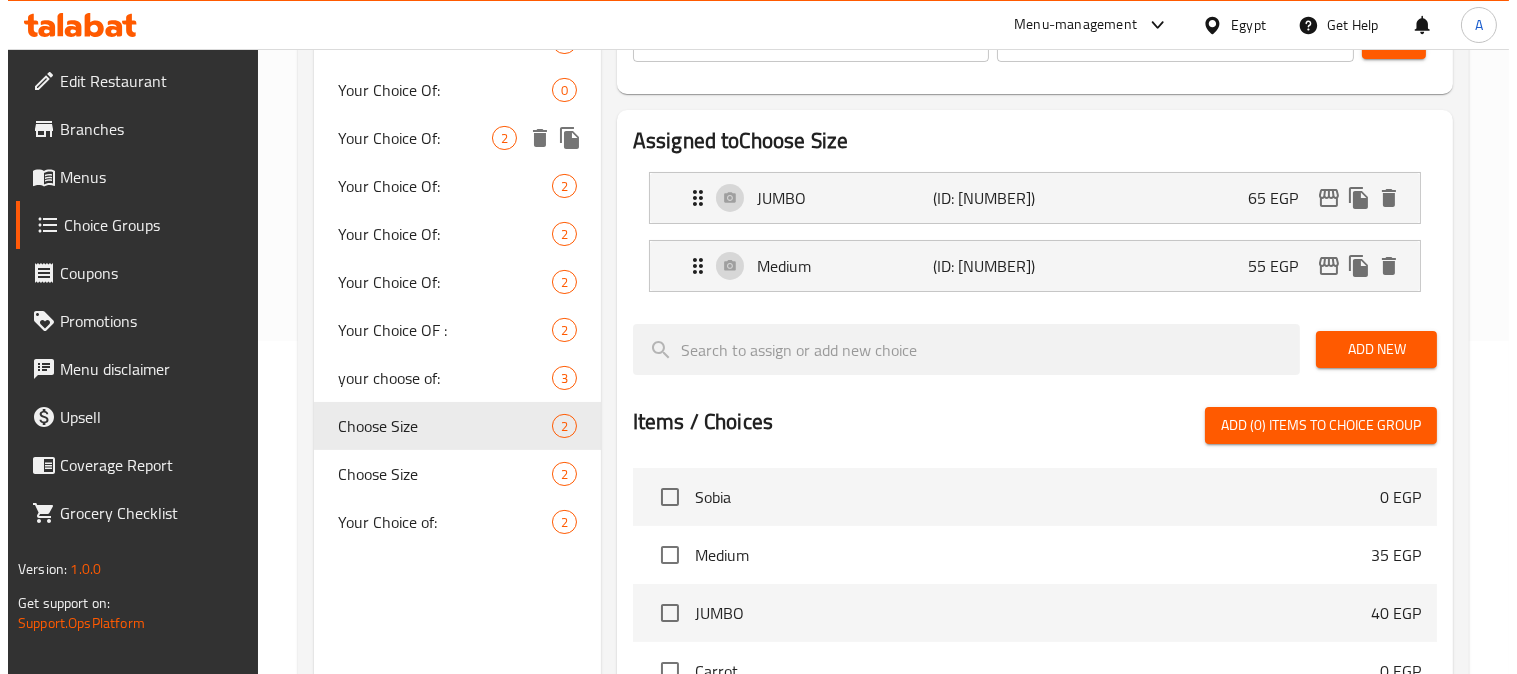 scroll, scrollTop: 0, scrollLeft: 0, axis: both 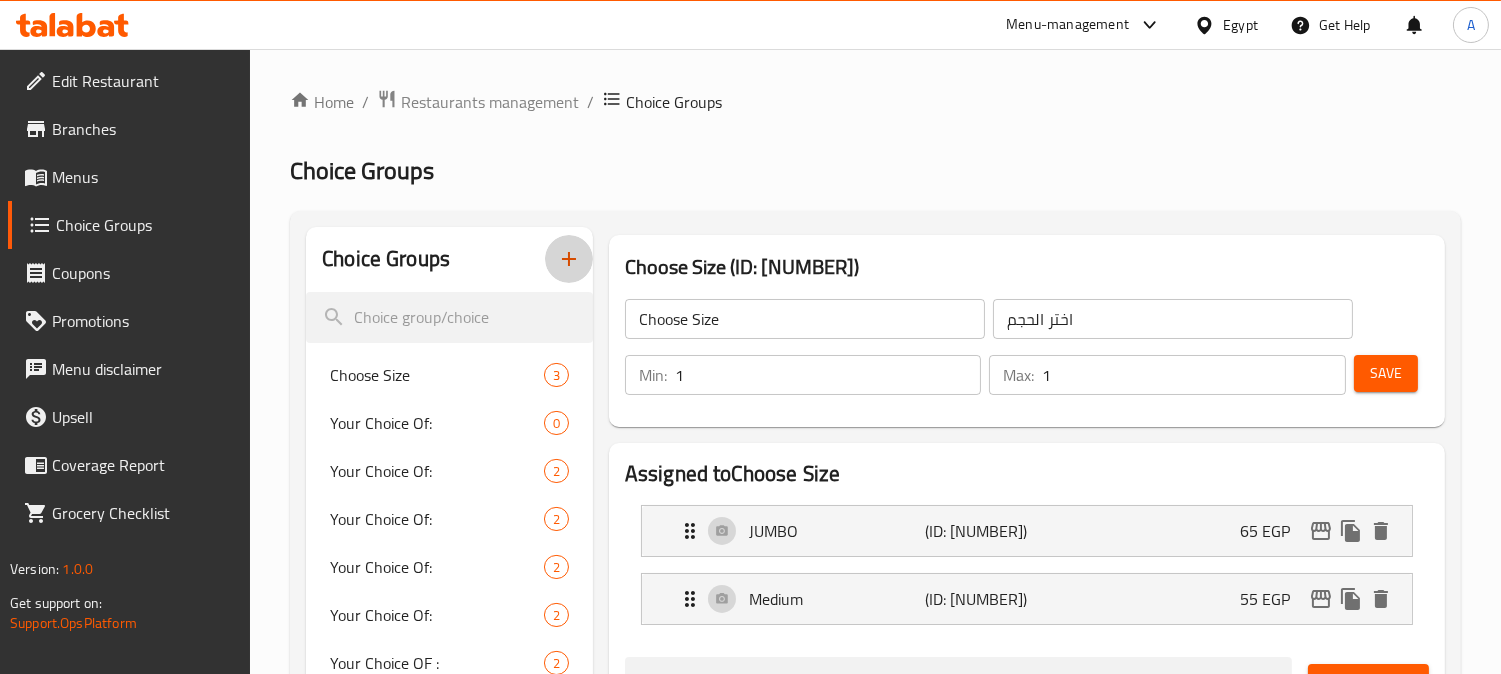 click at bounding box center [569, 259] 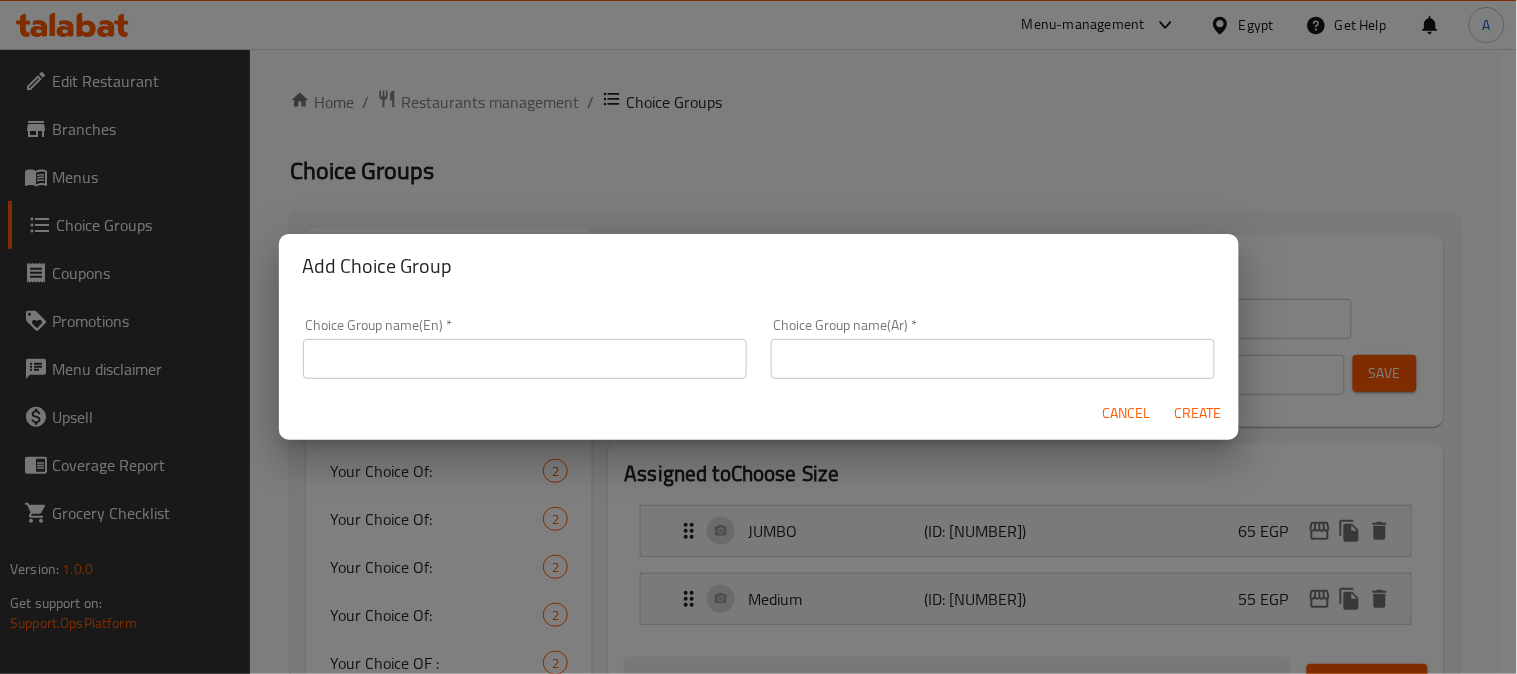 click at bounding box center (525, 359) 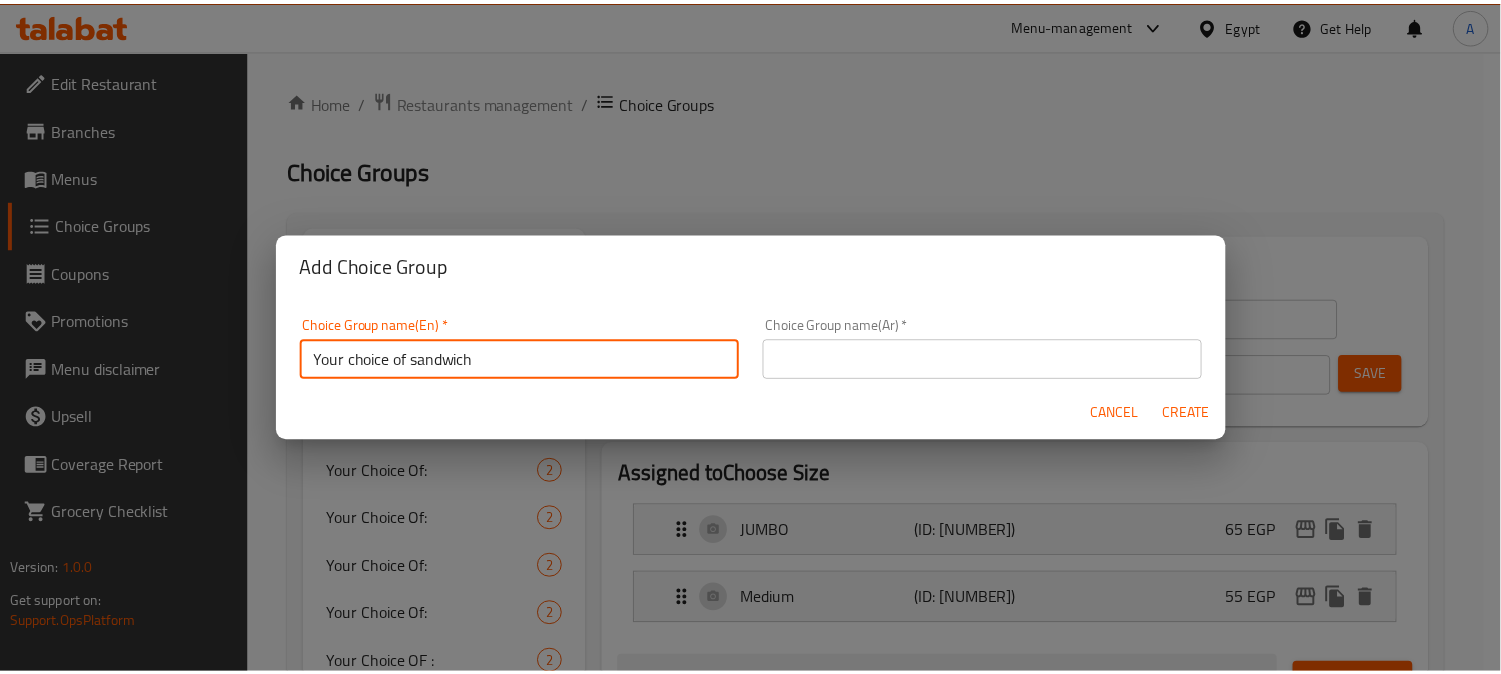 scroll, scrollTop: 4, scrollLeft: 0, axis: vertical 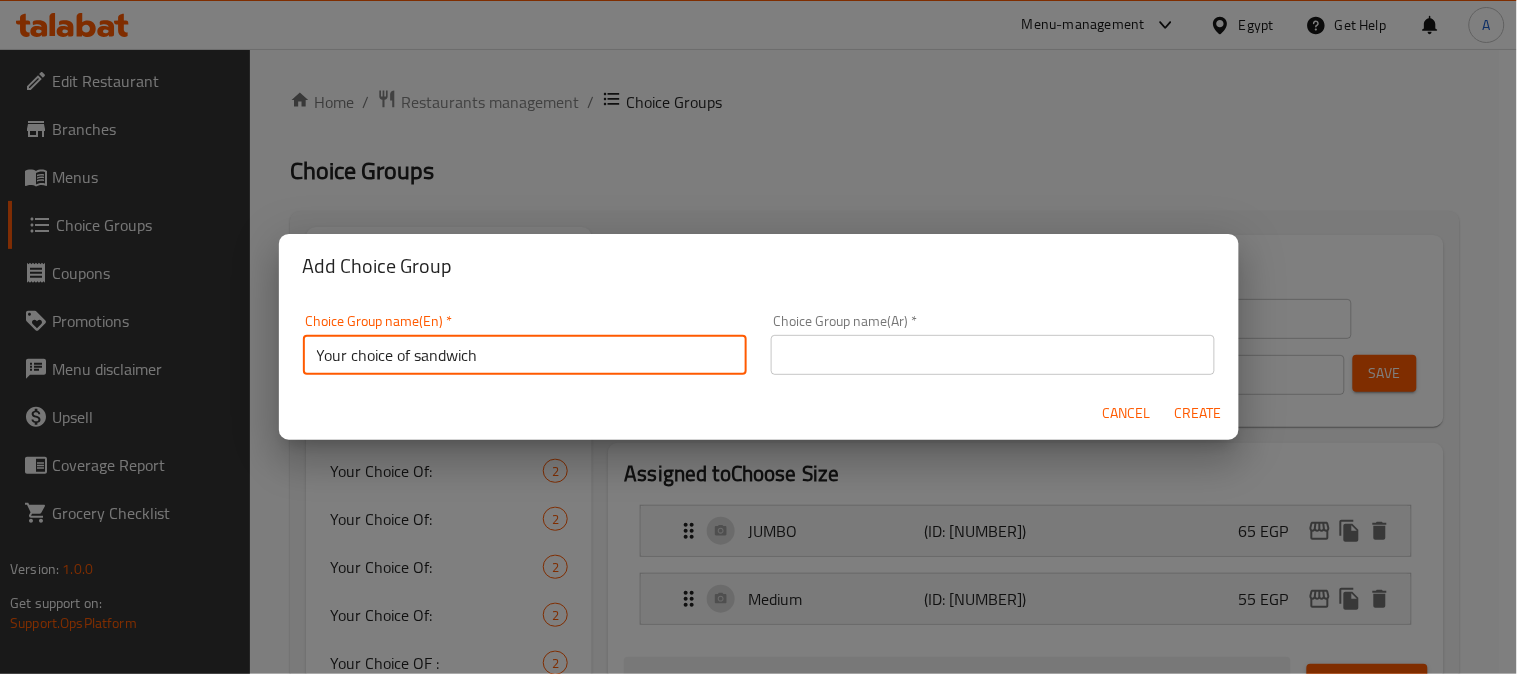 click on "Your choice of sandwich" at bounding box center (525, 355) 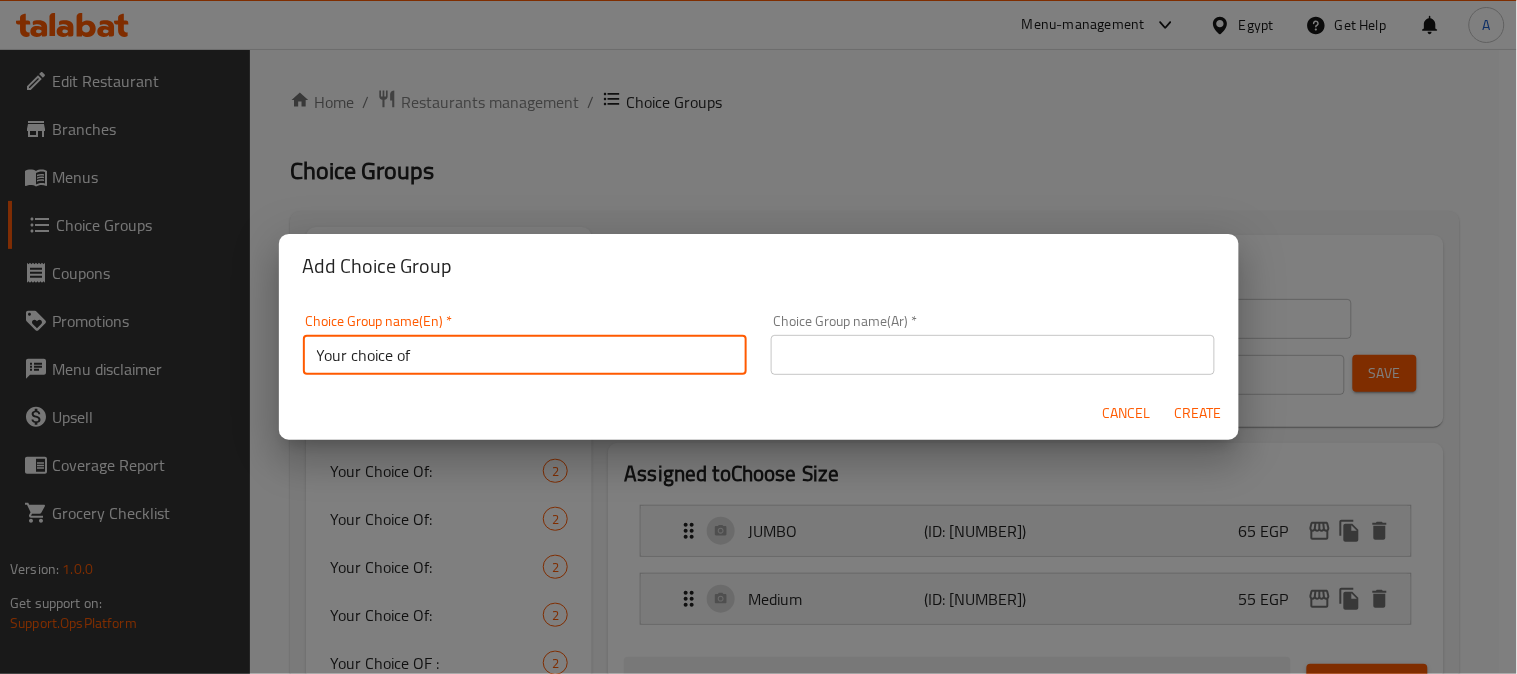 type on "Your choice of" 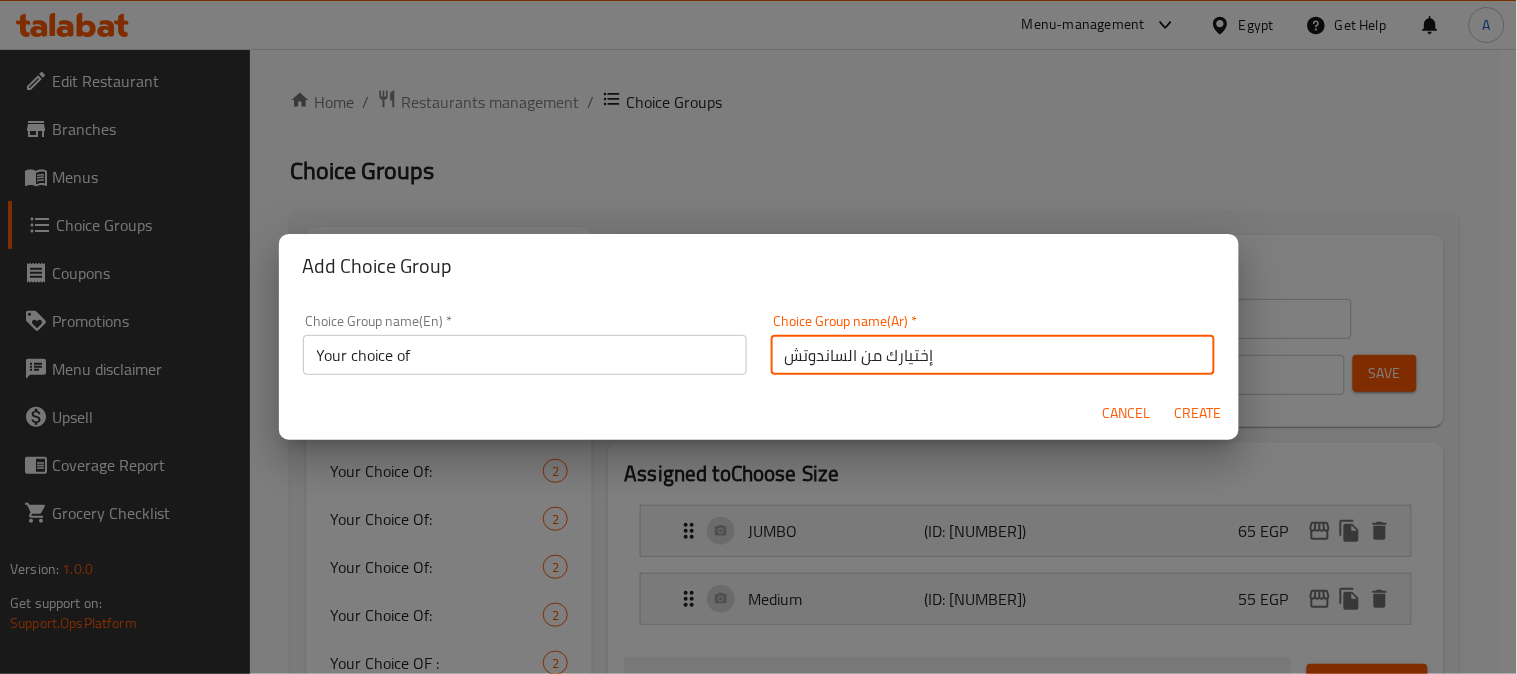 click on "إختيارك من الساندوتش" at bounding box center (993, 355) 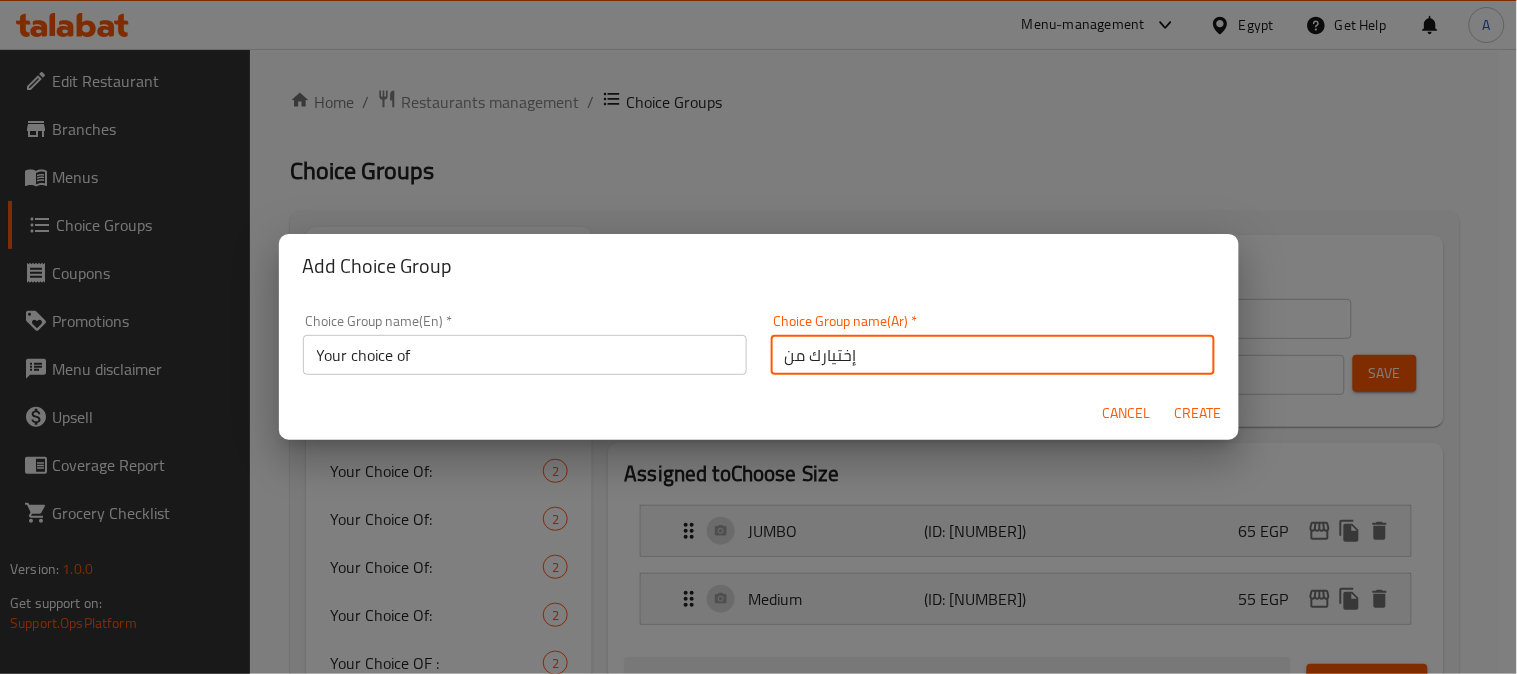 type on "إختيارك من" 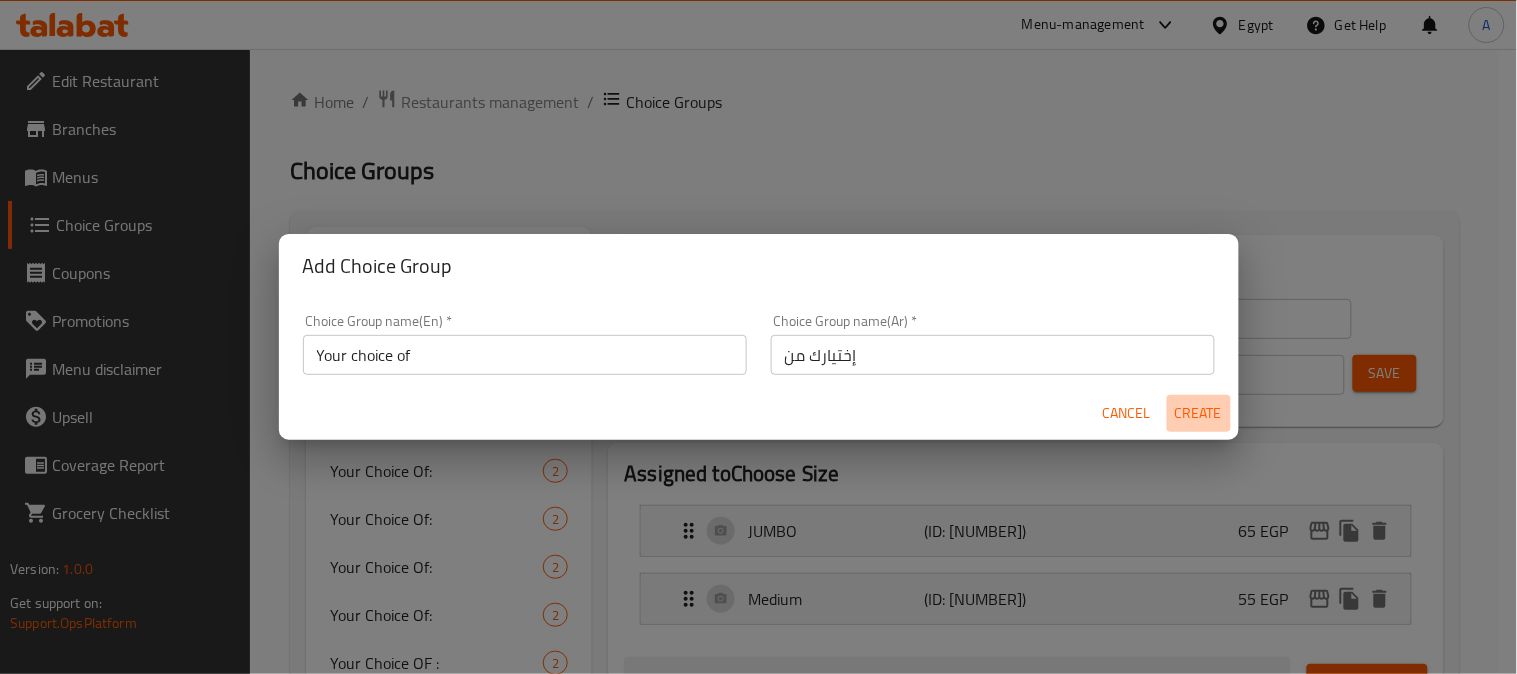 click on "Create" at bounding box center (1199, 413) 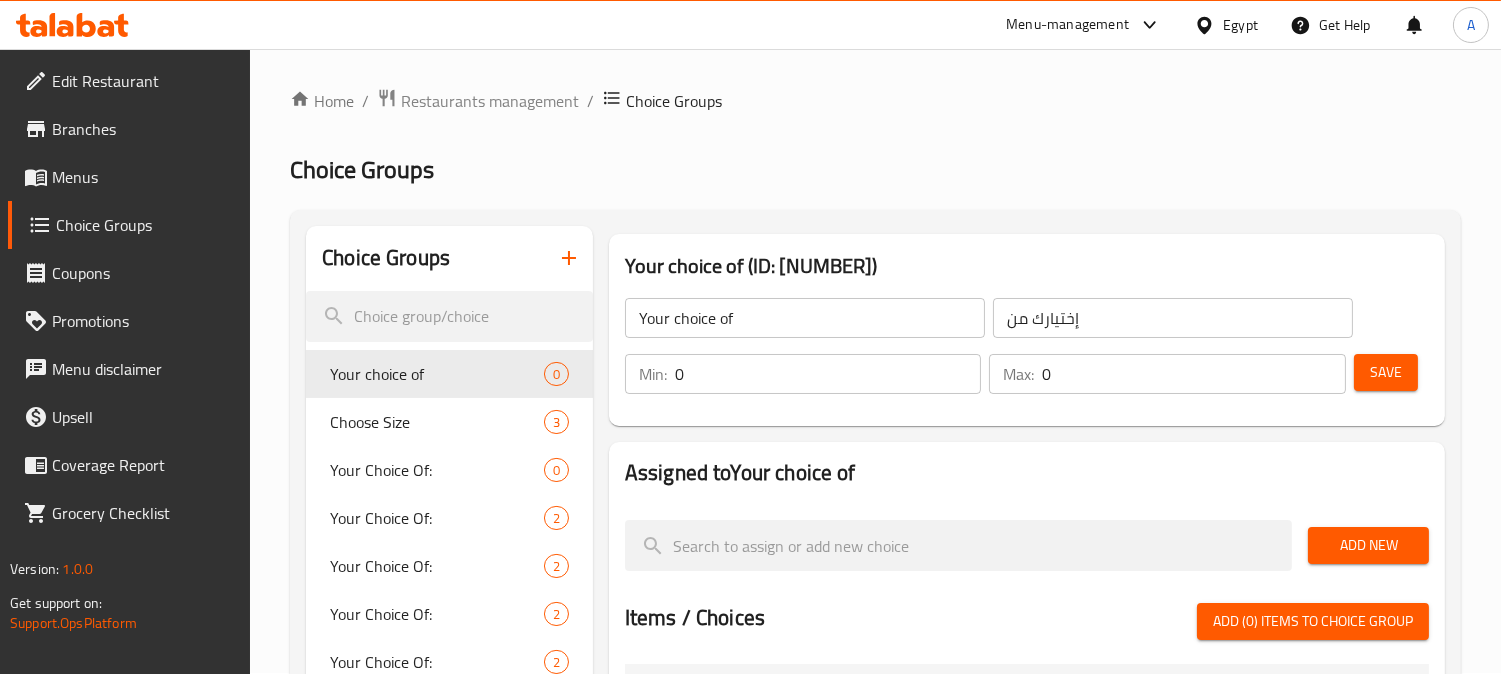 scroll, scrollTop: 0, scrollLeft: 0, axis: both 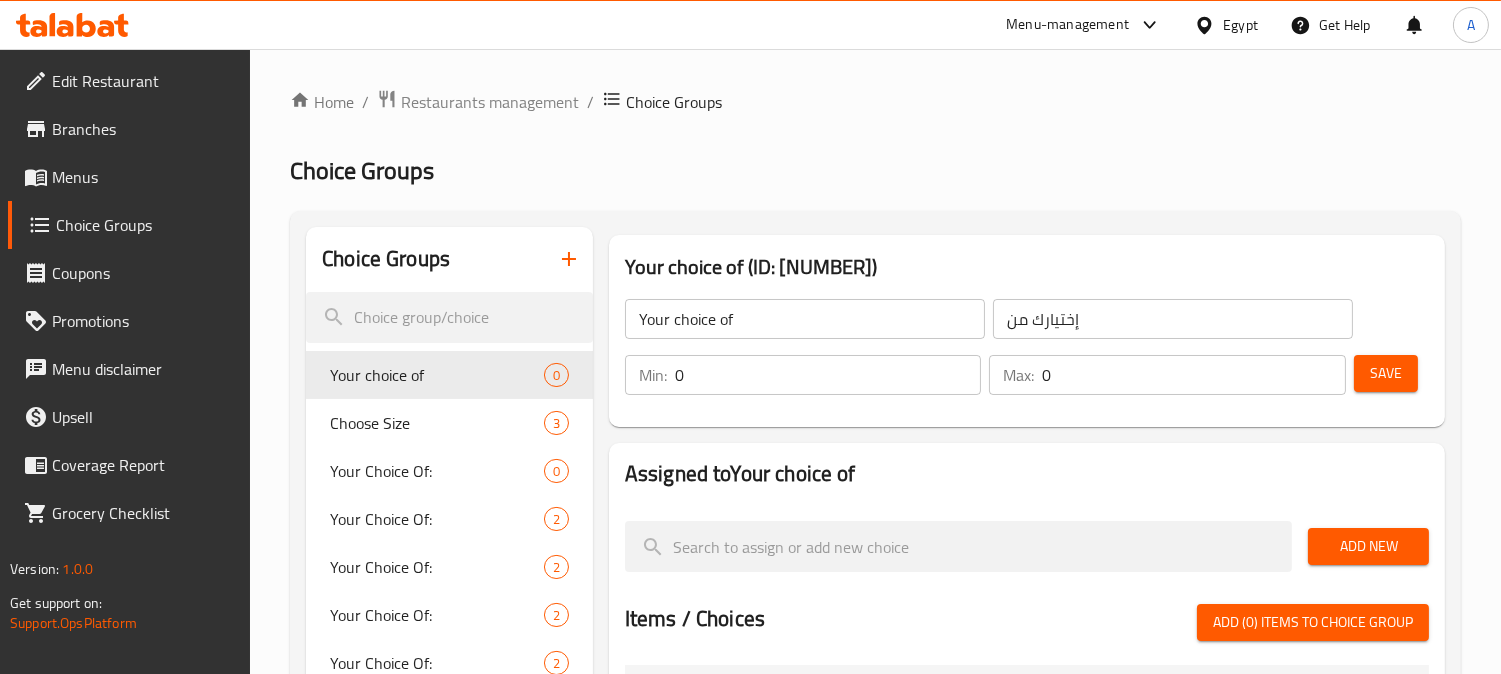 click on "Choice Groups Your choice of  0 Choose Size 3 Your Choice Of: 0 Your Choice Of: 2 Your Choice Of: 2 Your Choice Of: 2 Your Choice Of: 2 Your Choice OF : 2 your choose of: 3 Choose Size 2 Choose Size 2 Your Choice of: 2 Your choice of  (ID: 1754230773900) Your choice of ​ إختيارك من ​ Min: 0 ​ Max: 0 ​ Save Assigned to  Your choice of  Add New Items / Choices Add (0) items to choice group Sobia 0 EGP Medium 35 EGP JUMBO 40 EGP Carrot 0 EGP Medium 30 EGP JUMBO 35 EGP Dates 0 EGP Medium 25 EGP JUMBO 30 EGP Plain Doum 0 EGP Medium 25 EGP JUMBO 30 EGP Doum with Milk 0 EGP Medium 25 EGP JUMBO 30 EGP Lemon 0 EGP Medium 30 EGP JUMBO 35 EGP Brazilian 0 EGP Medium 45 EGP JUMBO 55 EGP Lemon Mint 0 EGP Medium 35 EGP JUMBO 40 EGP Orange and Ginger 0 EGP Medium 35 EGP JUMBO 40 EGP Sugarcane 0 EGP Medium 25 EGP JUMBO 30 EGP Sobia Sugarcane 0 EGP Medium 25 EGP JUMBO 30 EGP Lemon Sugarcane 0 EGP Medium 30 EGP JUMBO 35 EGP Ice Sugarcane 0 EGP medium 45 EGP JUMBO 50 EGP Sugarcane with Milk 0 EGP medium 30 EGP )" at bounding box center [879, 726] 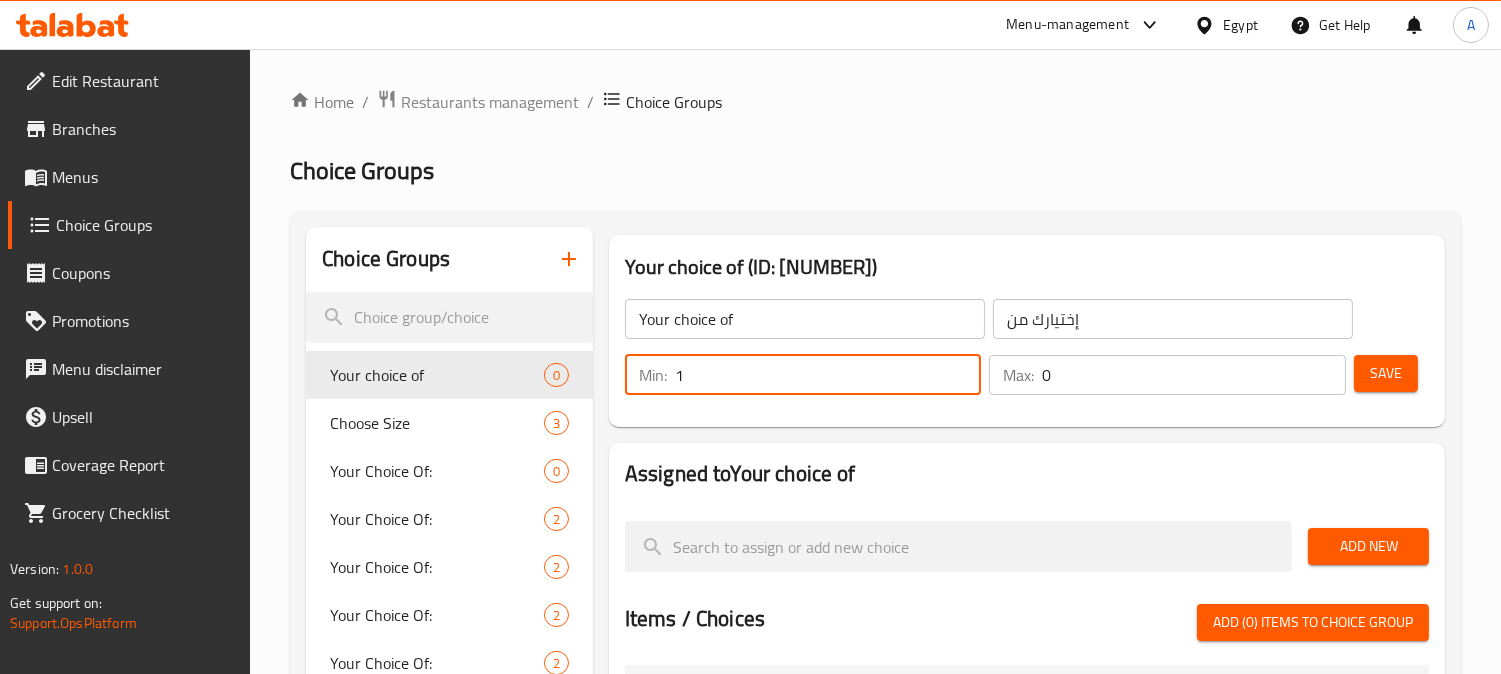 type on "1" 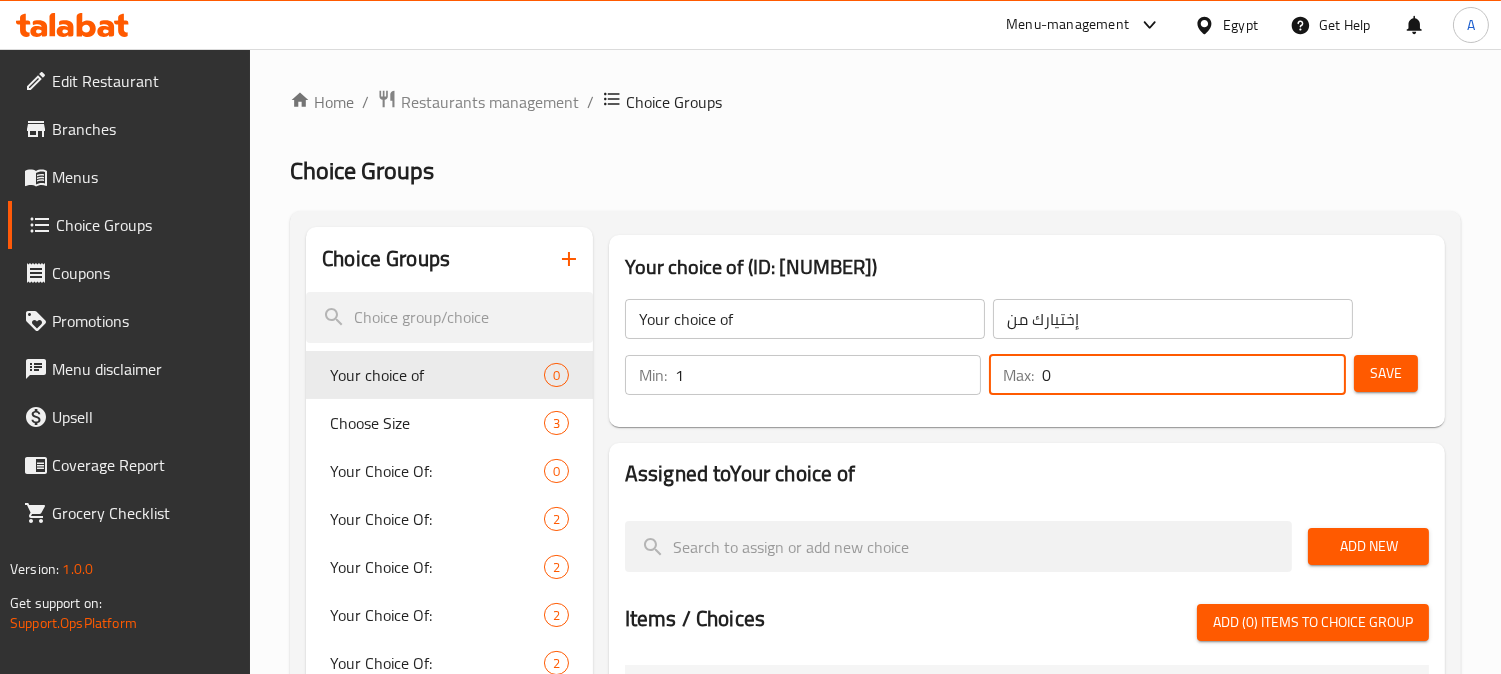 drag, startPoint x: 1027, startPoint y: 382, endPoint x: 944, endPoint y: 413, distance: 88.60023 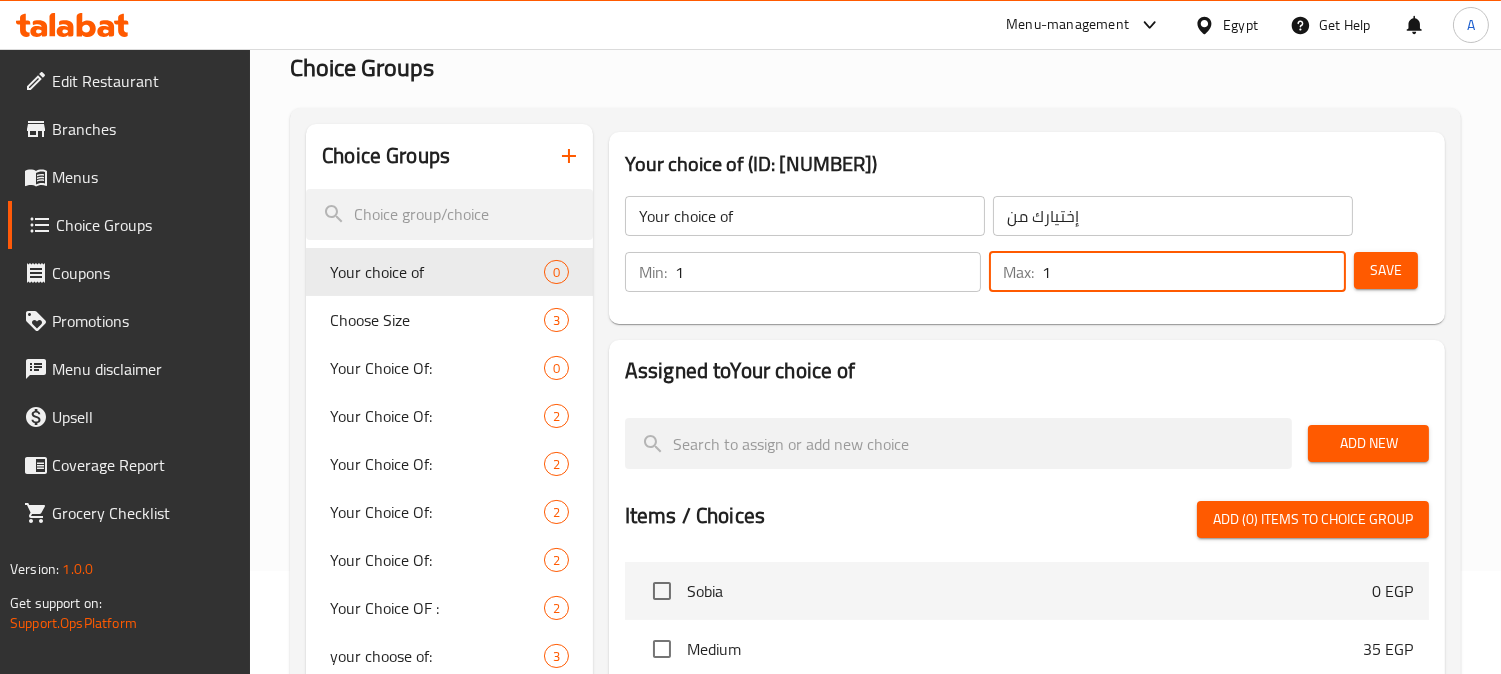 scroll, scrollTop: 222, scrollLeft: 0, axis: vertical 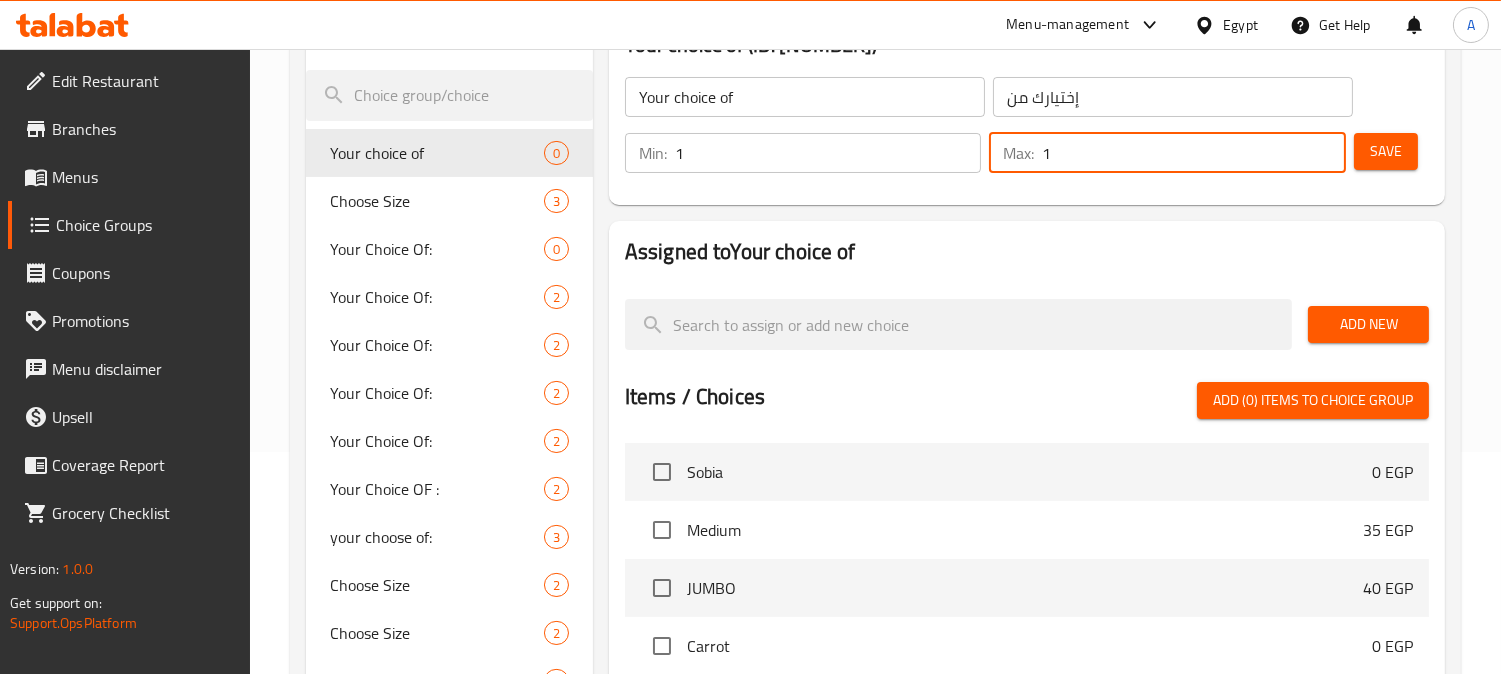 type on "1" 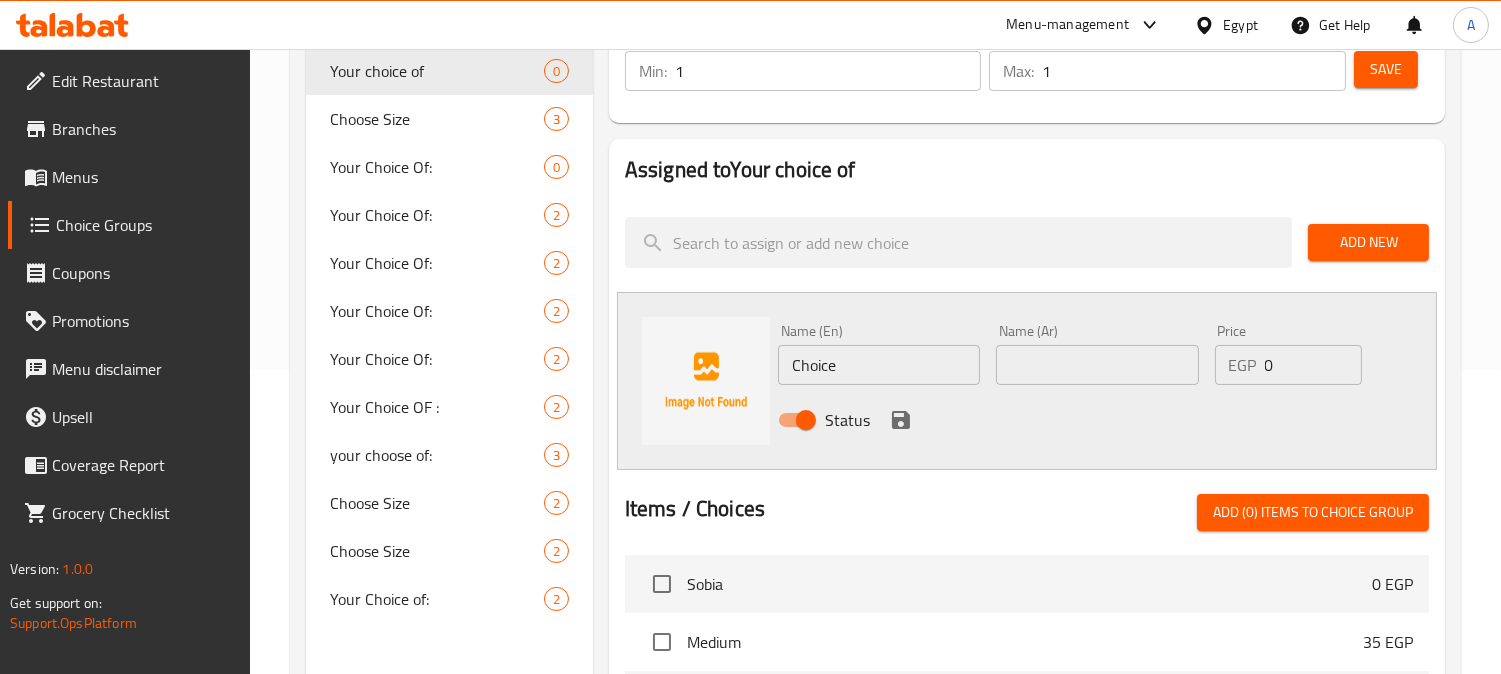 scroll, scrollTop: 444, scrollLeft: 0, axis: vertical 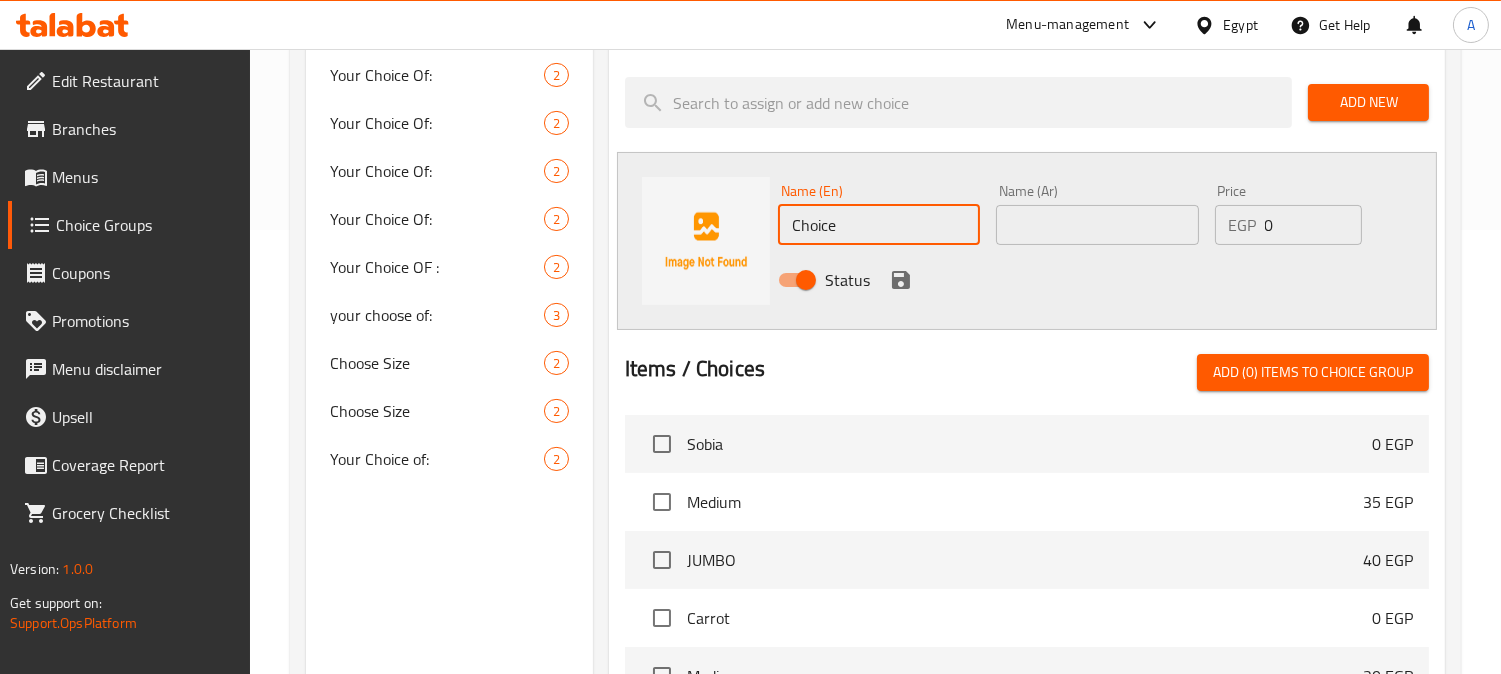 drag, startPoint x: 855, startPoint y: 214, endPoint x: 755, endPoint y: 235, distance: 102.18121 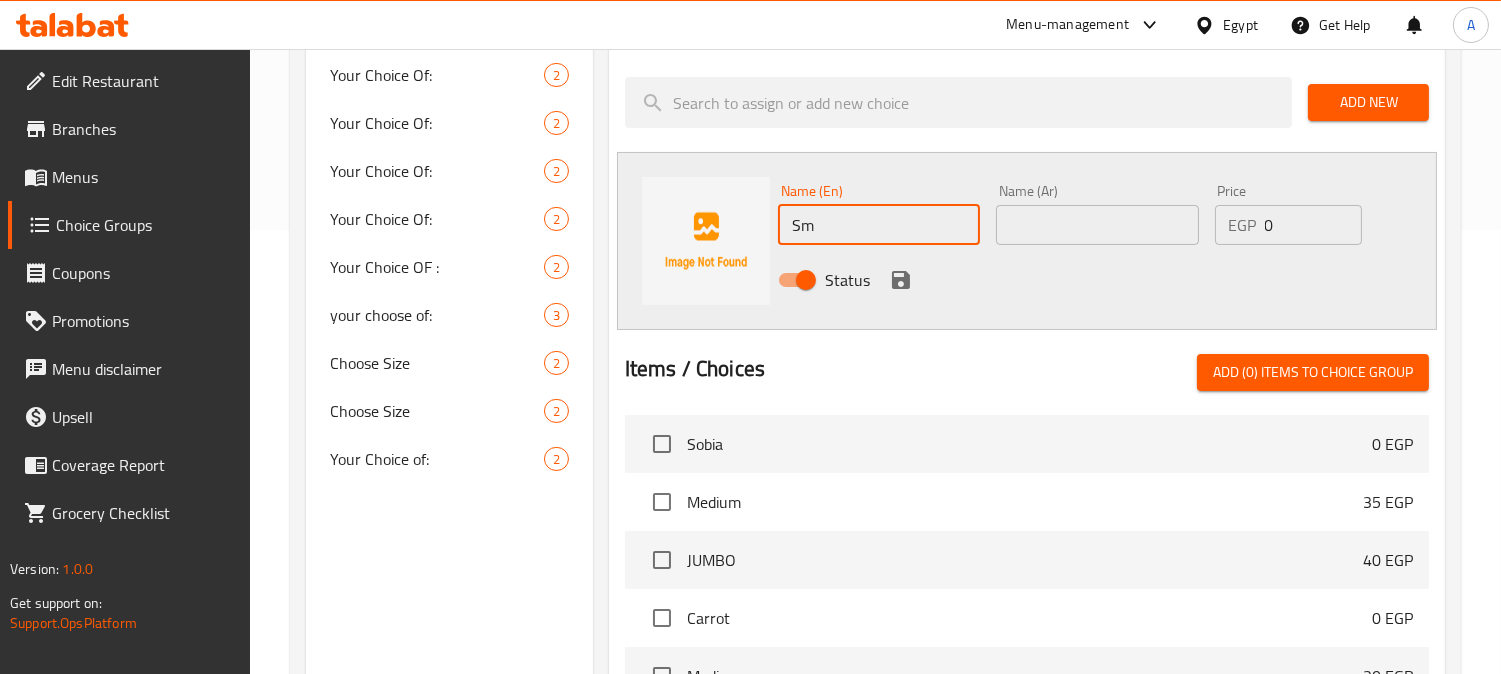 type on "Small" 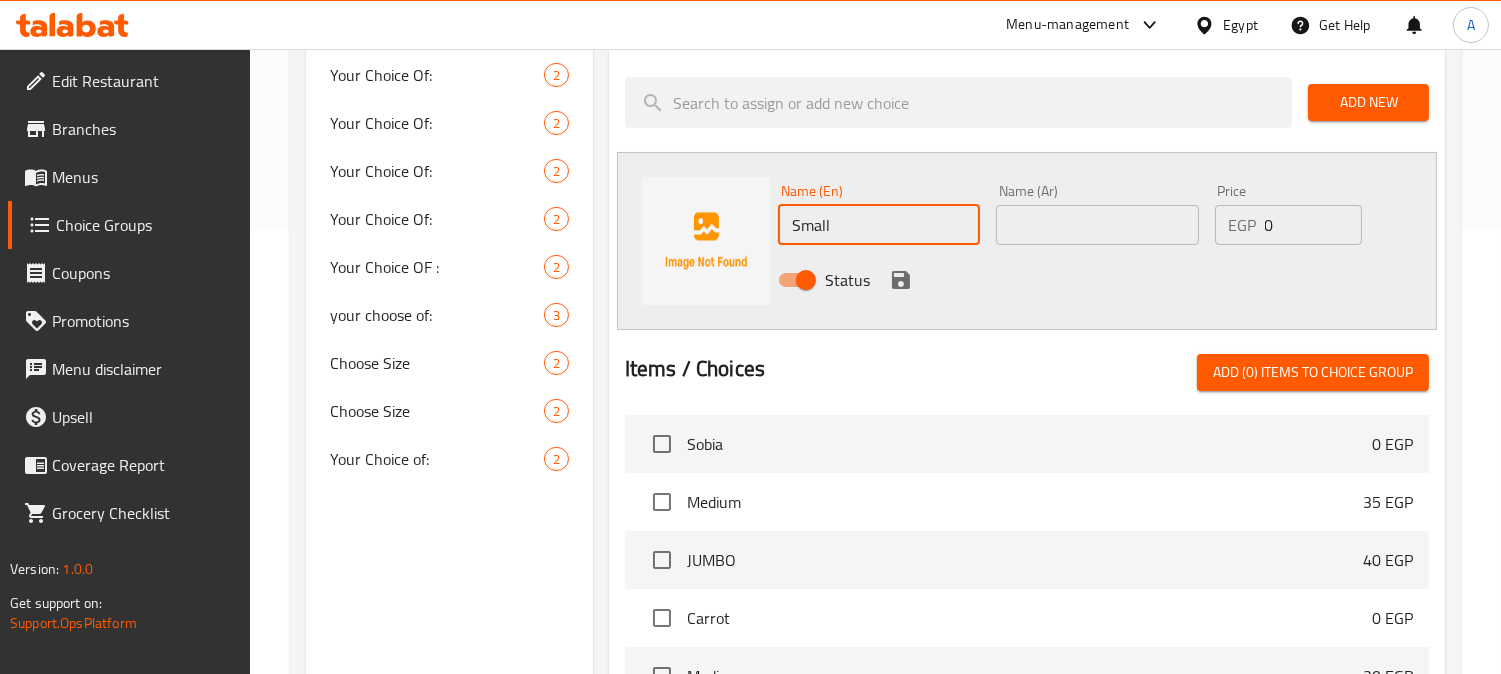 click at bounding box center (1097, 225) 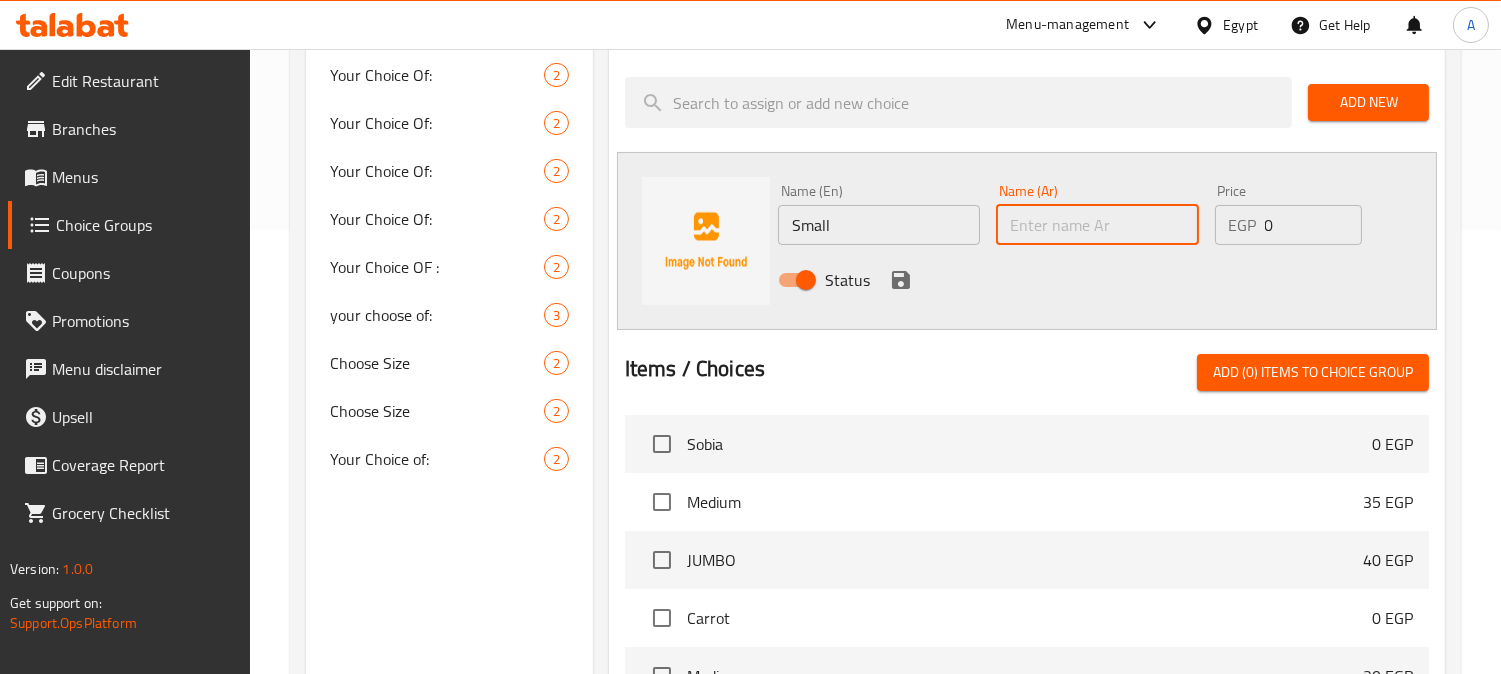type on "صغير" 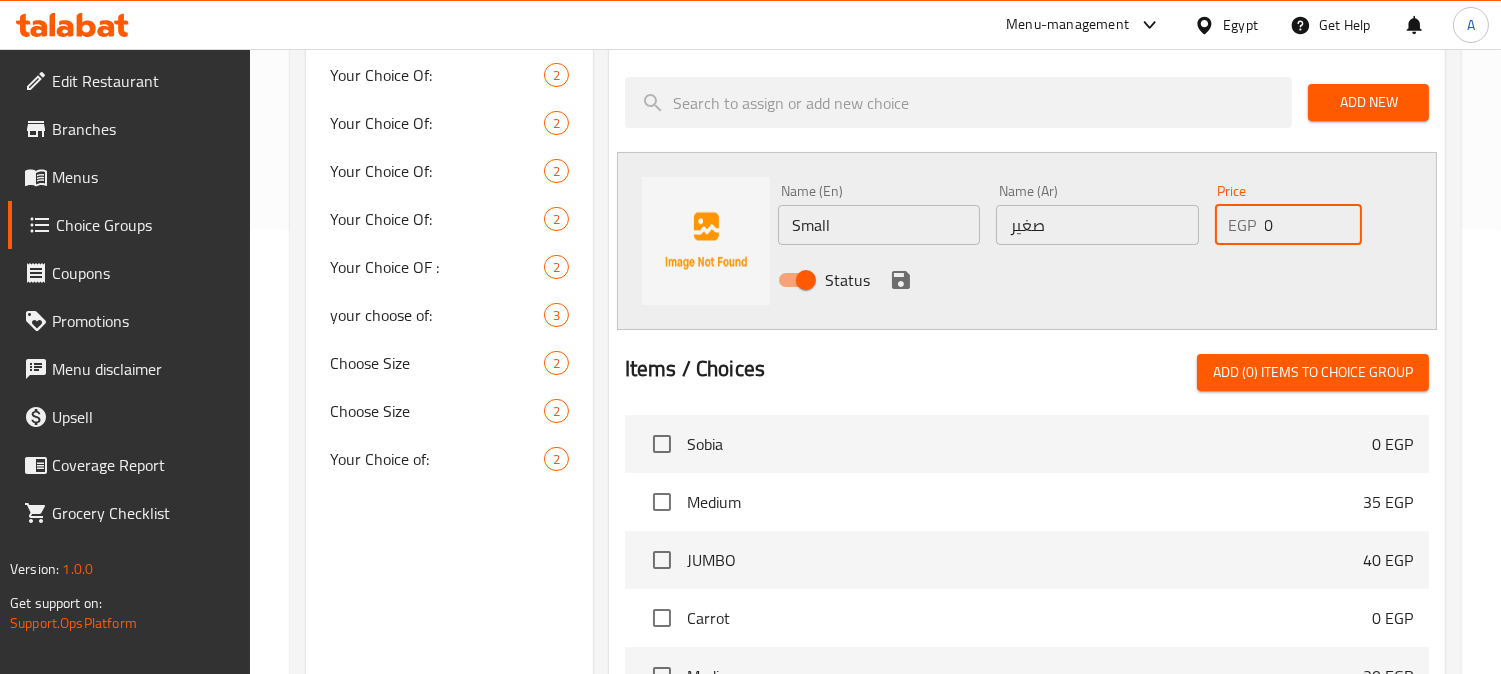 drag, startPoint x: 1294, startPoint y: 218, endPoint x: 1207, endPoint y: 248, distance: 92.02717 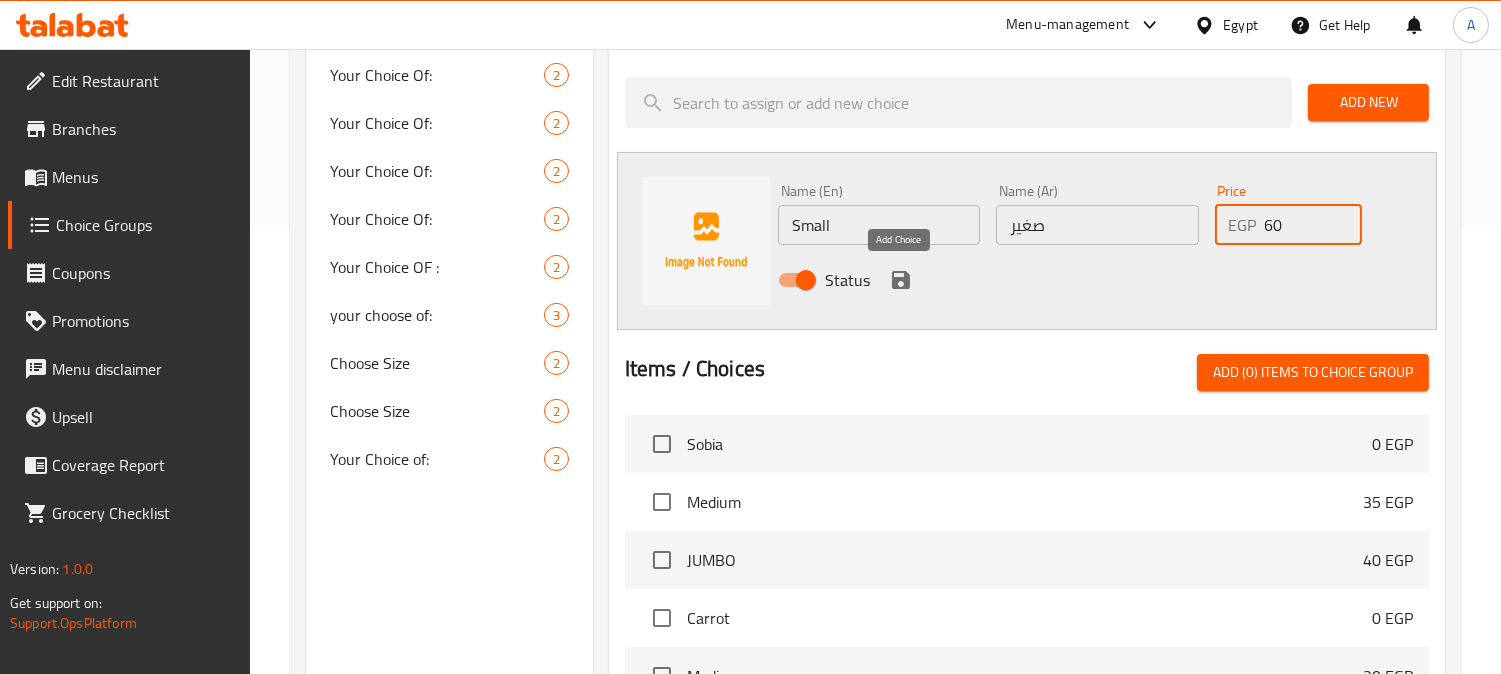 type on "60" 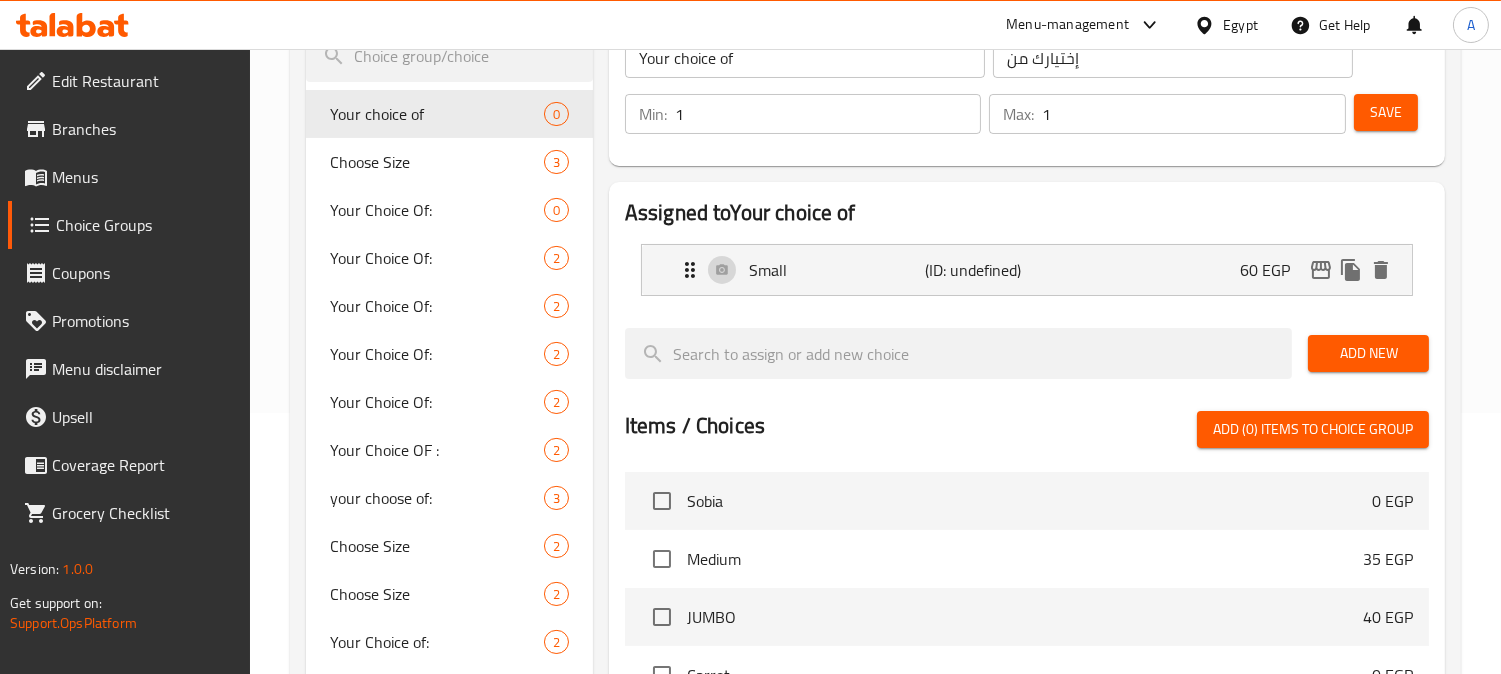 scroll, scrollTop: 222, scrollLeft: 0, axis: vertical 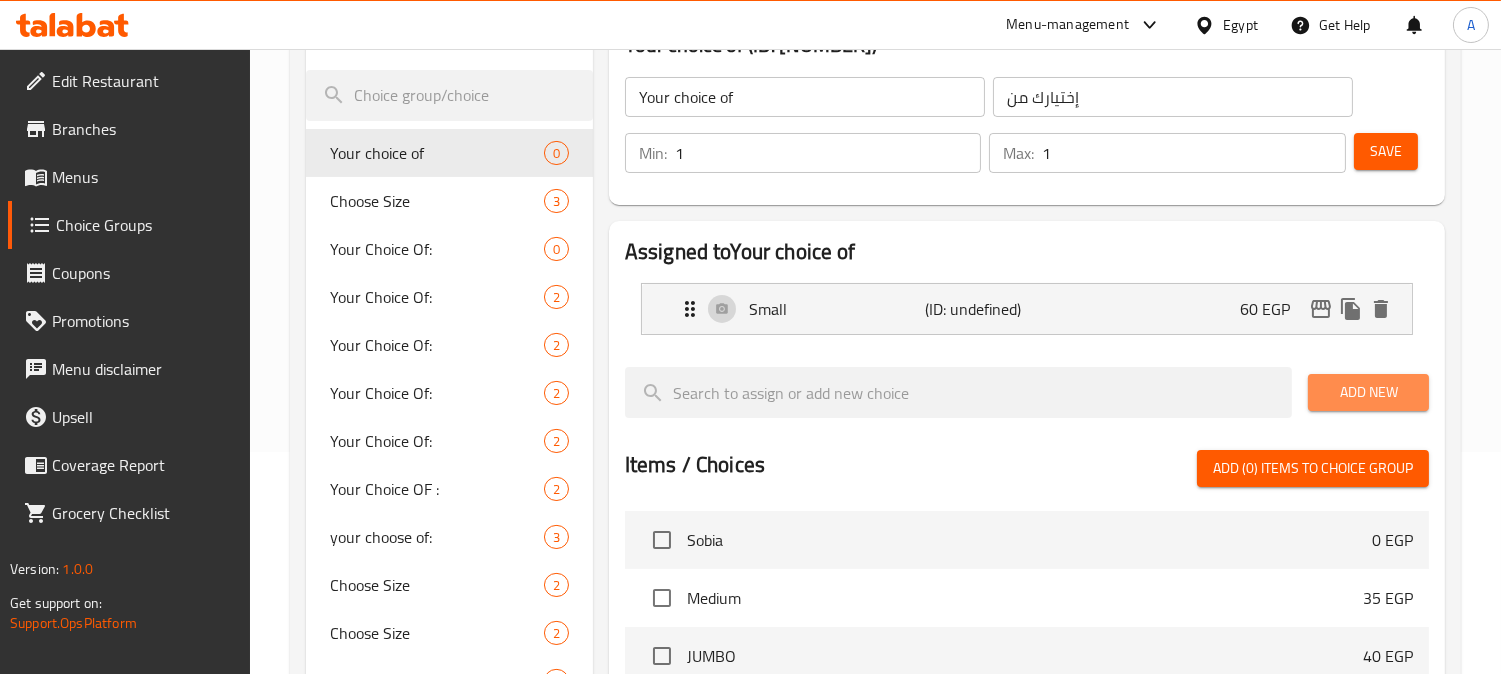 click on "Add New" at bounding box center (1368, 392) 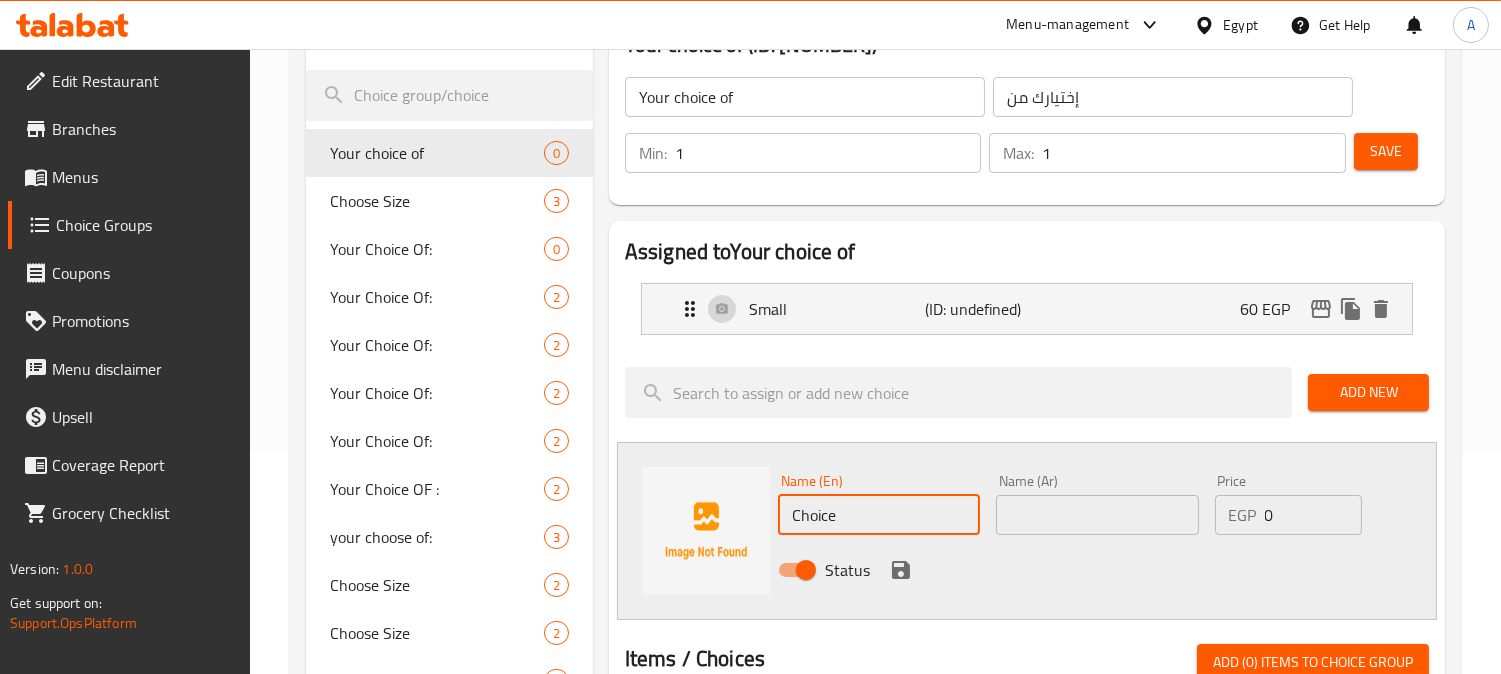 drag, startPoint x: 871, startPoint y: 516, endPoint x: 751, endPoint y: 522, distance: 120.14991 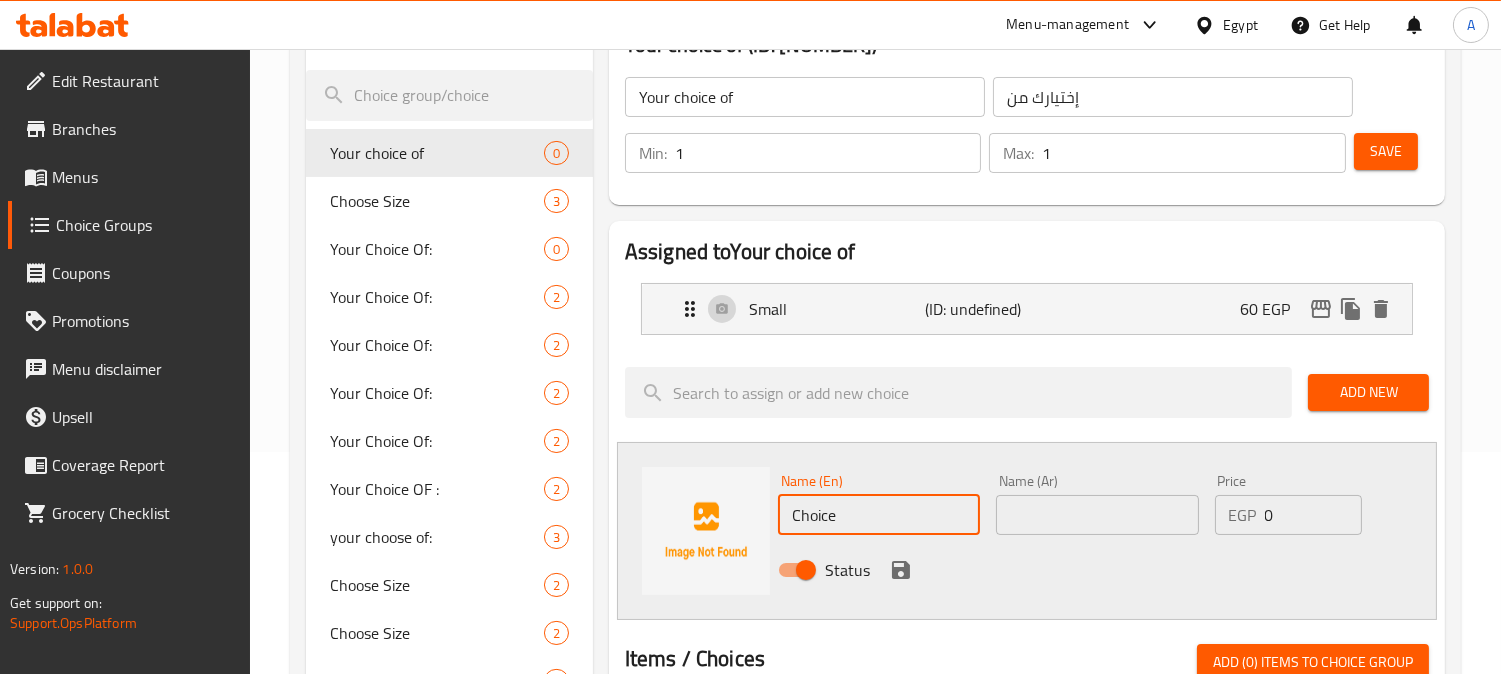 click on "Name (En) Choice Name (En) Name (Ar) Name (Ar) Price EGP 0 Price Status" at bounding box center [1027, 531] 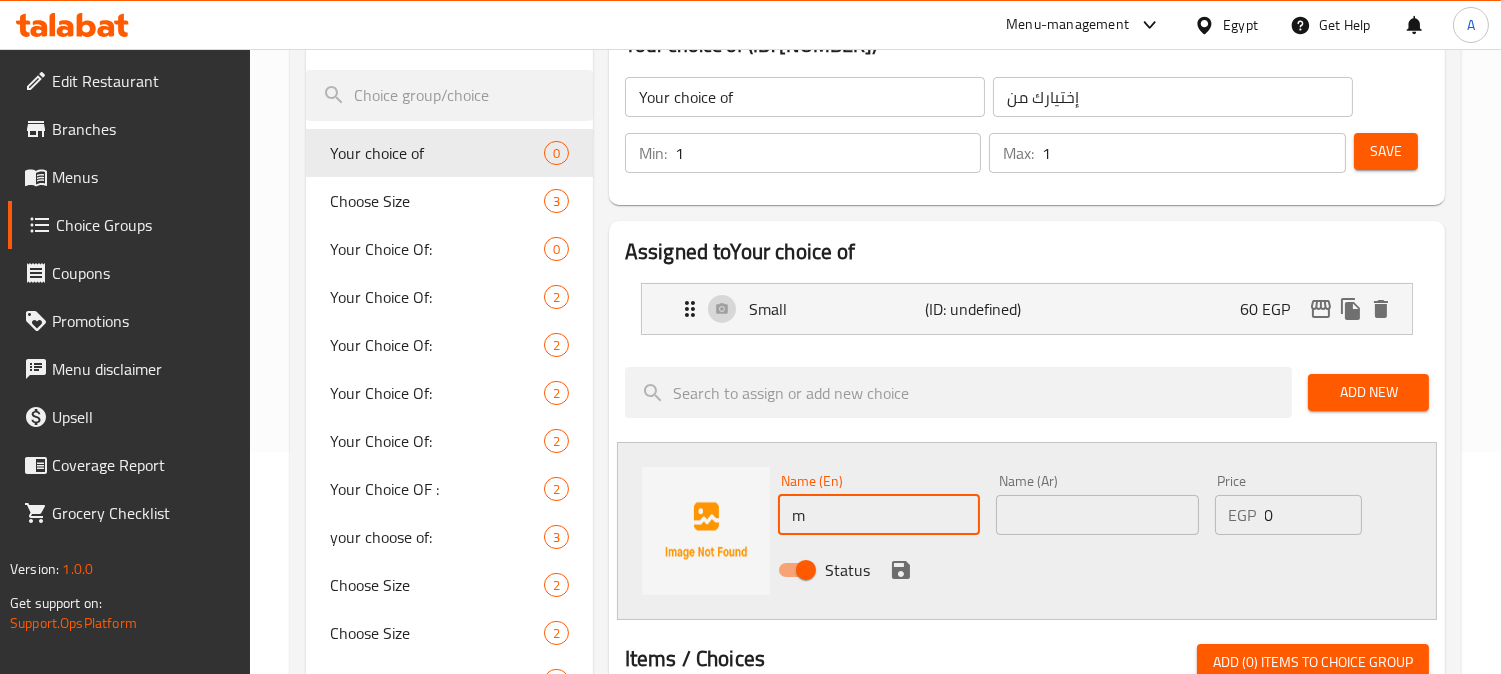 type on "Medium" 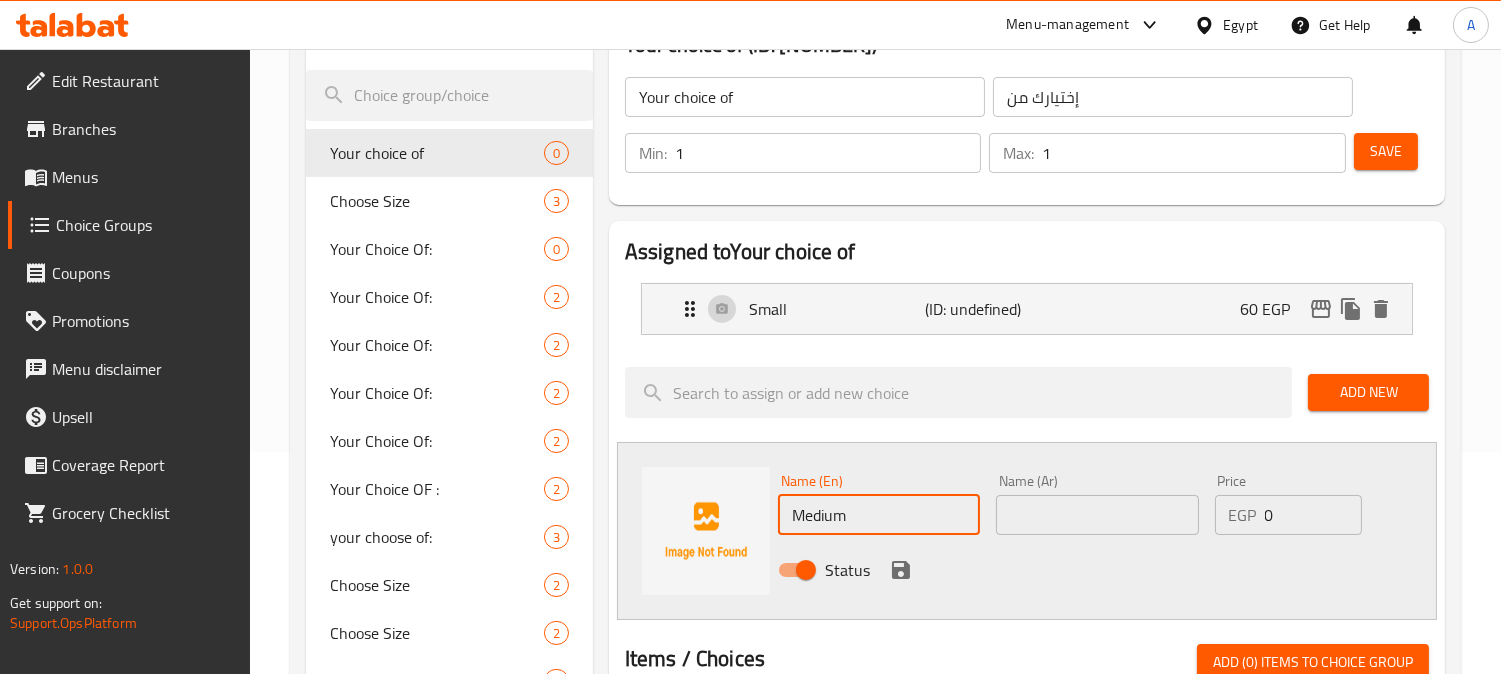 click at bounding box center [1097, 515] 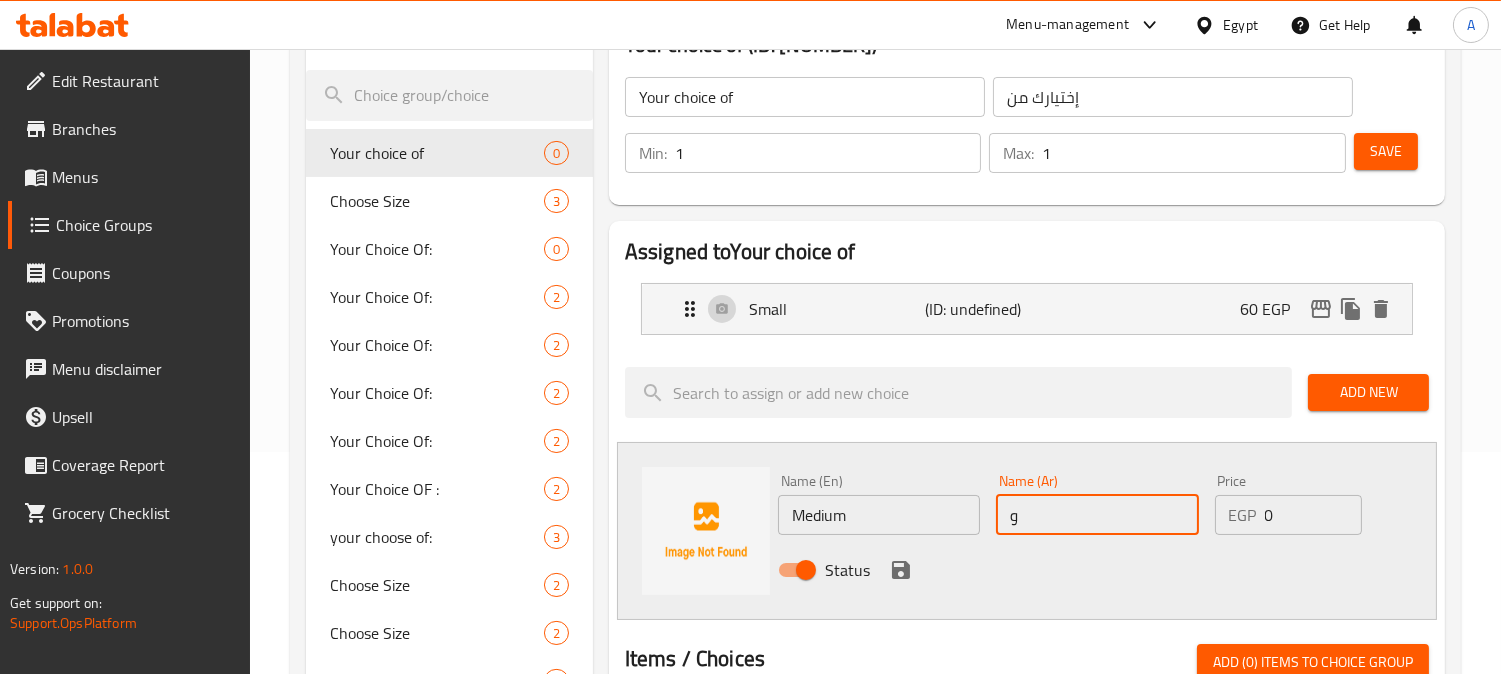 type on "وسط" 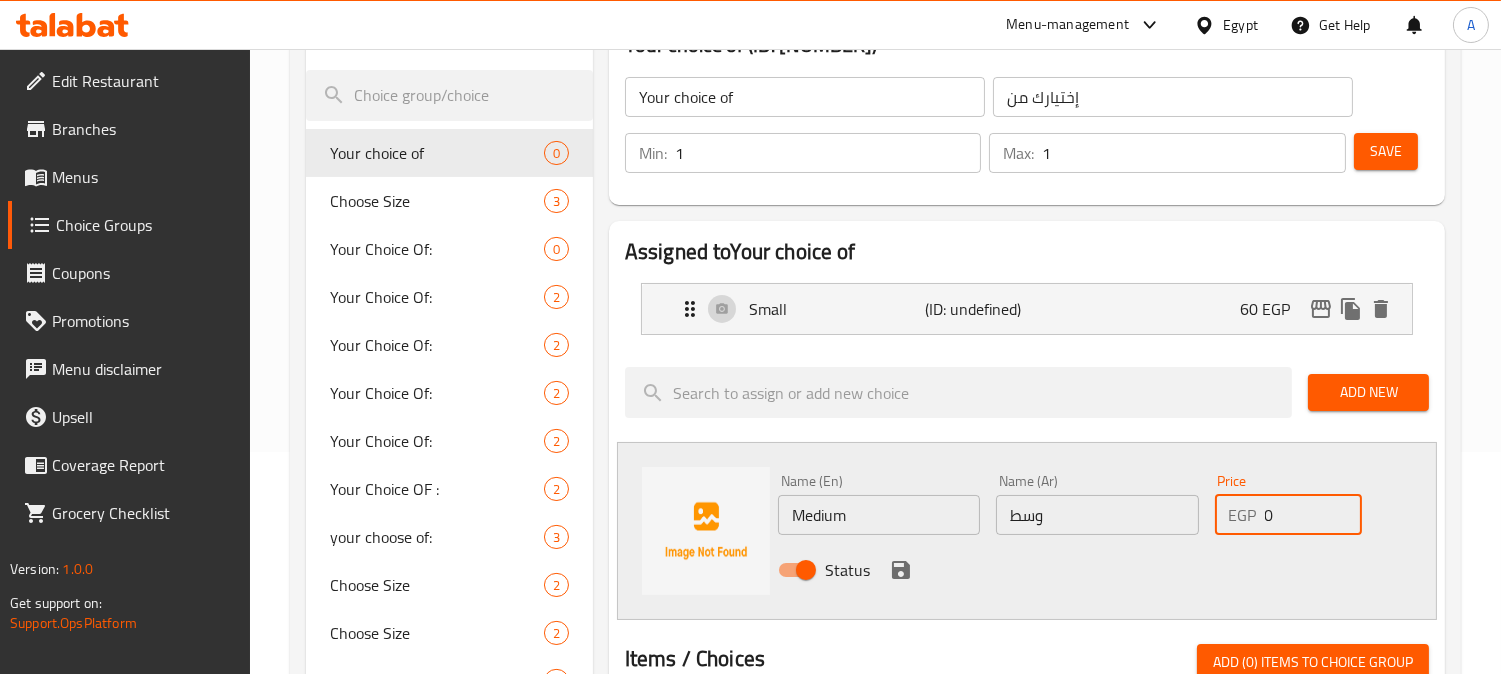 drag, startPoint x: 1303, startPoint y: 515, endPoint x: 1230, endPoint y: 530, distance: 74.52516 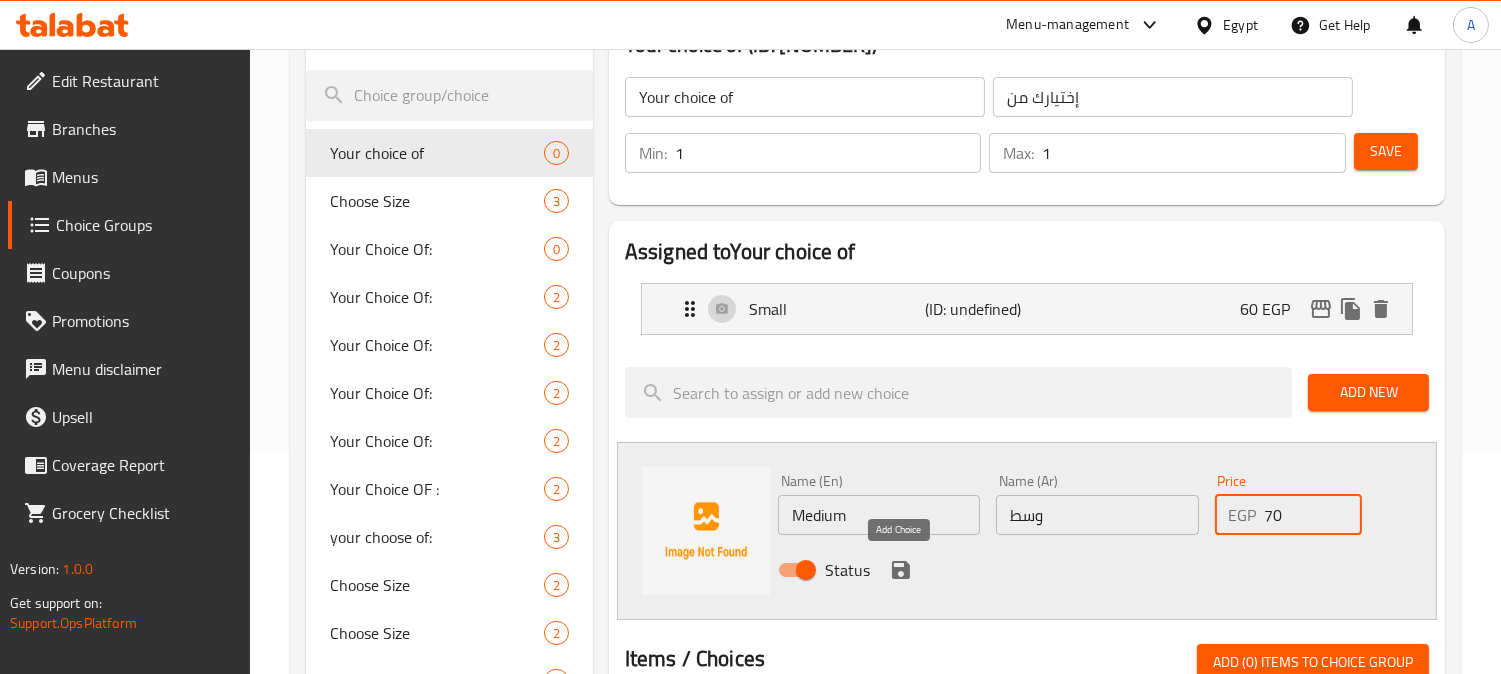 type on "70" 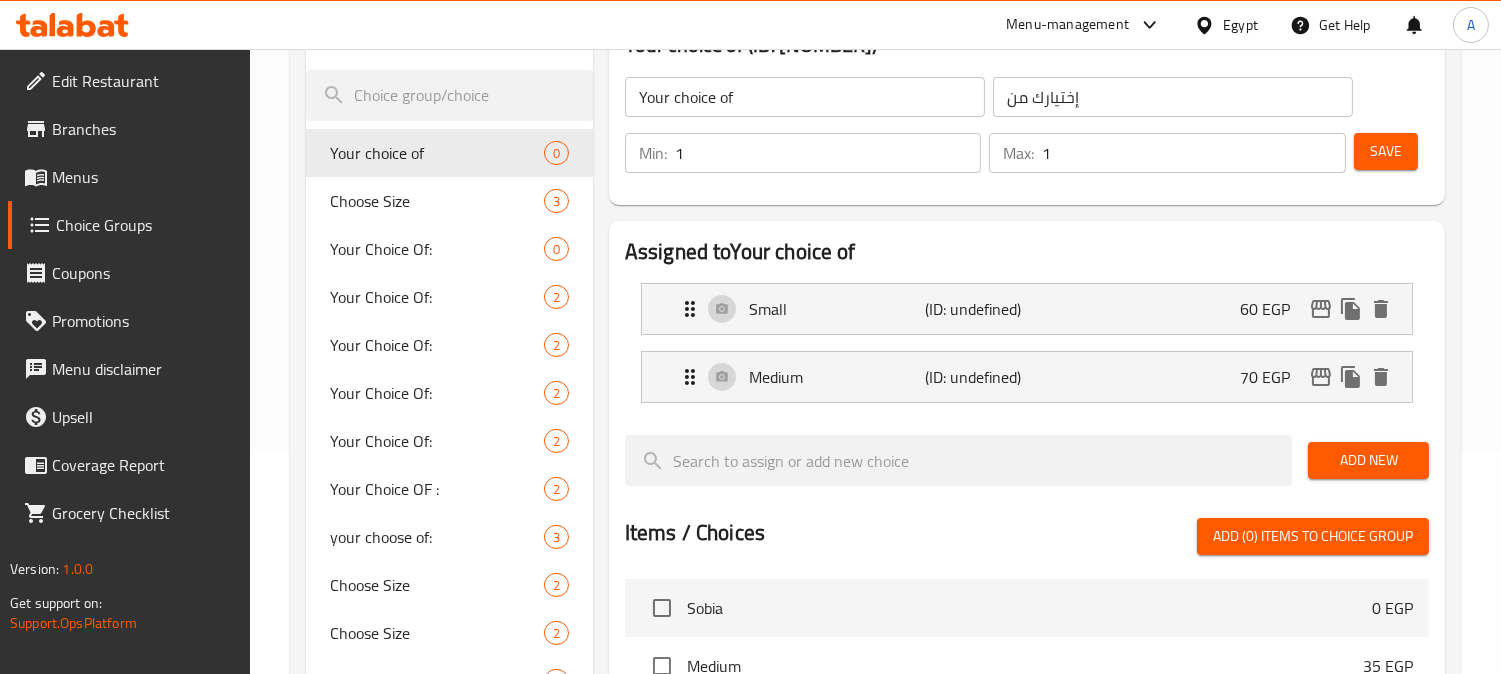 click on "Save" at bounding box center [1383, 153] 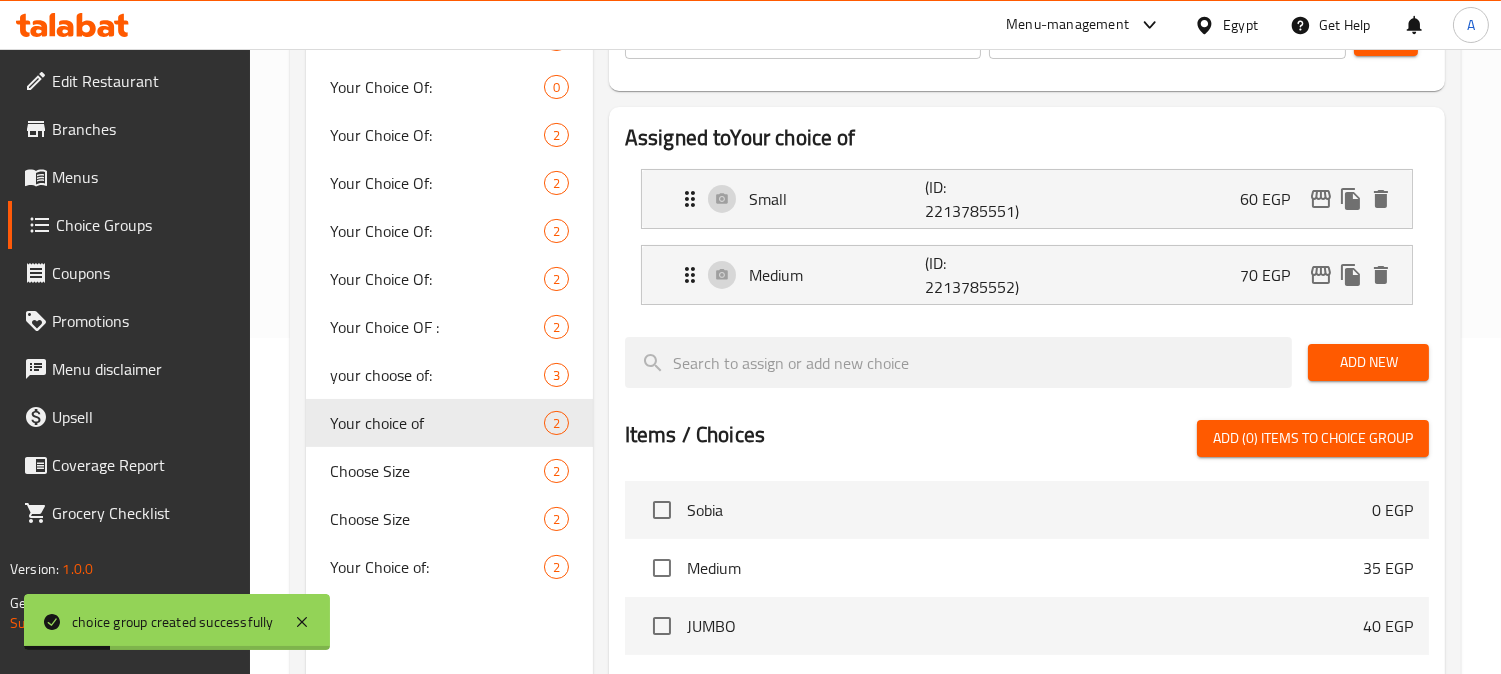 scroll, scrollTop: 444, scrollLeft: 0, axis: vertical 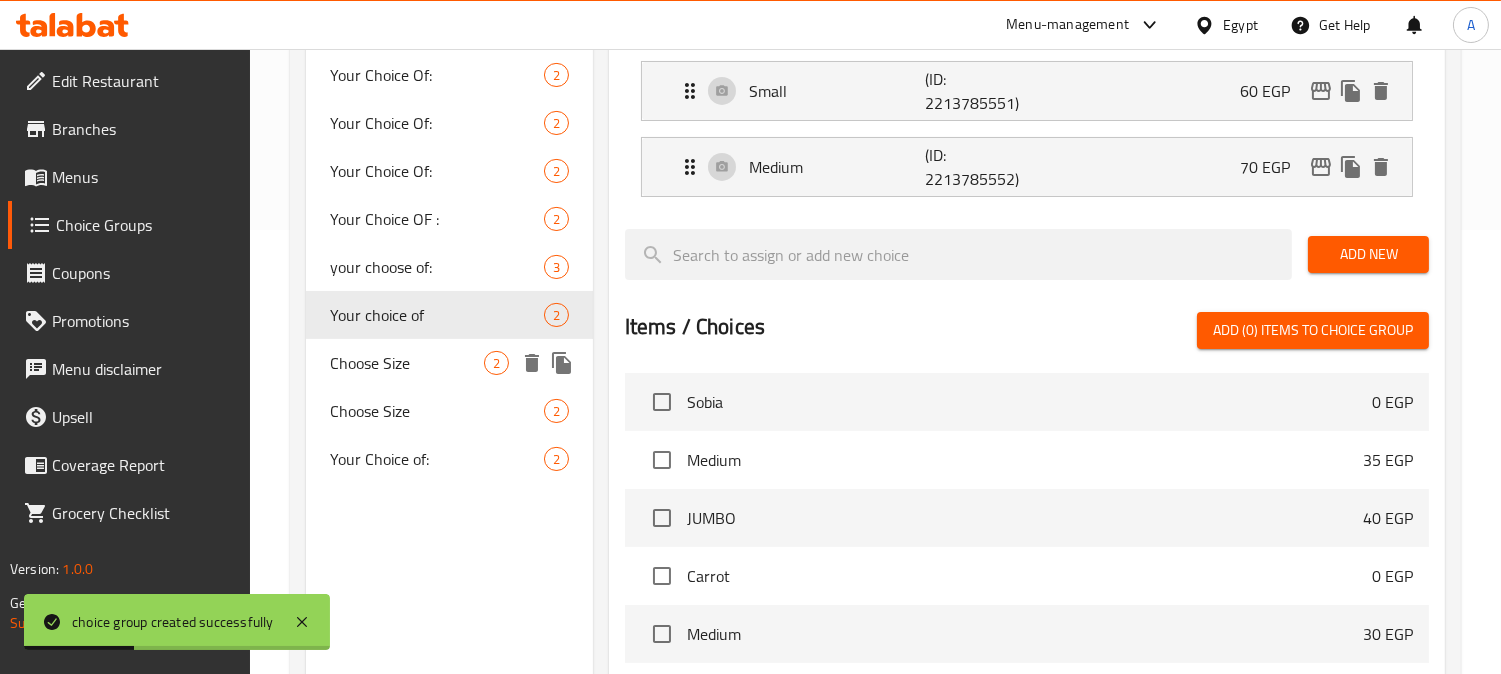 click on "Choose Size" at bounding box center [407, 363] 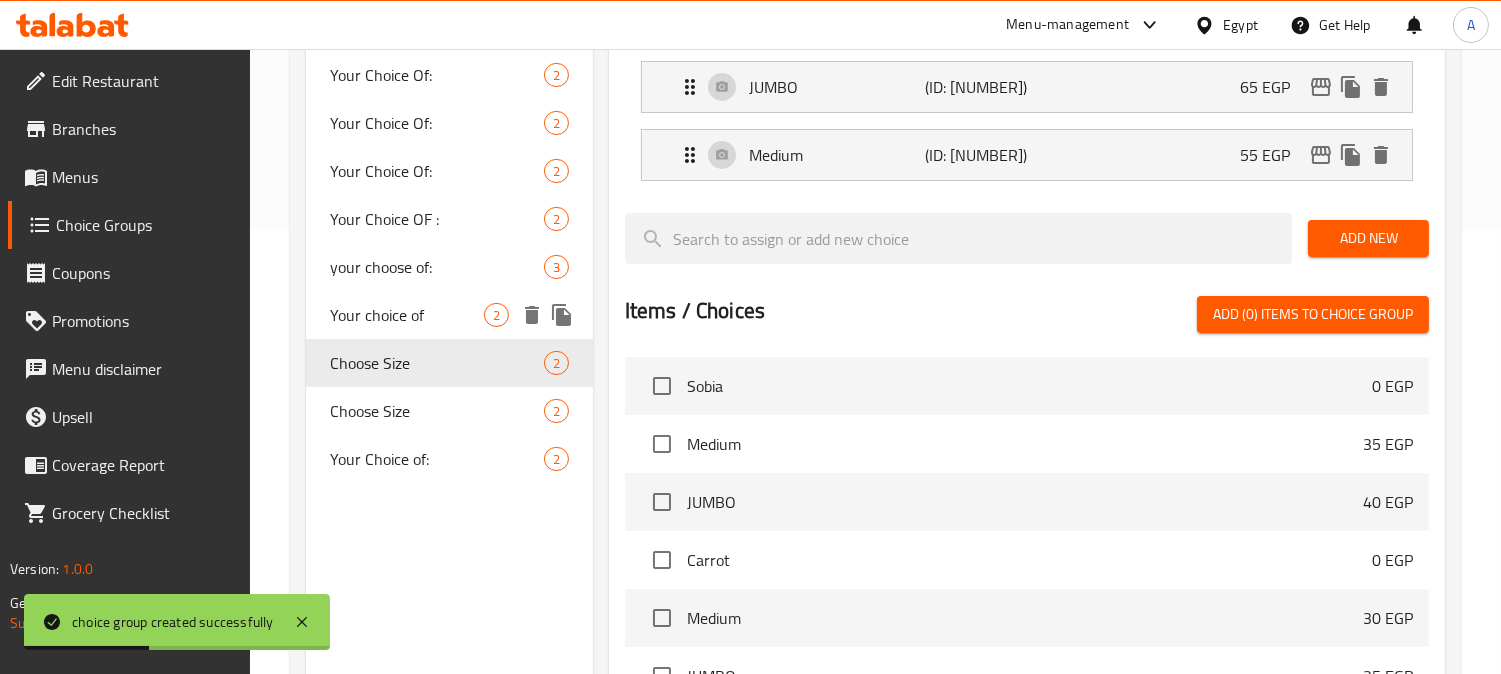 click on "Your choice of" at bounding box center (407, 315) 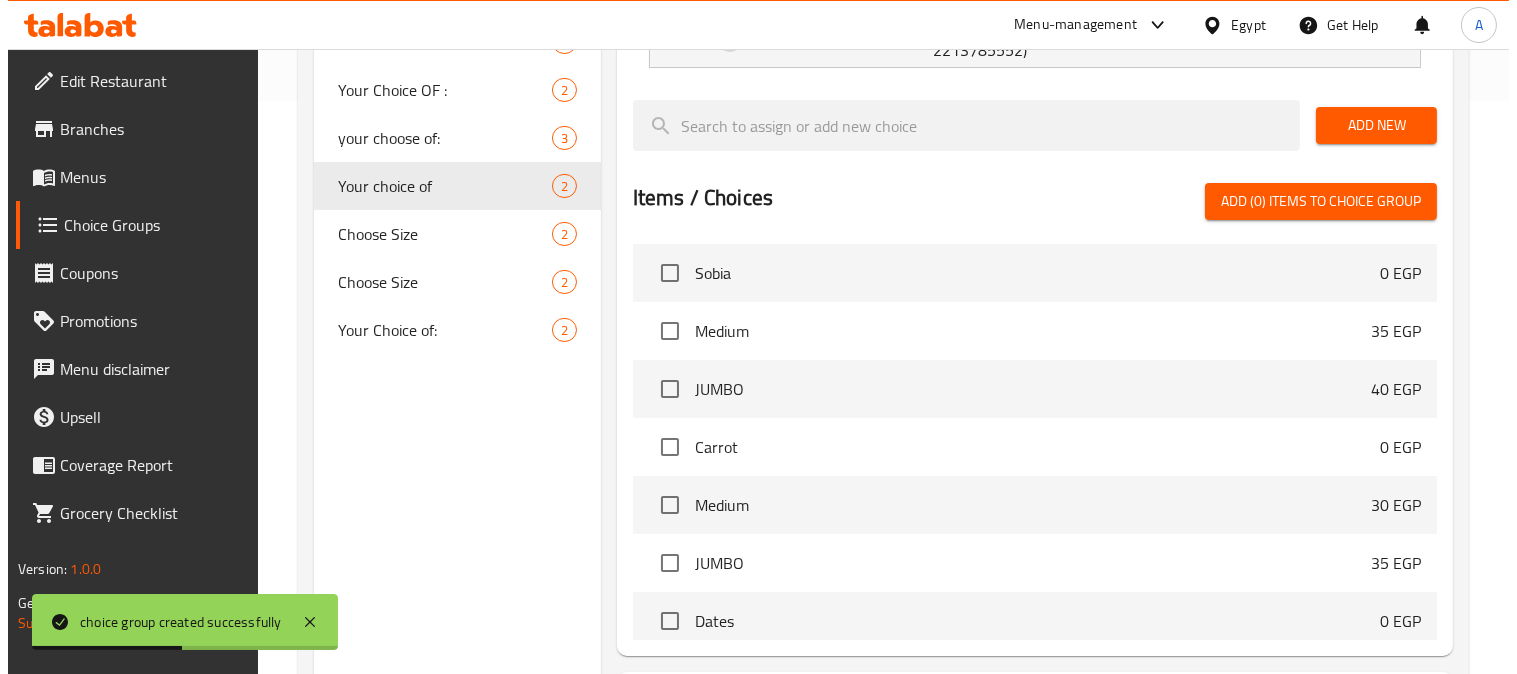scroll, scrollTop: 758, scrollLeft: 0, axis: vertical 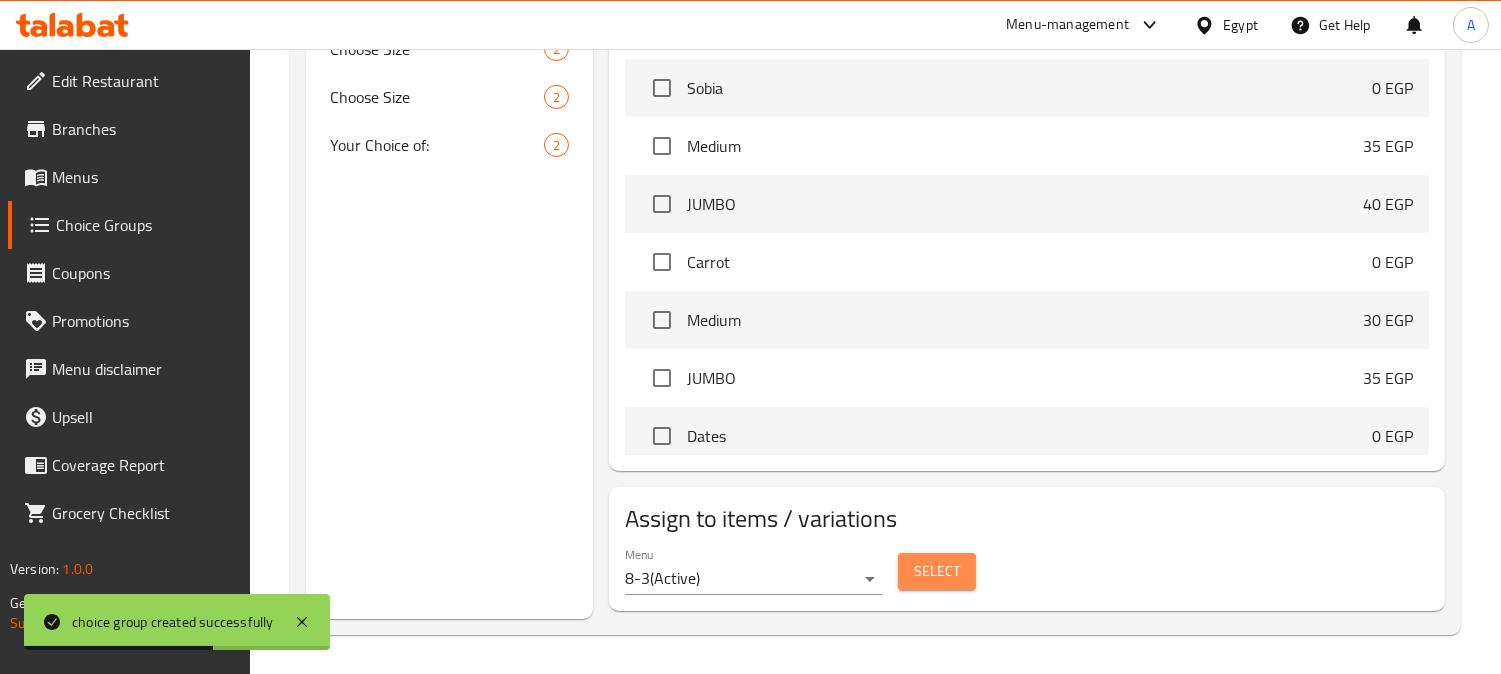 click on "Select" at bounding box center (937, 571) 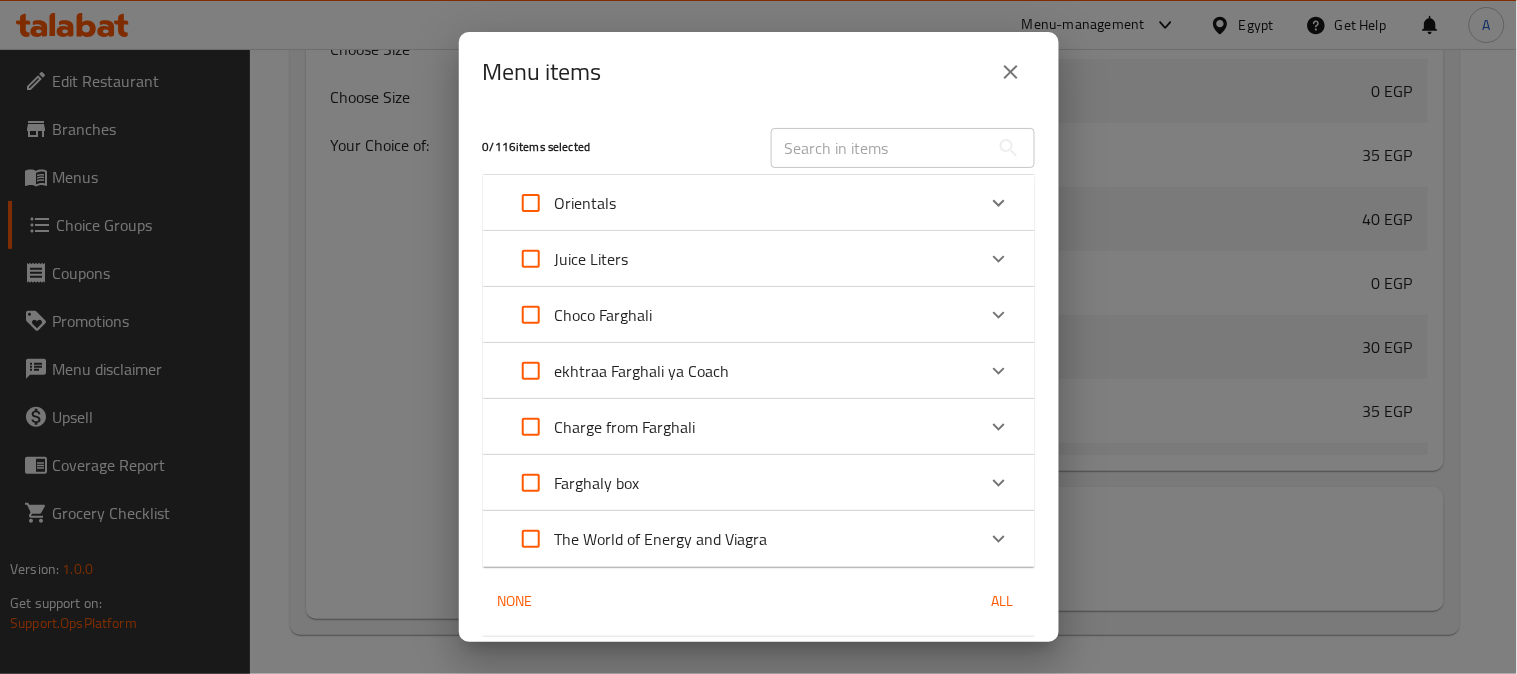 click at bounding box center (531, 427) 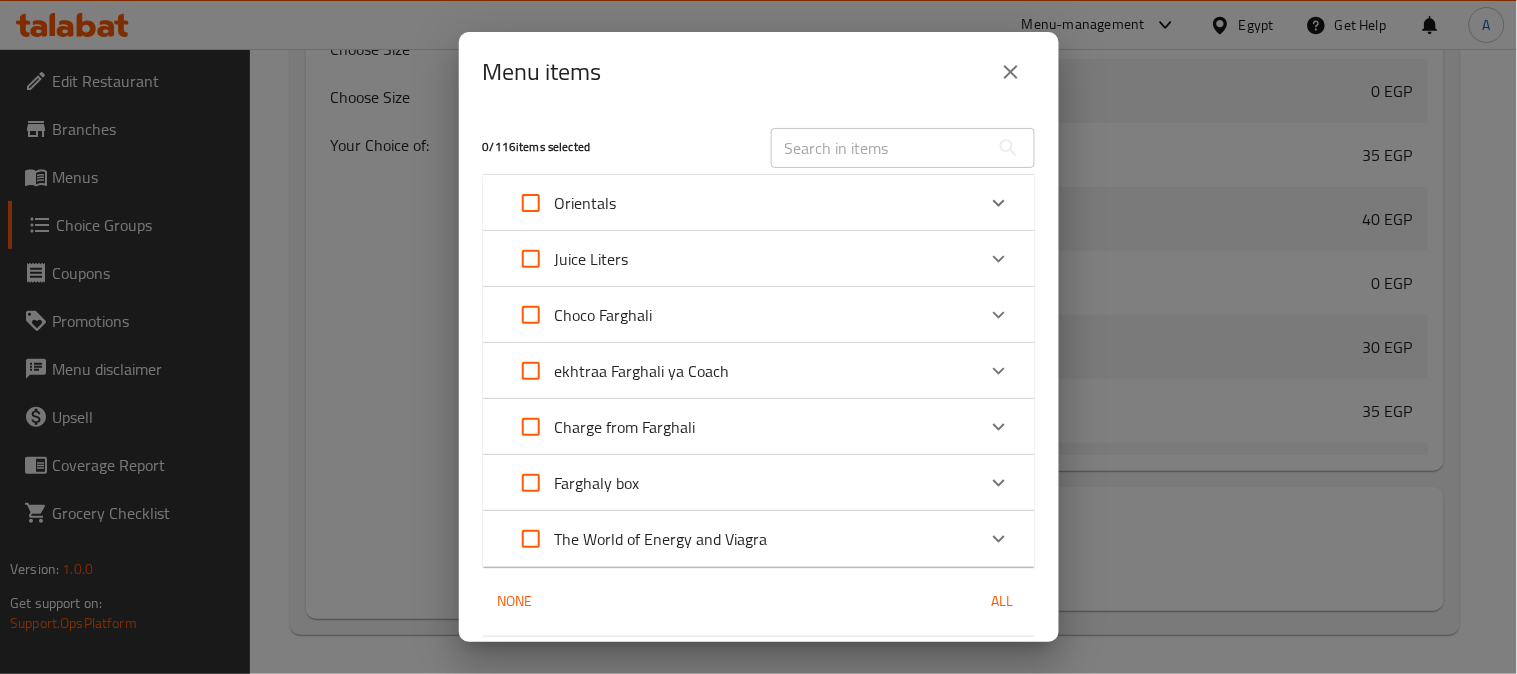 checkbox on "true" 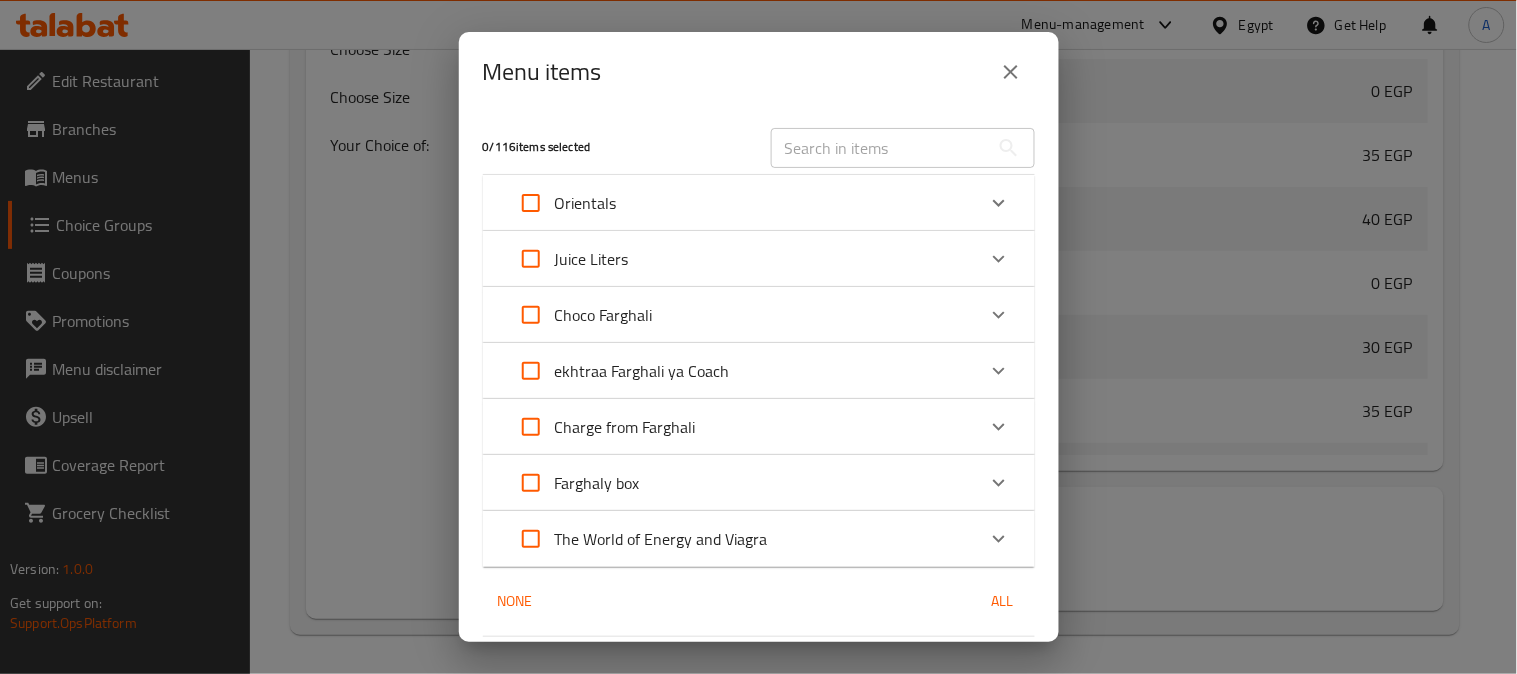checkbox on "true" 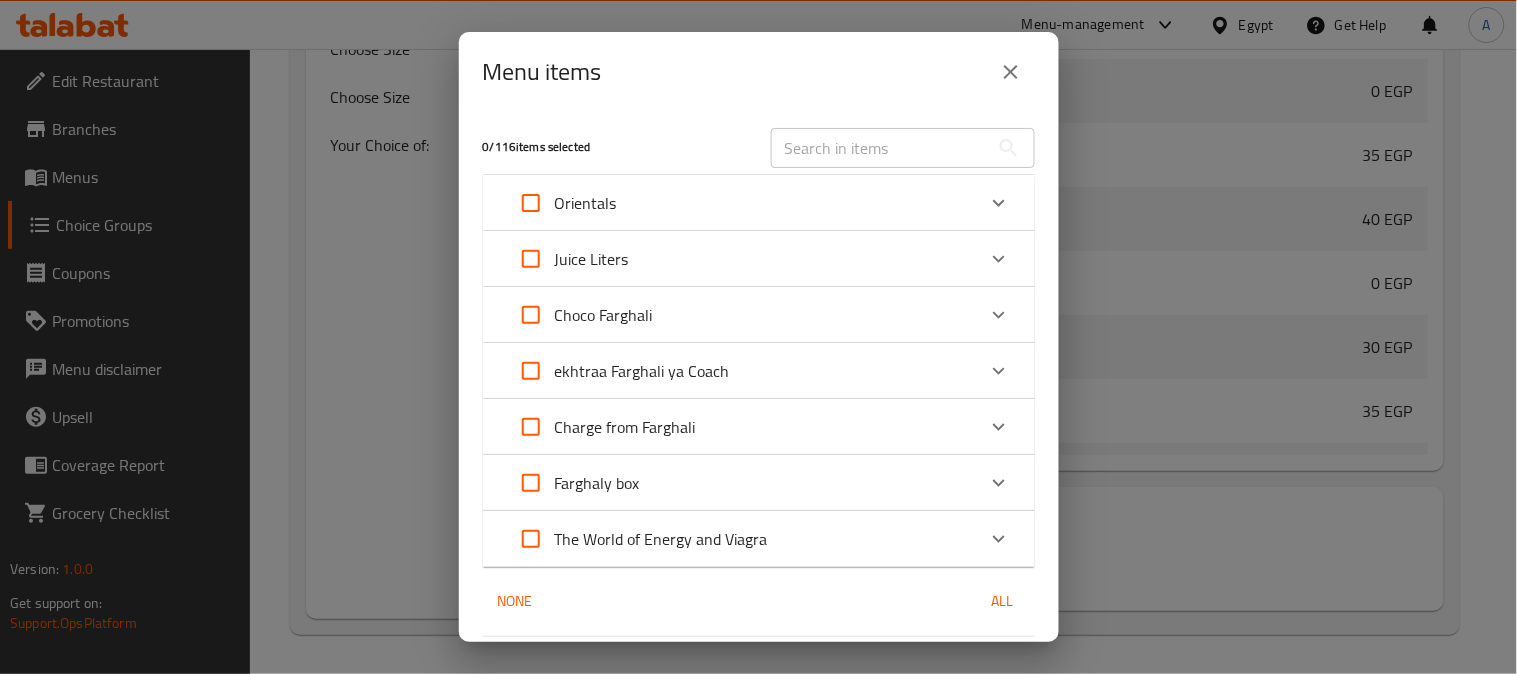 checkbox on "true" 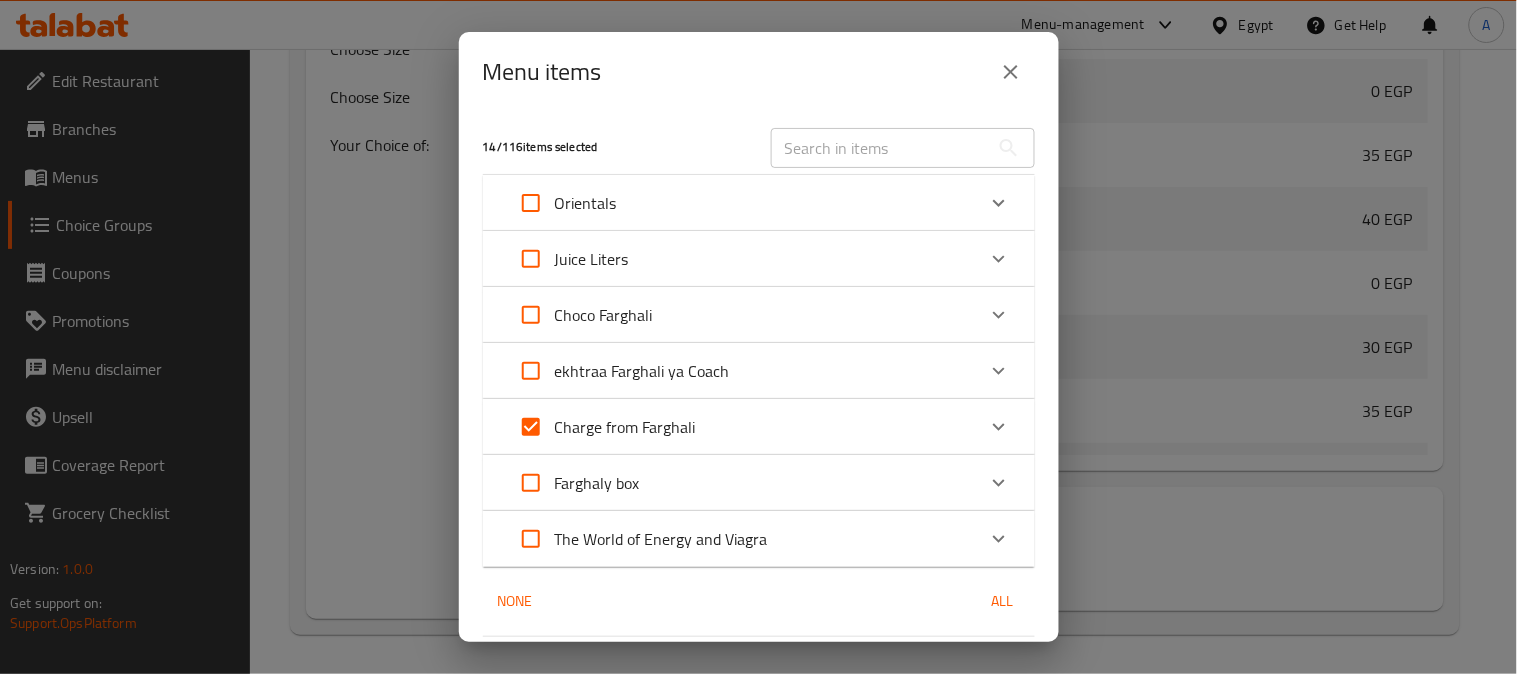 click on "Charge from Farghali" at bounding box center (741, 427) 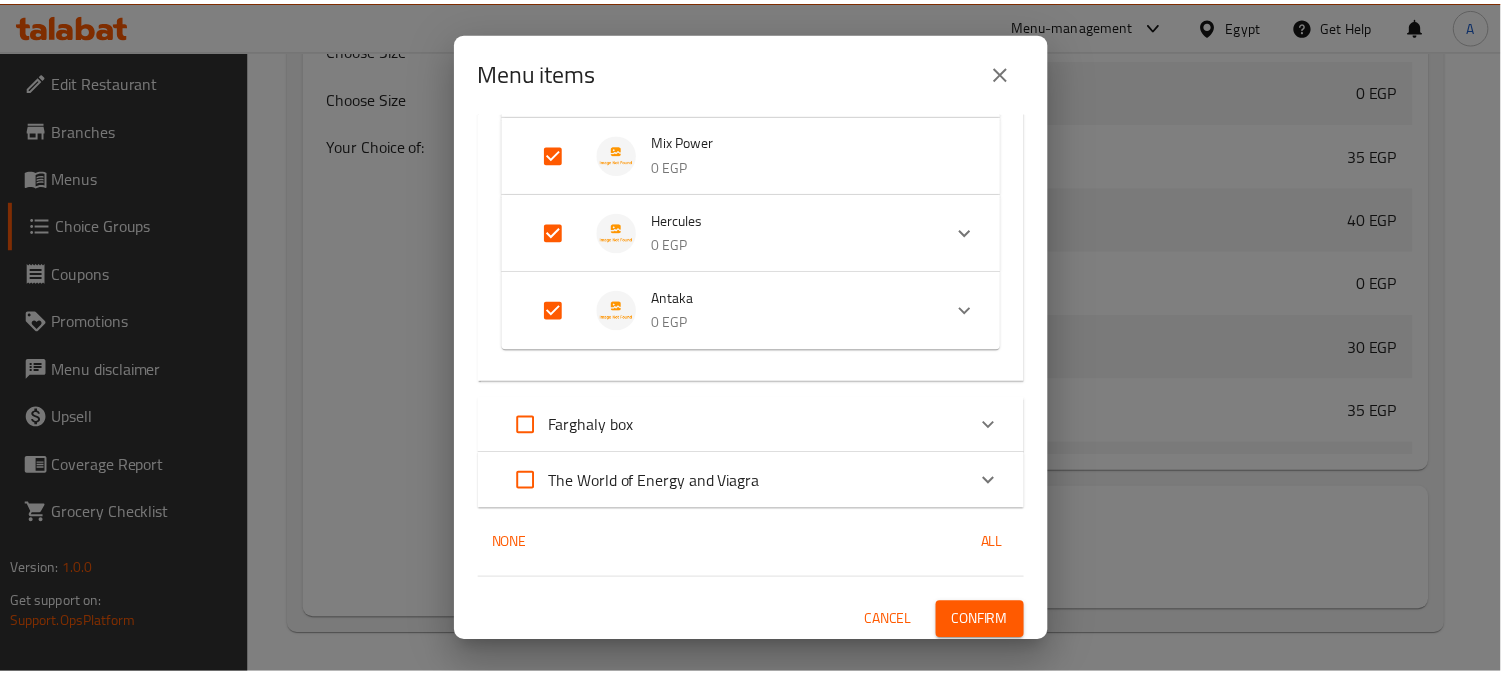 scroll, scrollTop: 1242, scrollLeft: 0, axis: vertical 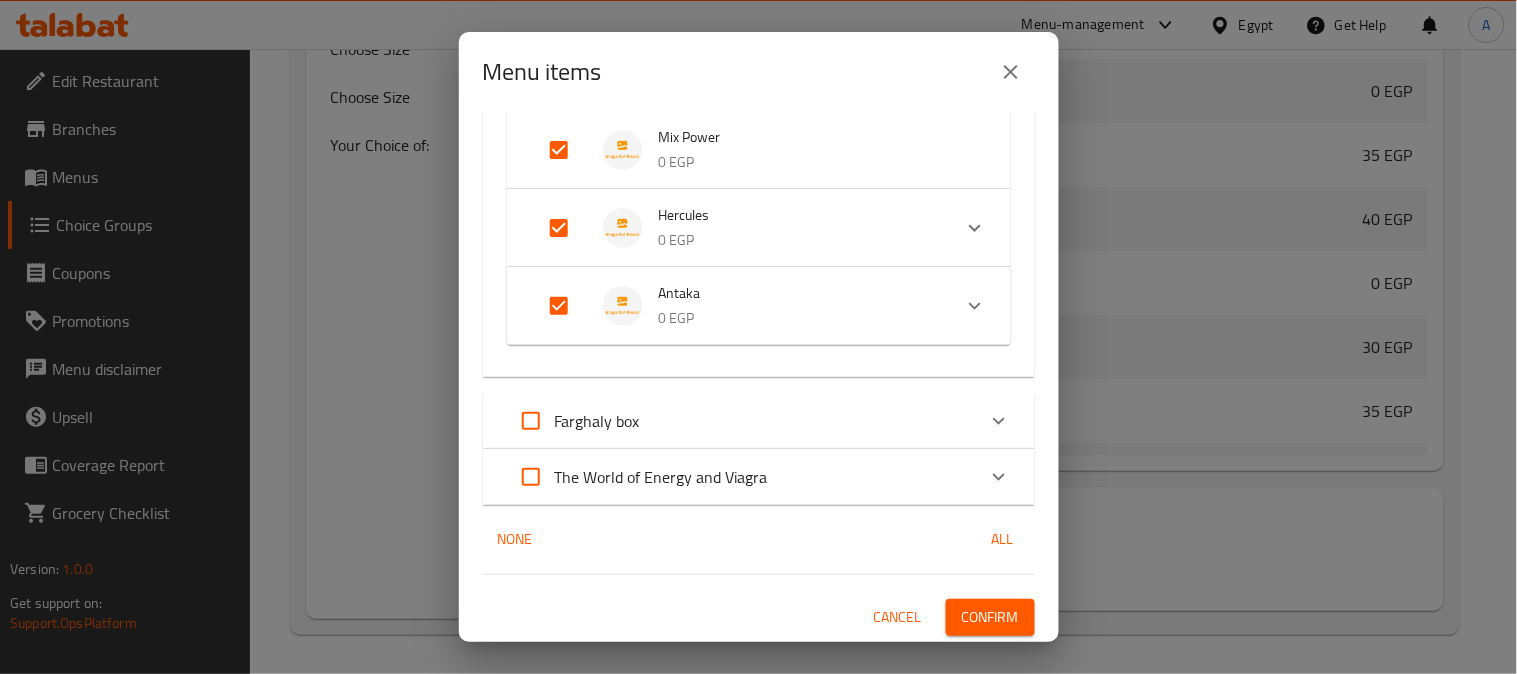 click at bounding box center [559, 306] 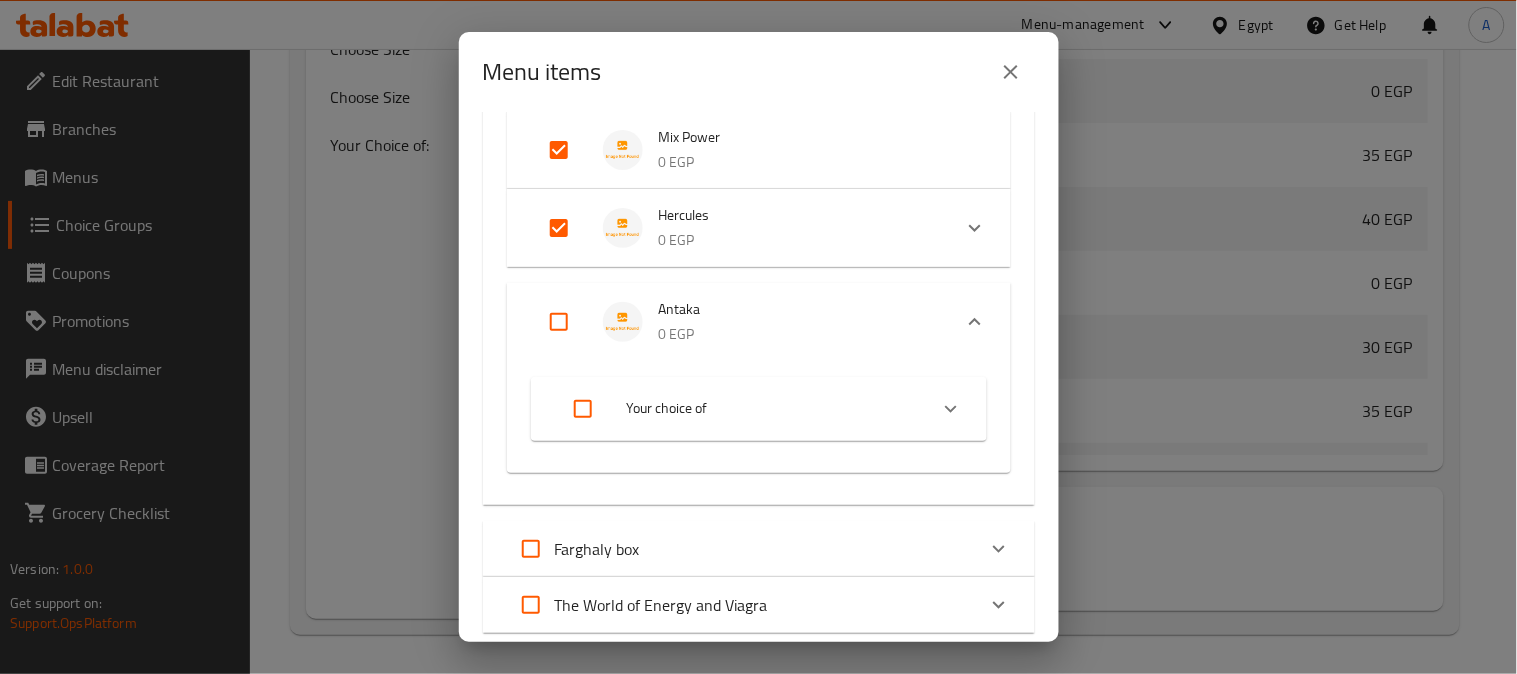 click at bounding box center (559, 228) 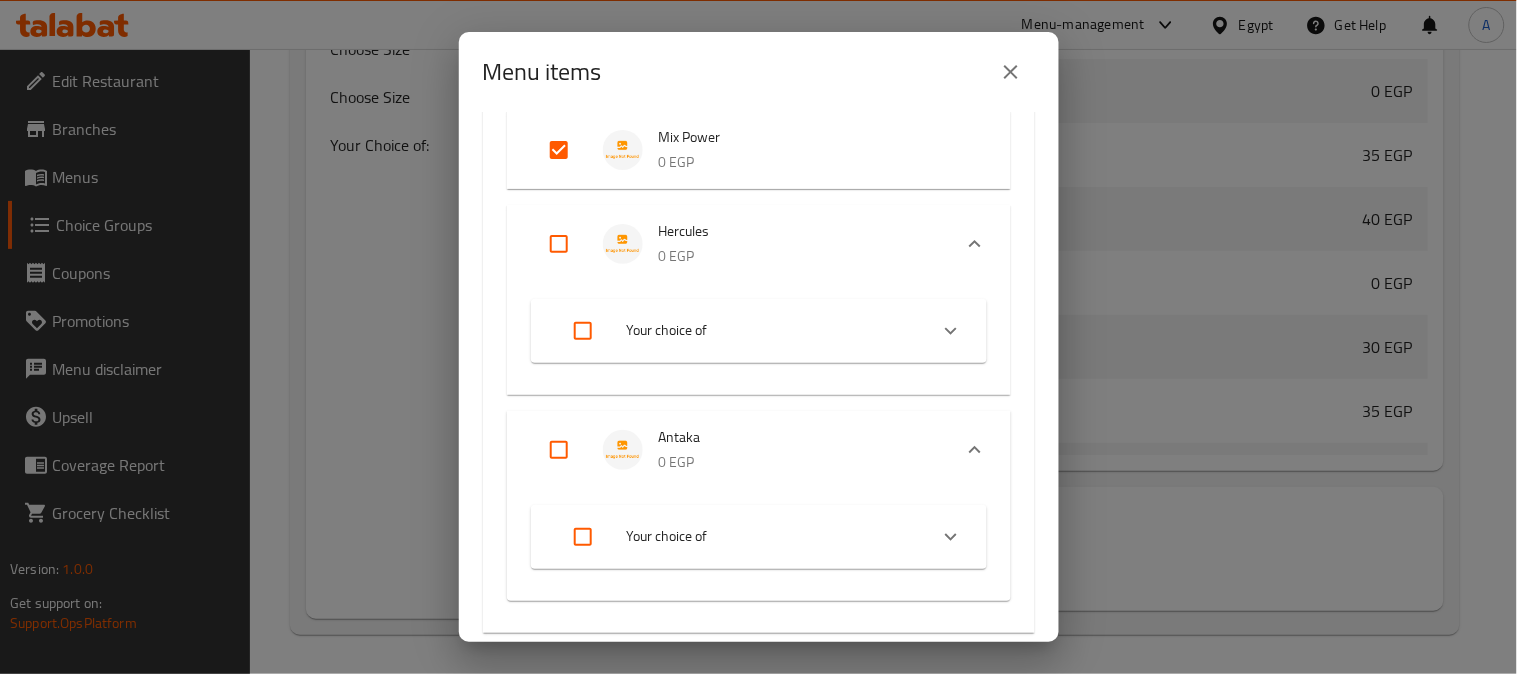 click 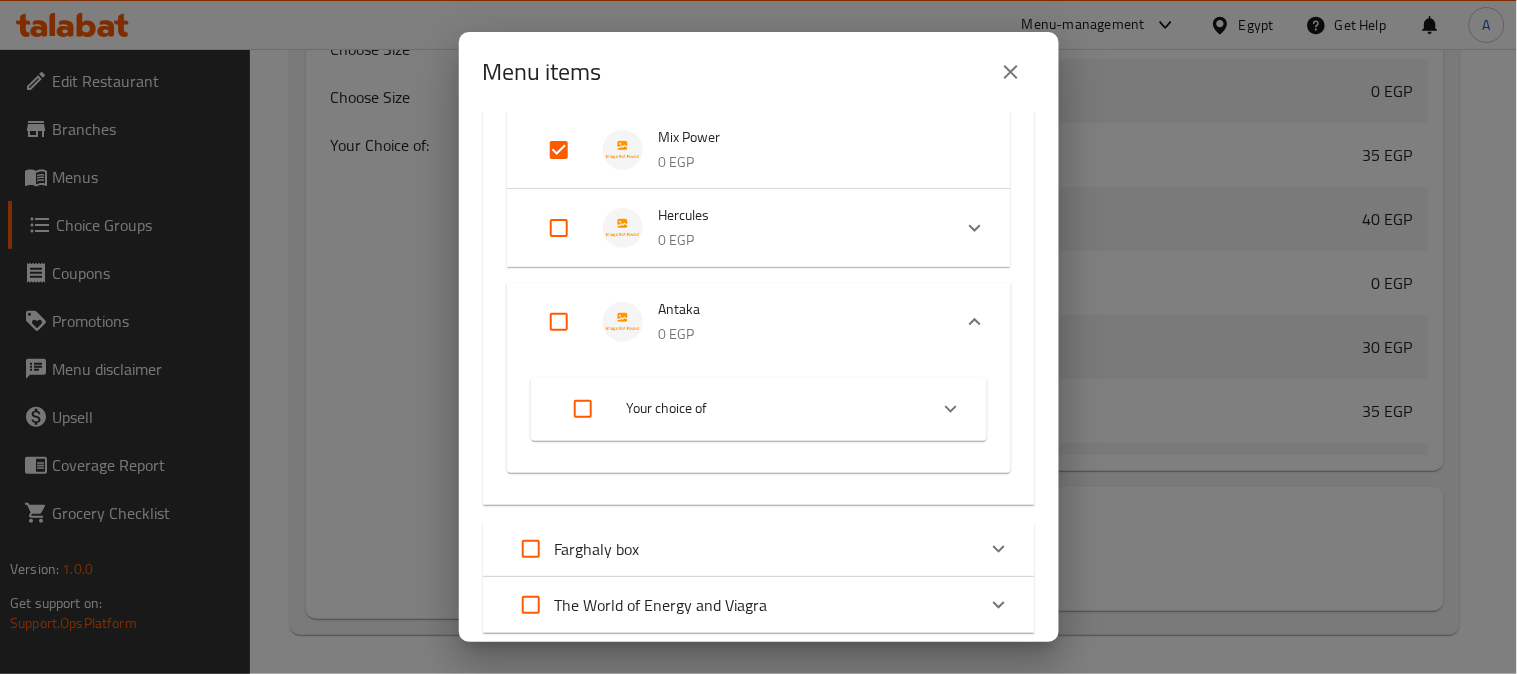 click 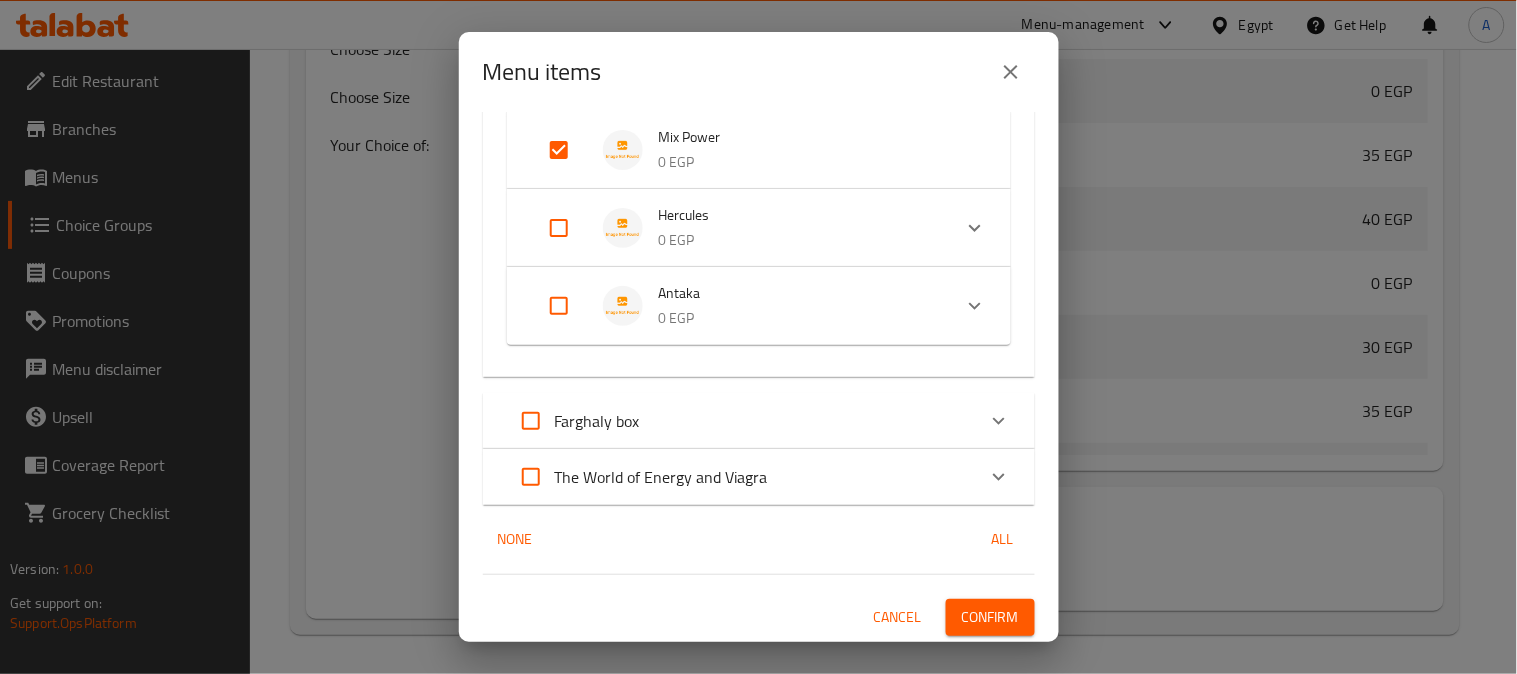 click on "Confirm" at bounding box center [990, 617] 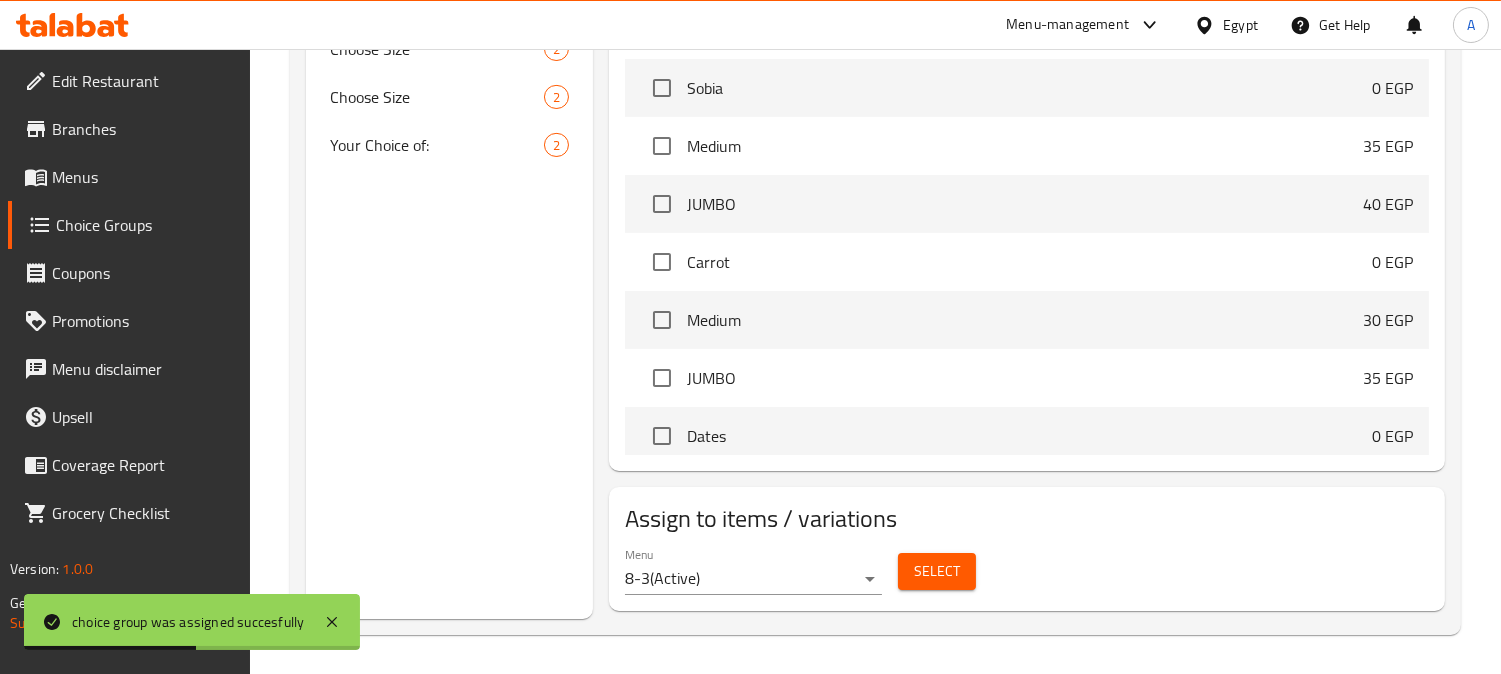 click on "Choice Groups Choose Size 3 Your Choice Of: 0 Your Choice Of: 2 Your Choice Of: 2 Your Choice Of: 2 Your Choice Of: 2 Your Choice OF : 2 your choose of: 3 Your choice of  2 Choose Size 2 Choose Size 2 Your Choice of: 2" at bounding box center [449, 44] 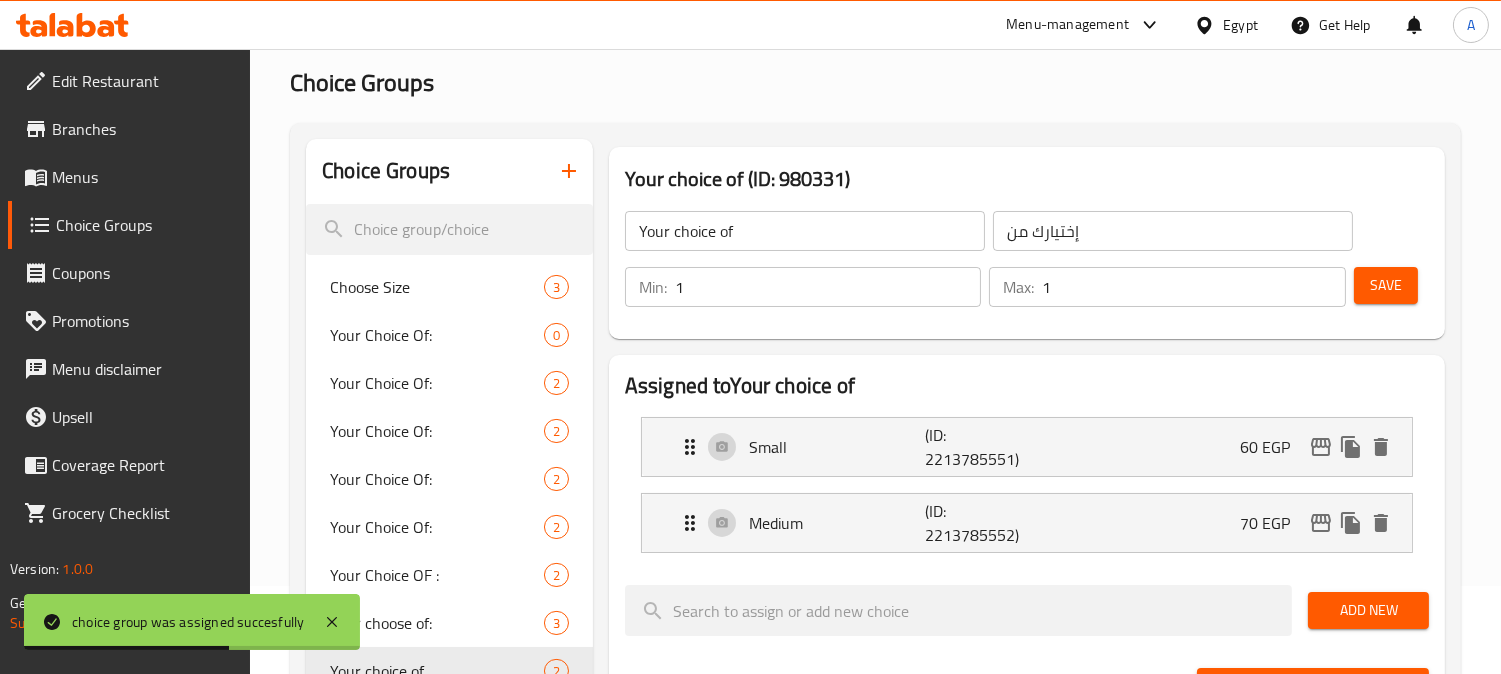 scroll, scrollTop: 0, scrollLeft: 0, axis: both 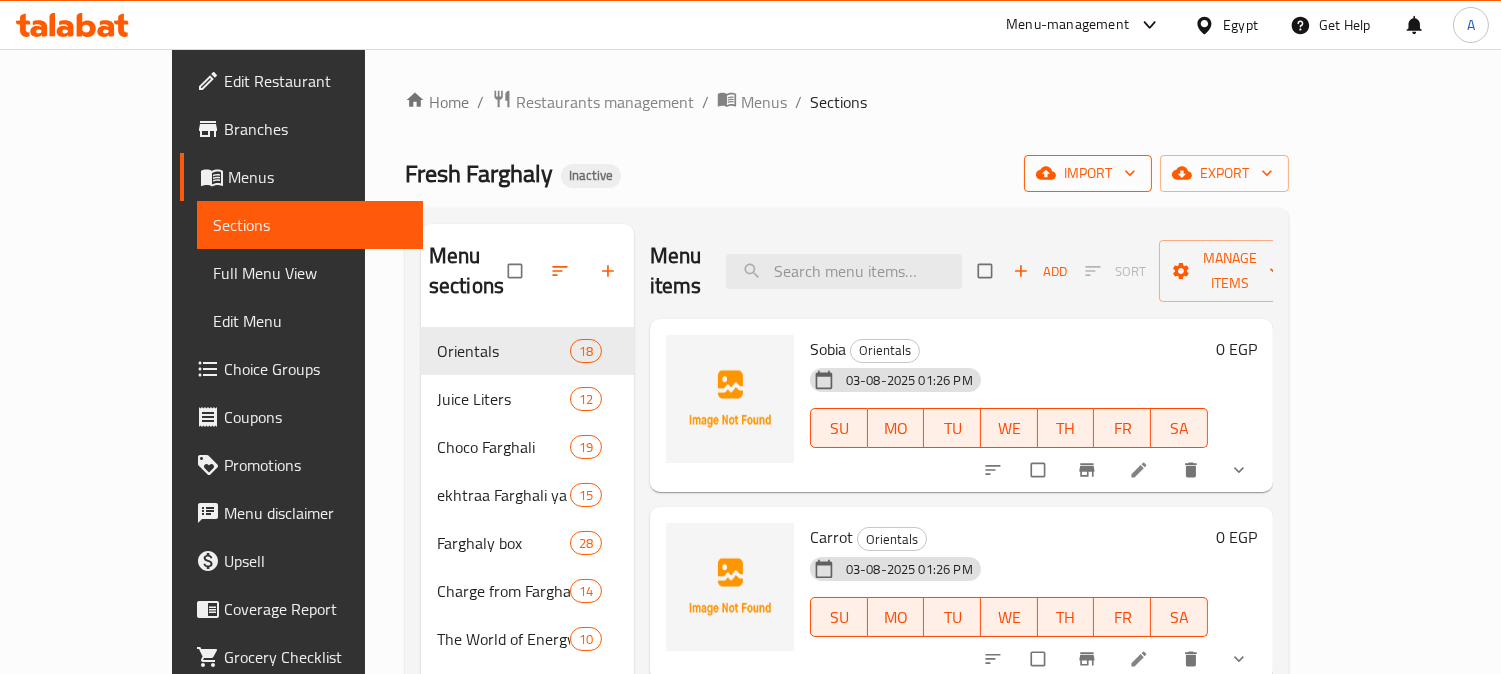 click on "import" at bounding box center [1088, 173] 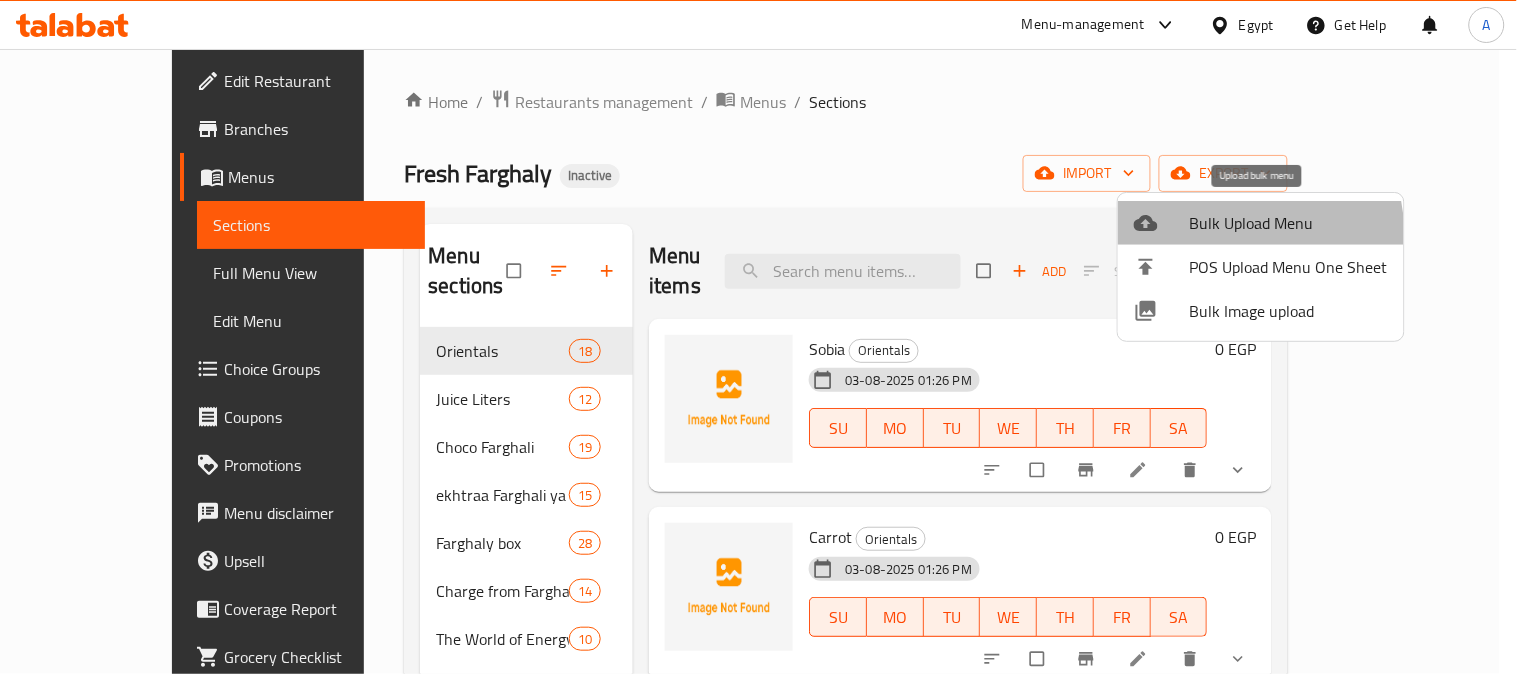 click on "Bulk Upload Menu" at bounding box center (1289, 223) 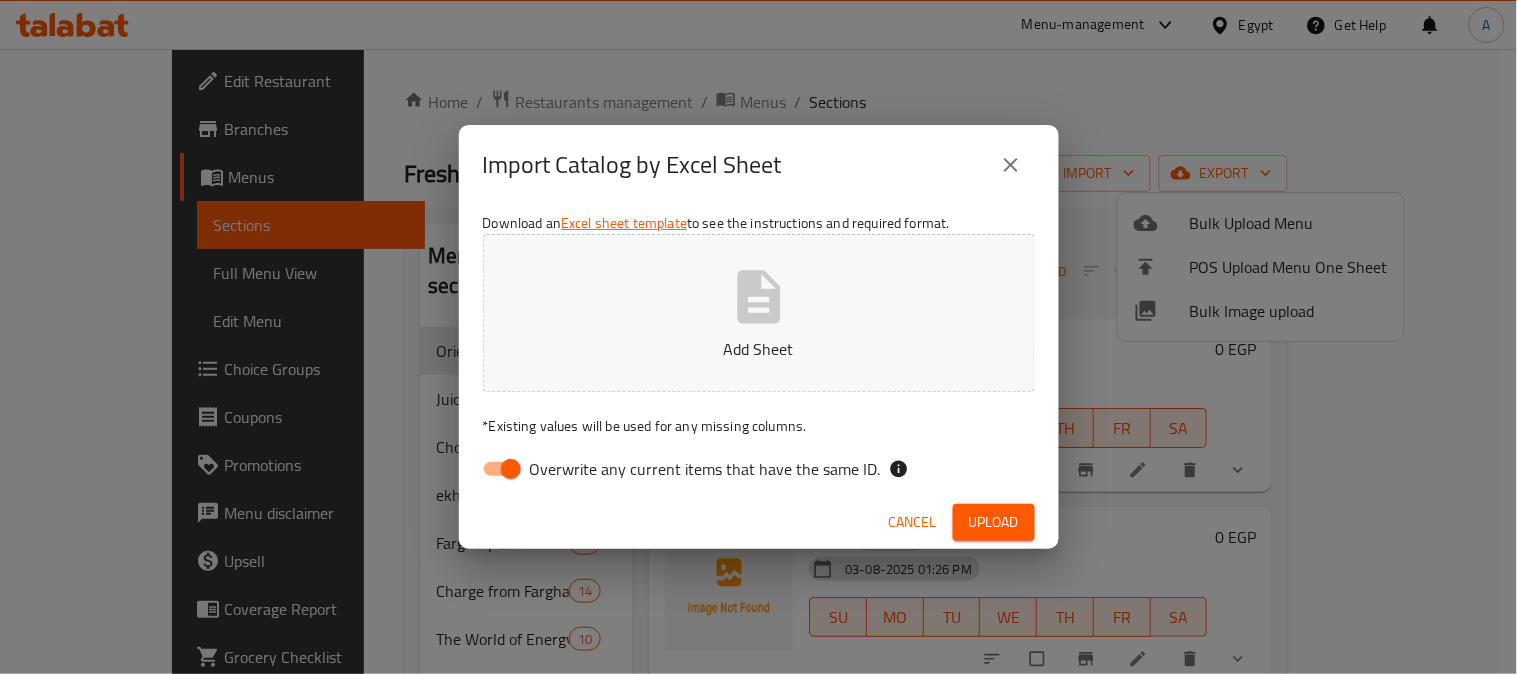 drag, startPoint x: 513, startPoint y: 465, endPoint x: 545, endPoint y: 465, distance: 32 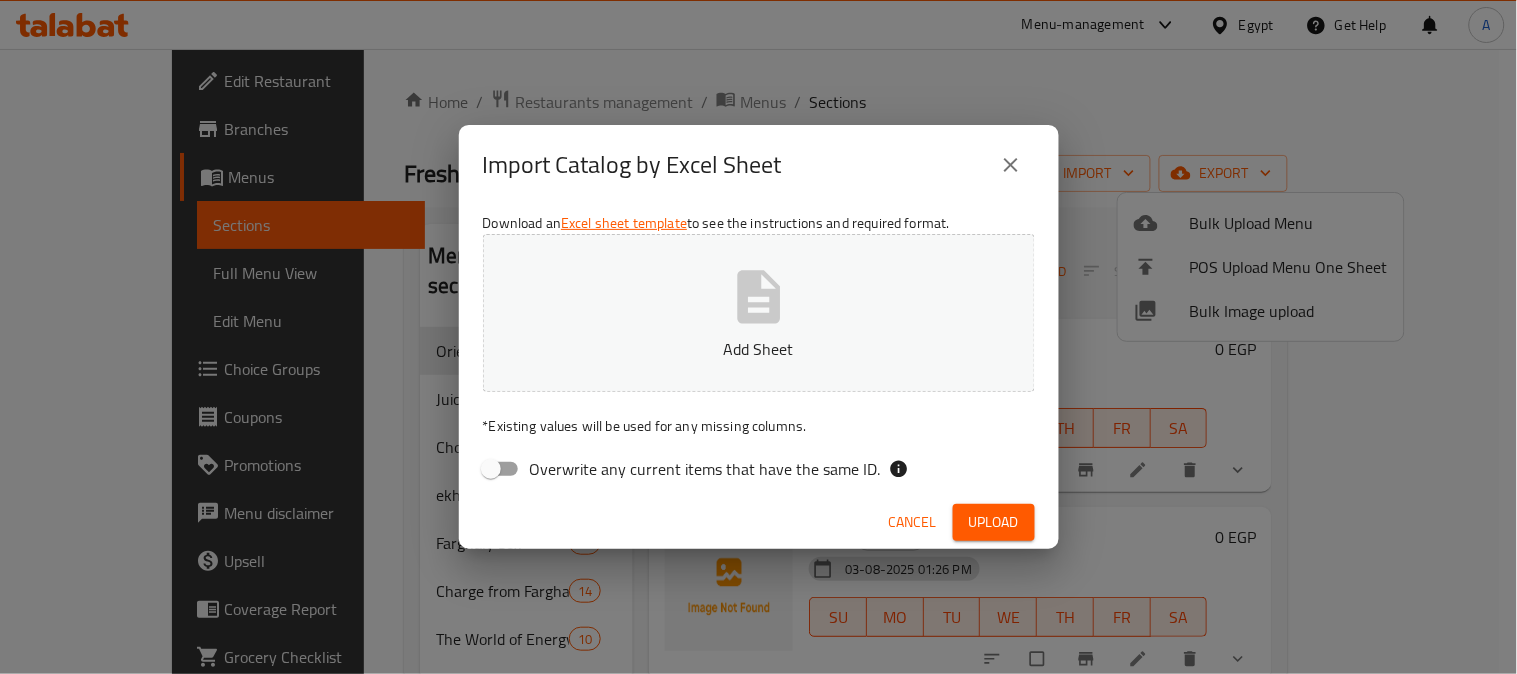 click on "Add Sheet" at bounding box center (759, 313) 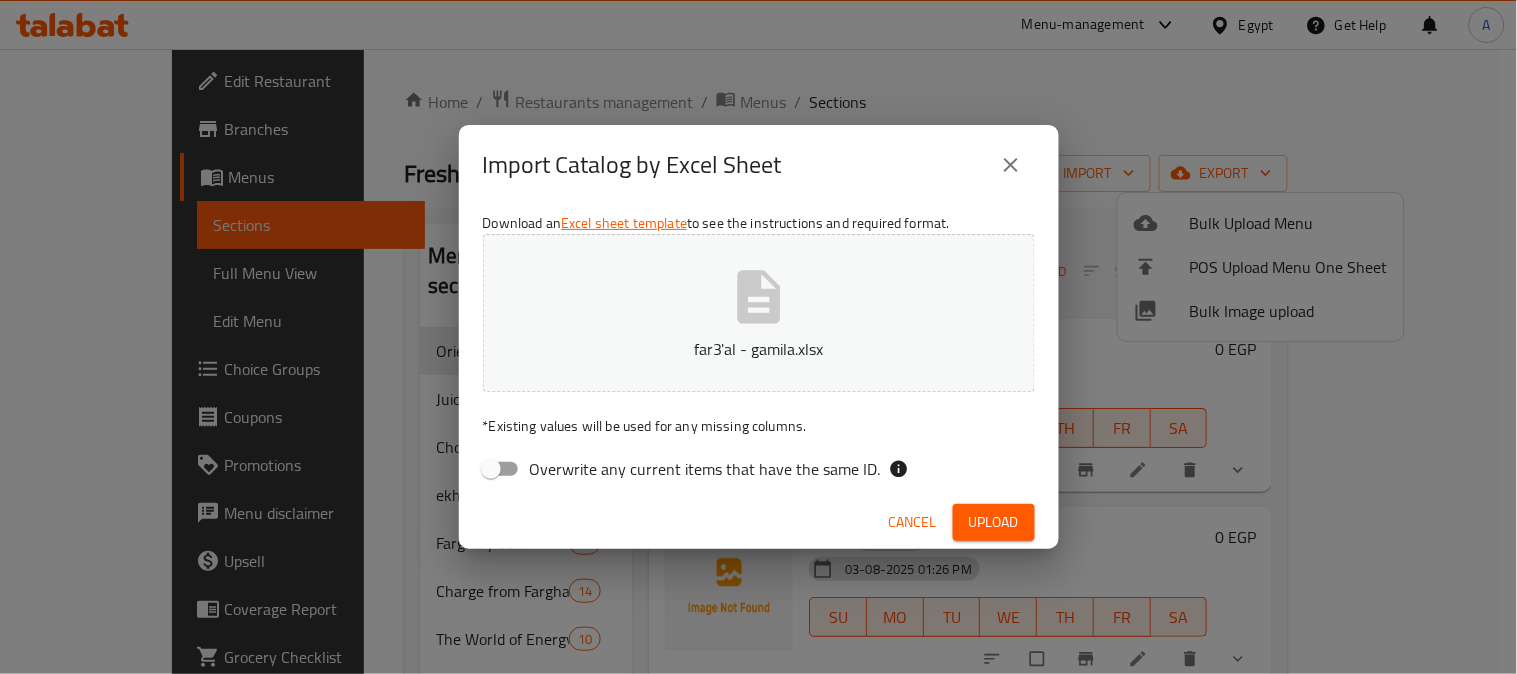 click on "Upload" at bounding box center (994, 522) 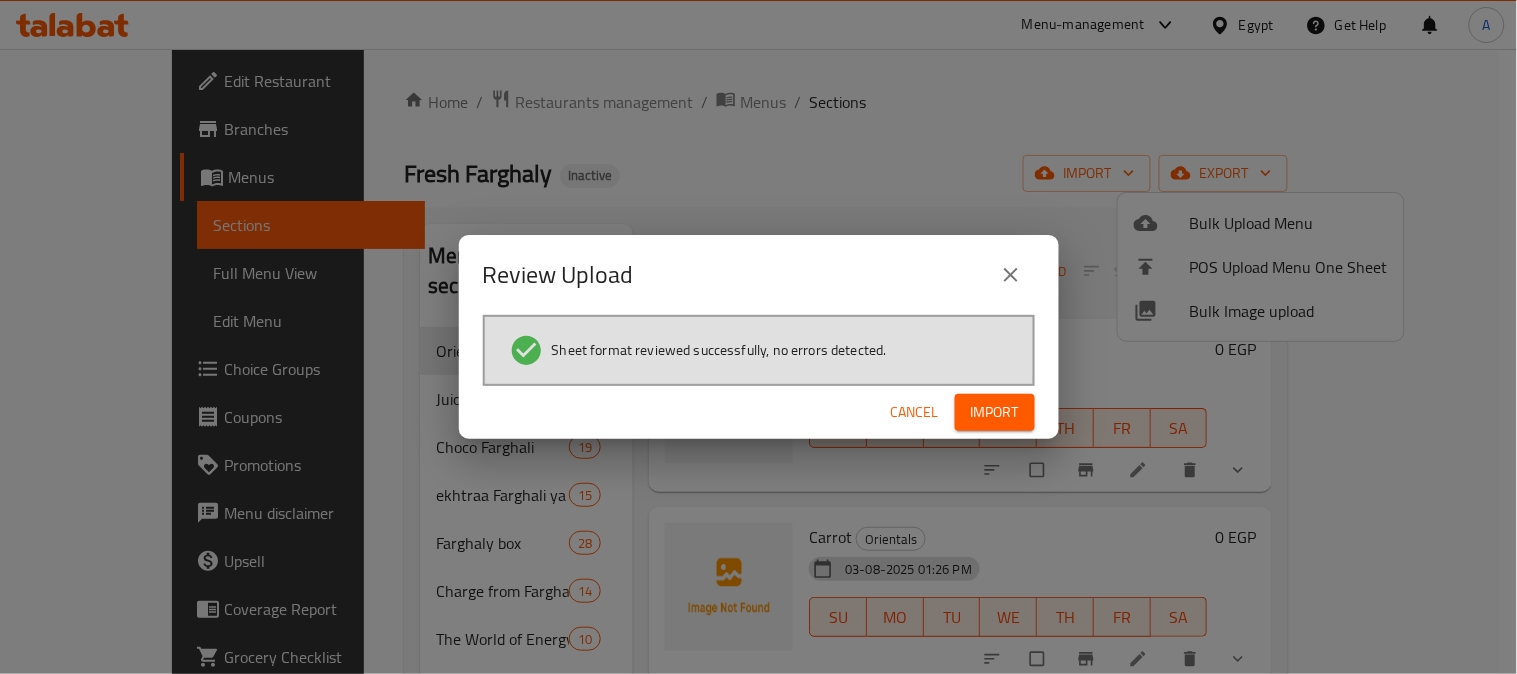 click on "Import" at bounding box center [995, 412] 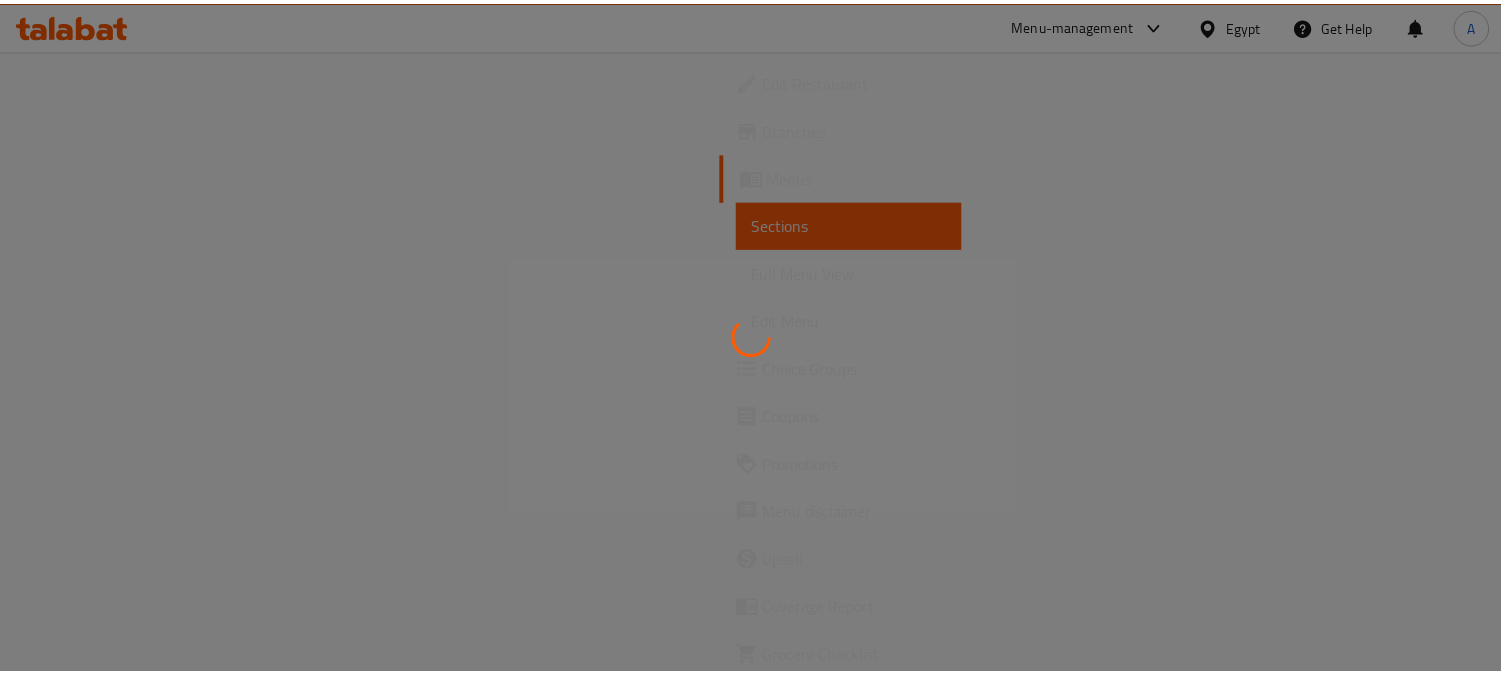 scroll, scrollTop: 0, scrollLeft: 0, axis: both 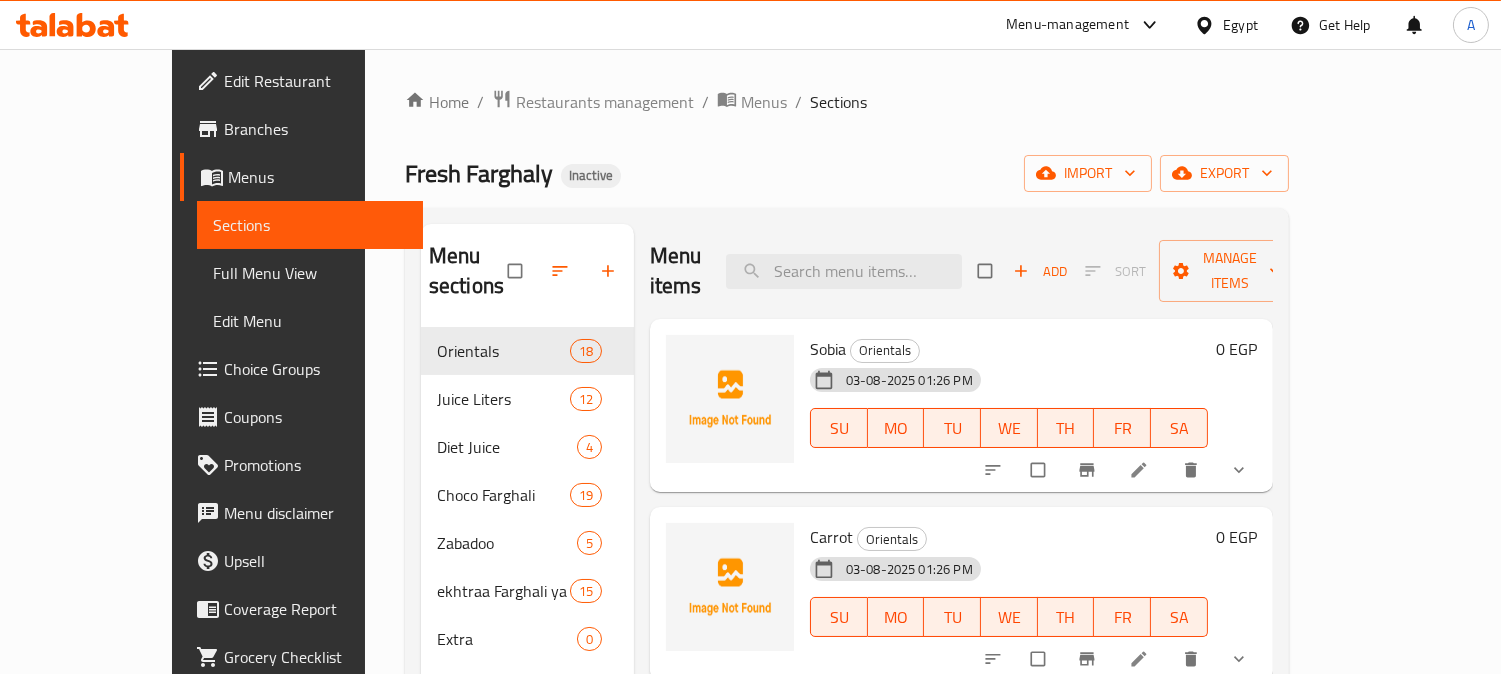 click on "Fresh Farghaly Inactive import export" at bounding box center (847, 173) 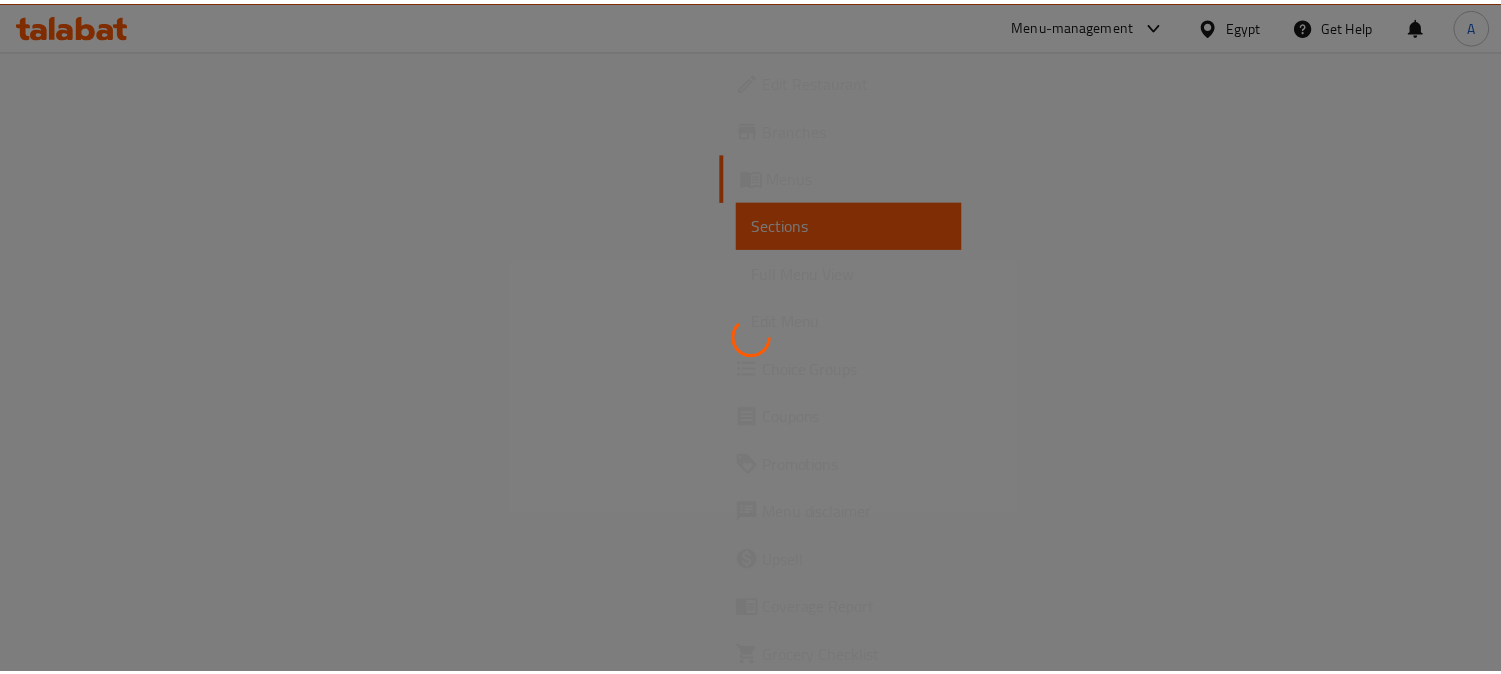 scroll, scrollTop: 0, scrollLeft: 0, axis: both 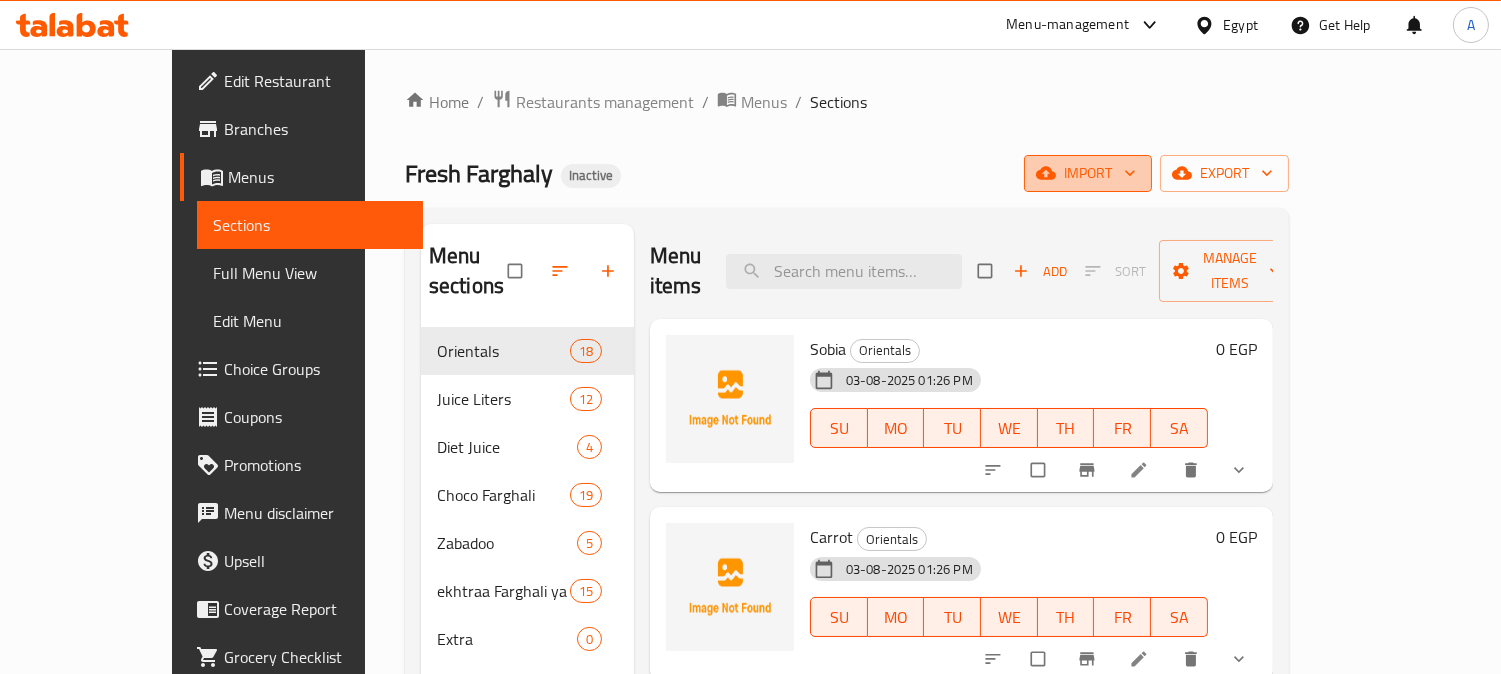 click 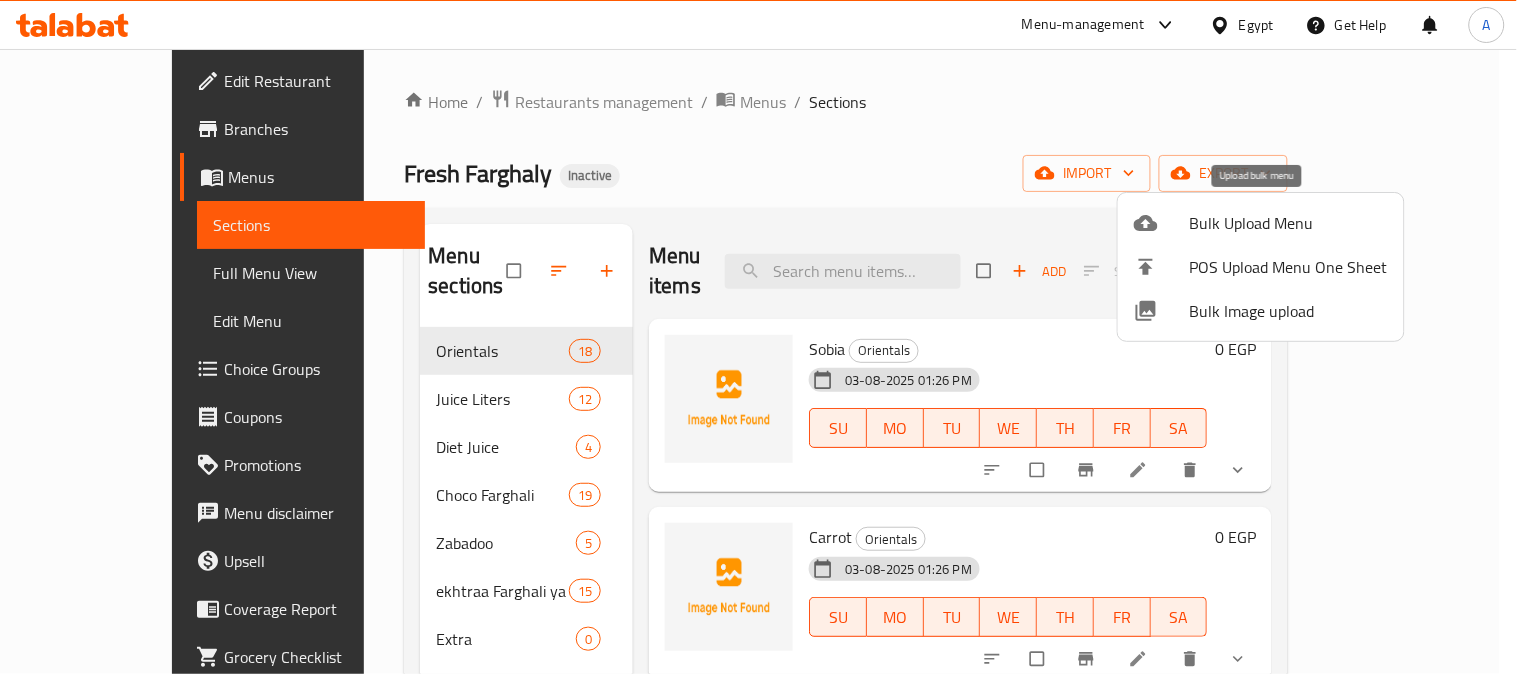 click on "Bulk Upload Menu" at bounding box center (1289, 223) 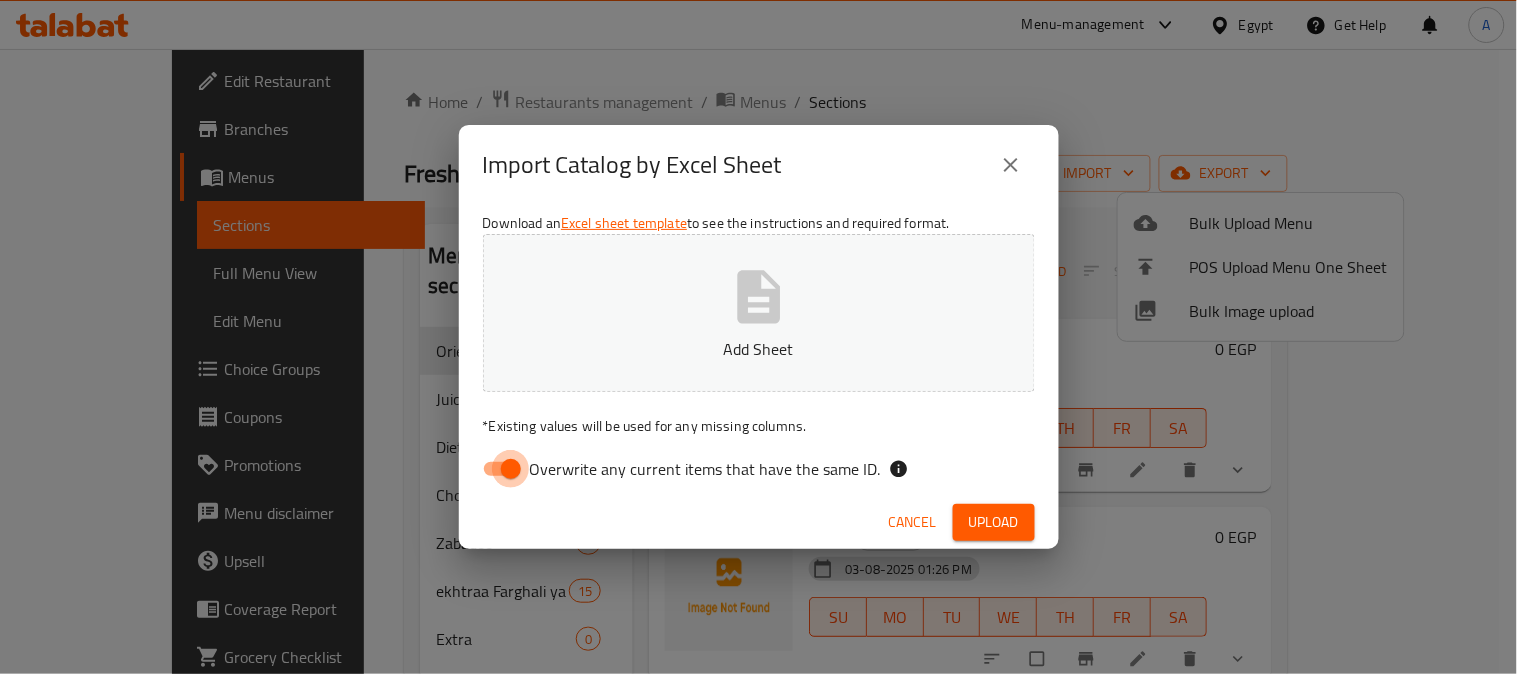 click on "Overwrite any current items that have the same ID." at bounding box center (511, 469) 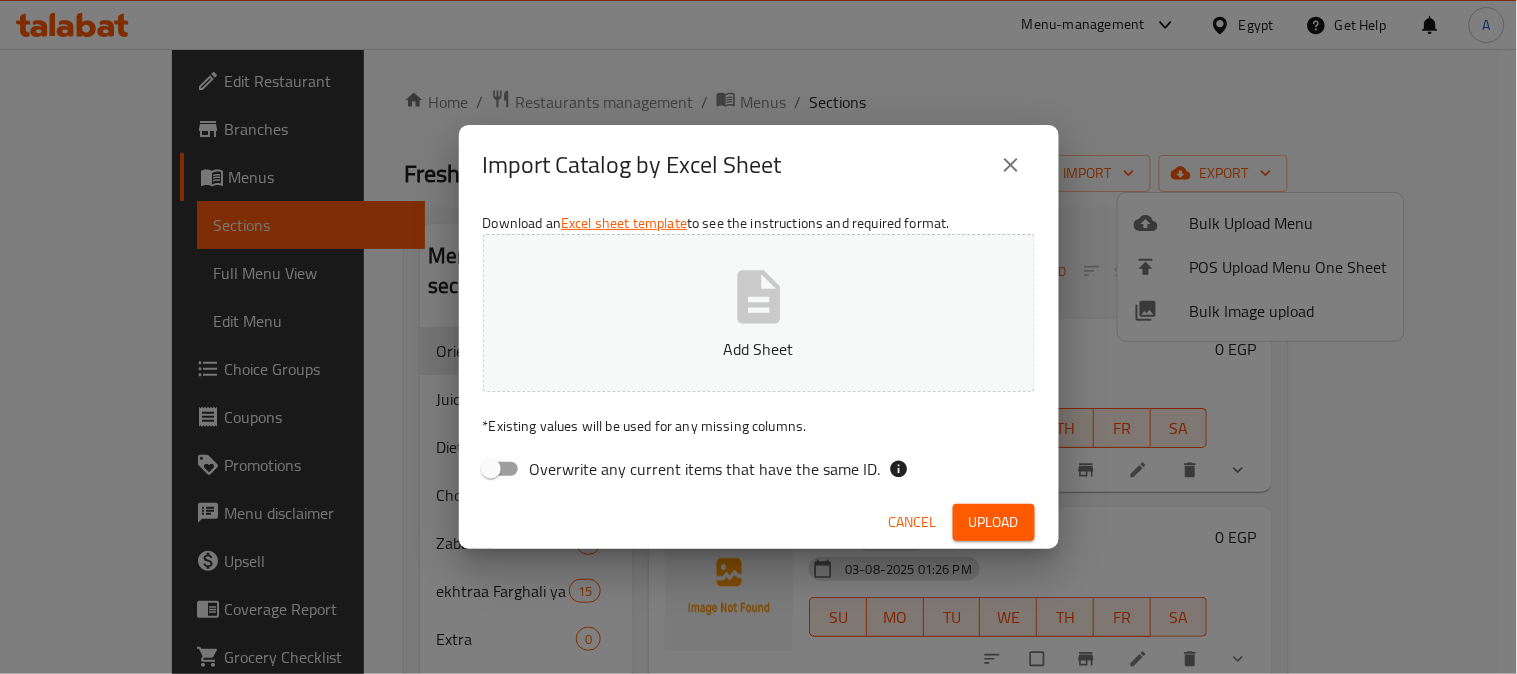 click on "Add Sheet" at bounding box center [759, 349] 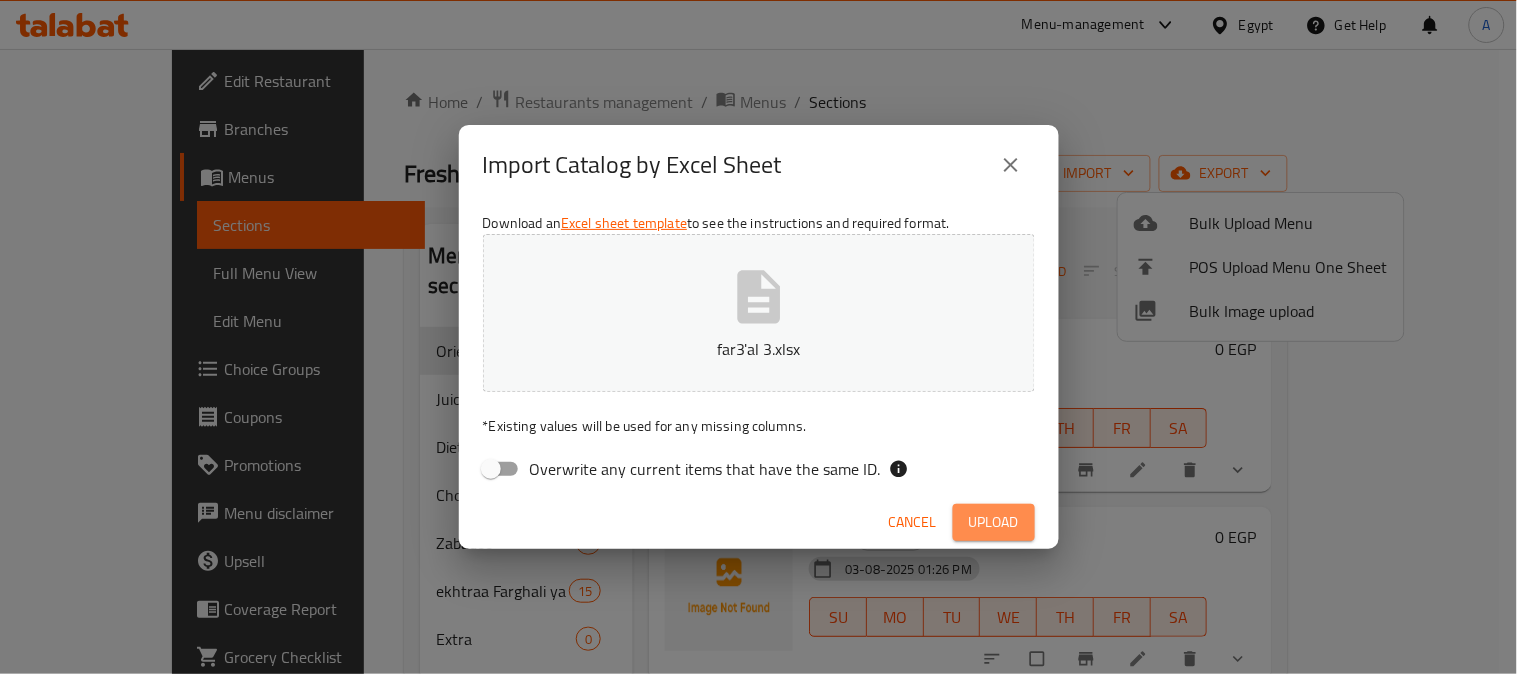 click on "Upload" at bounding box center (994, 522) 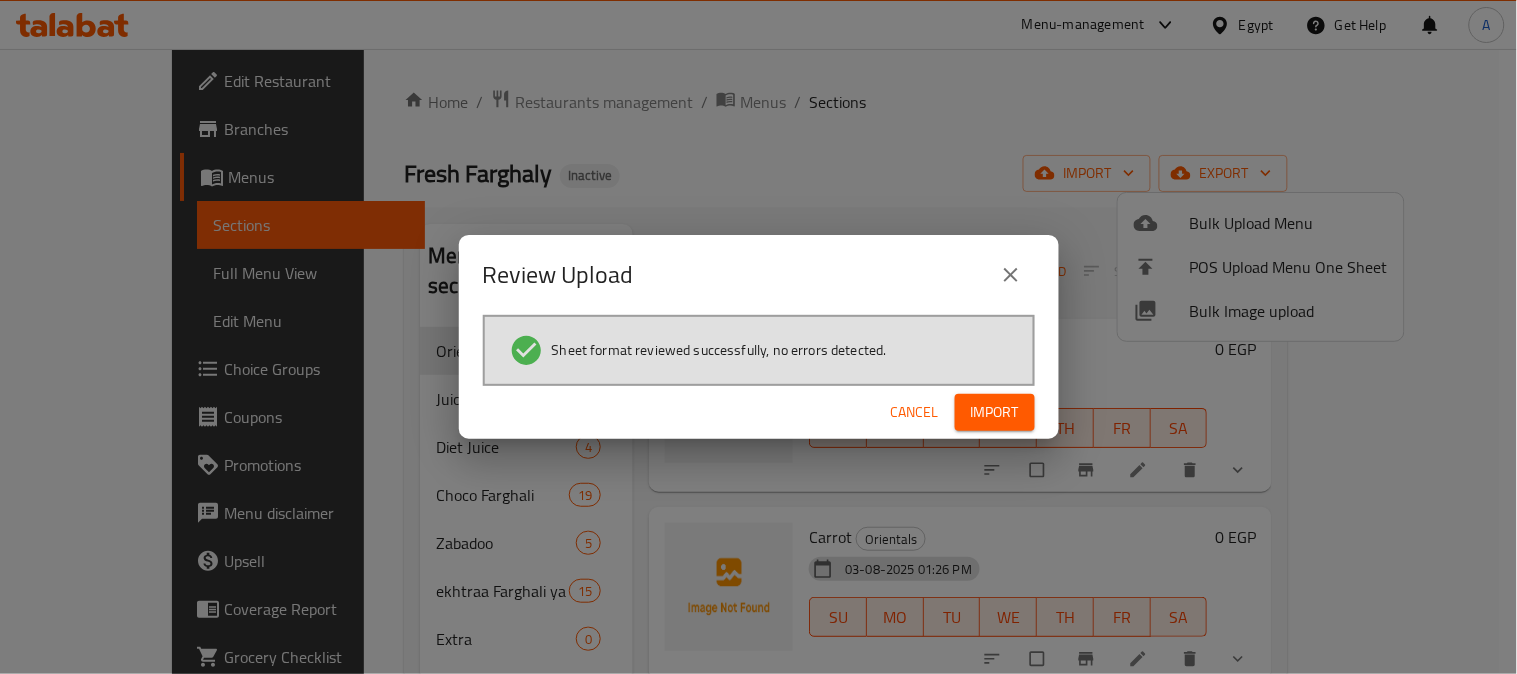 click on "Import" at bounding box center [995, 412] 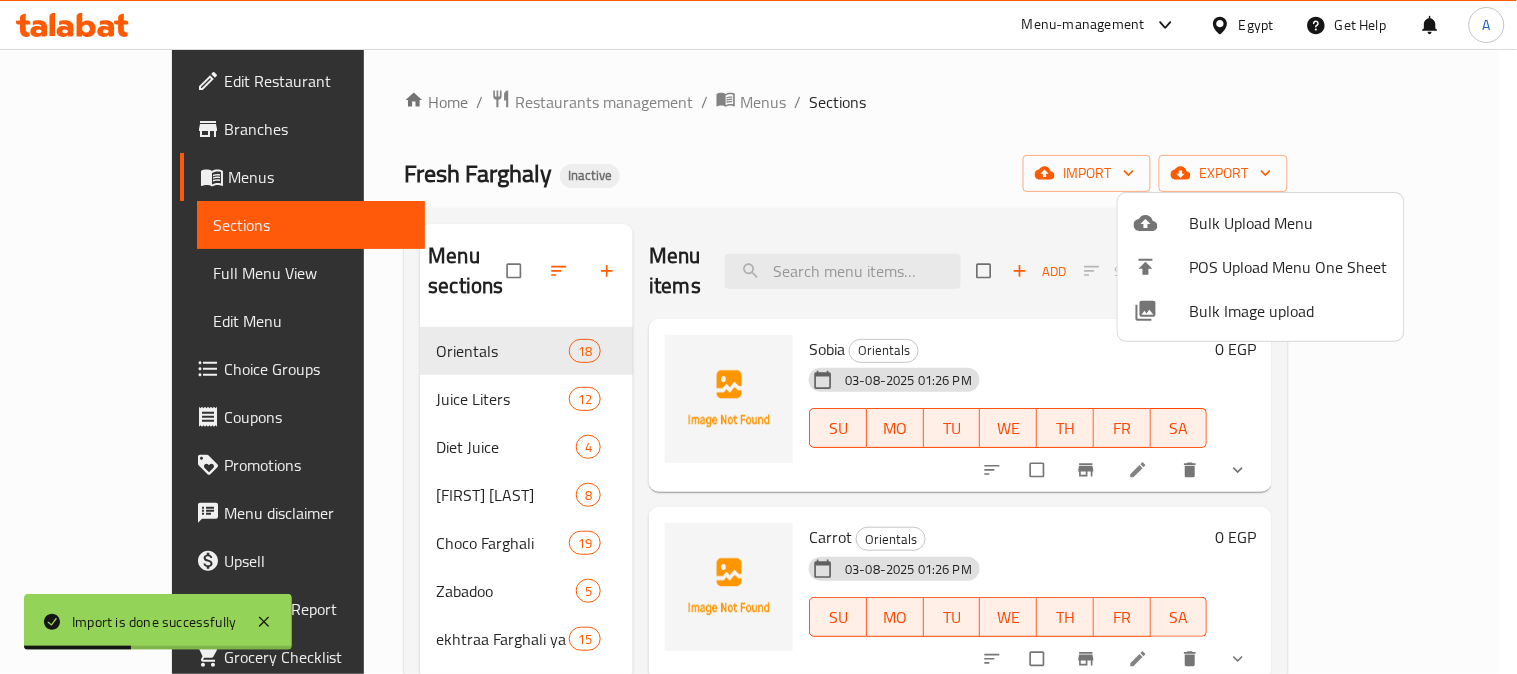 click at bounding box center (758, 337) 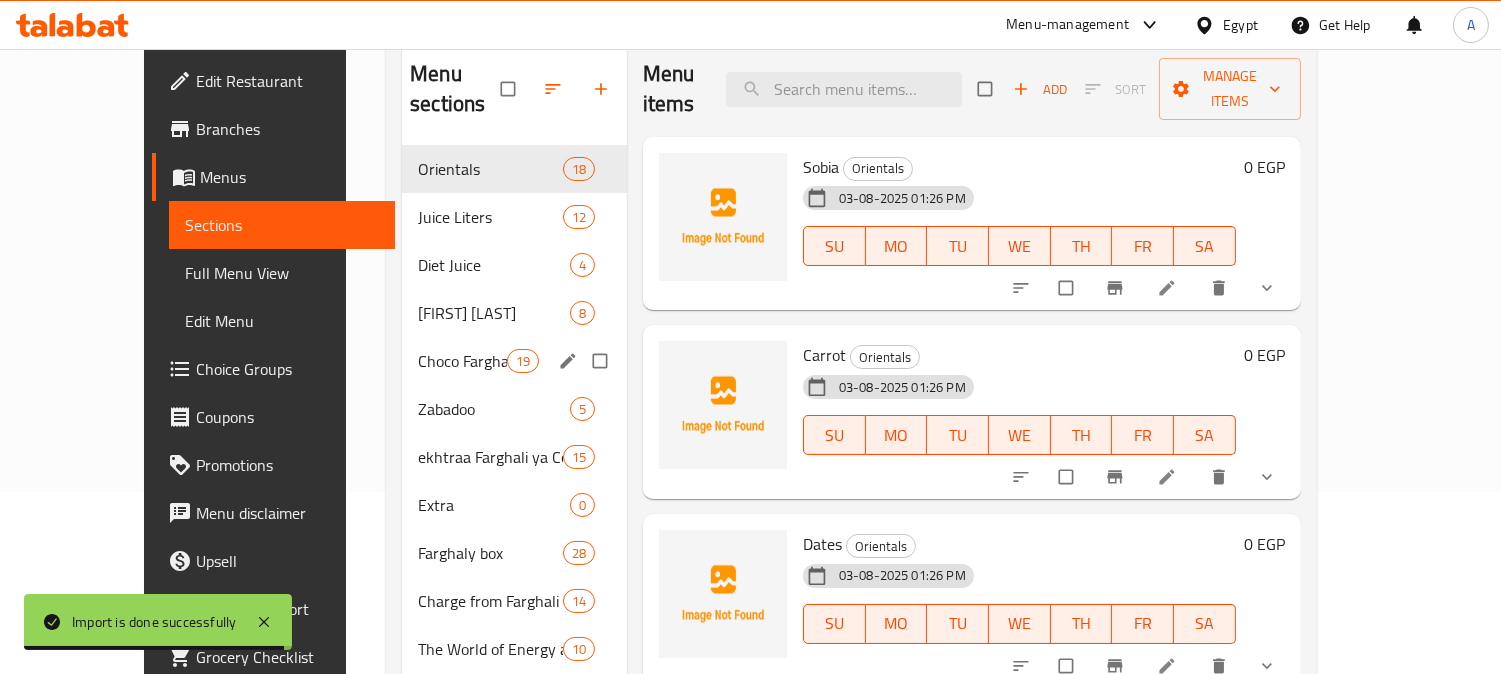 scroll, scrollTop: 57, scrollLeft: 0, axis: vertical 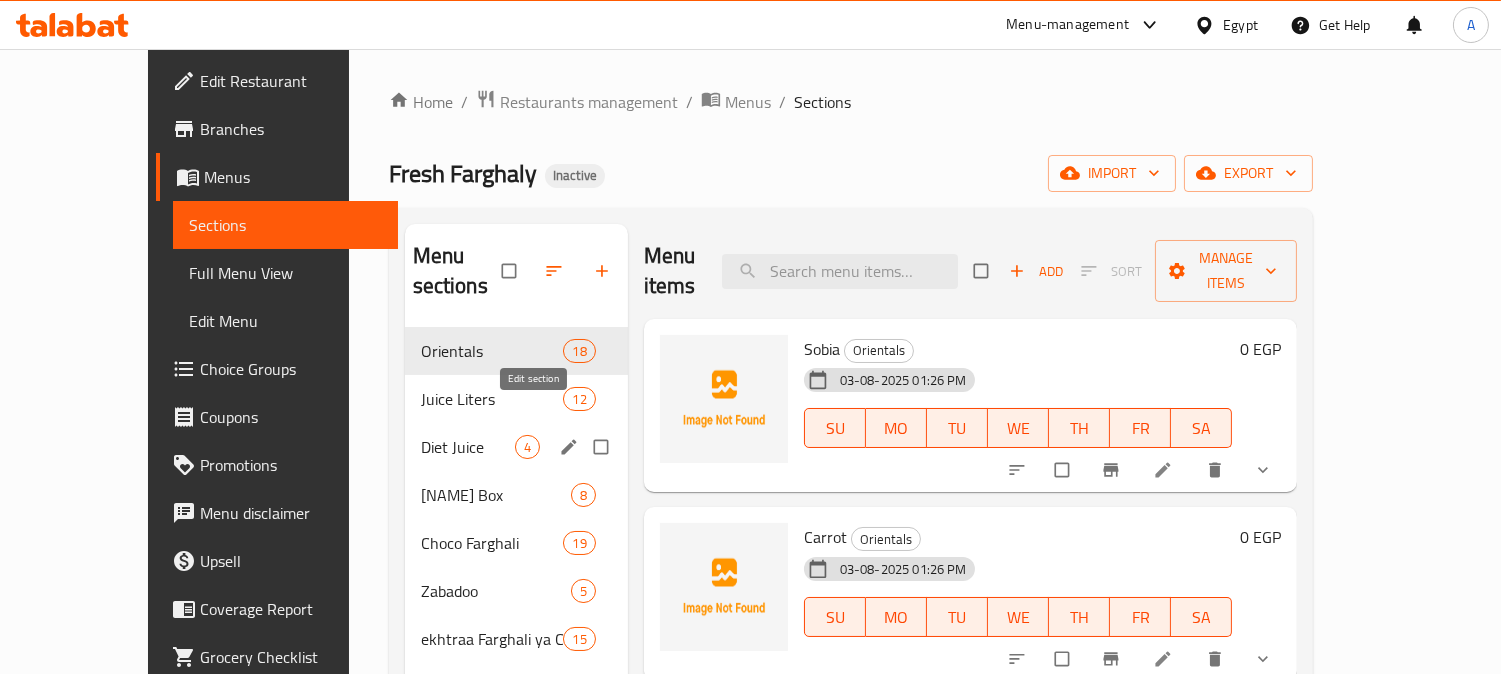 click 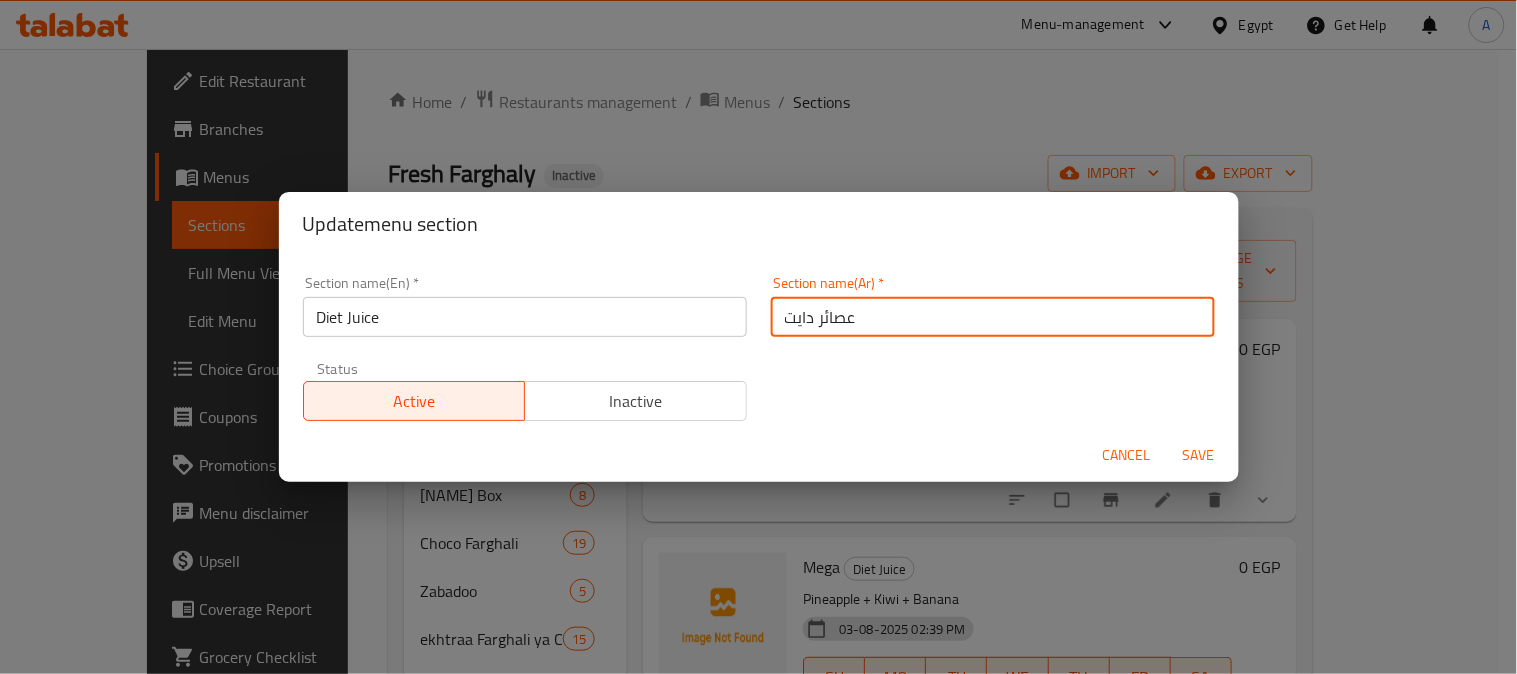 drag, startPoint x: 872, startPoint y: 317, endPoint x: 738, endPoint y: 314, distance: 134.03358 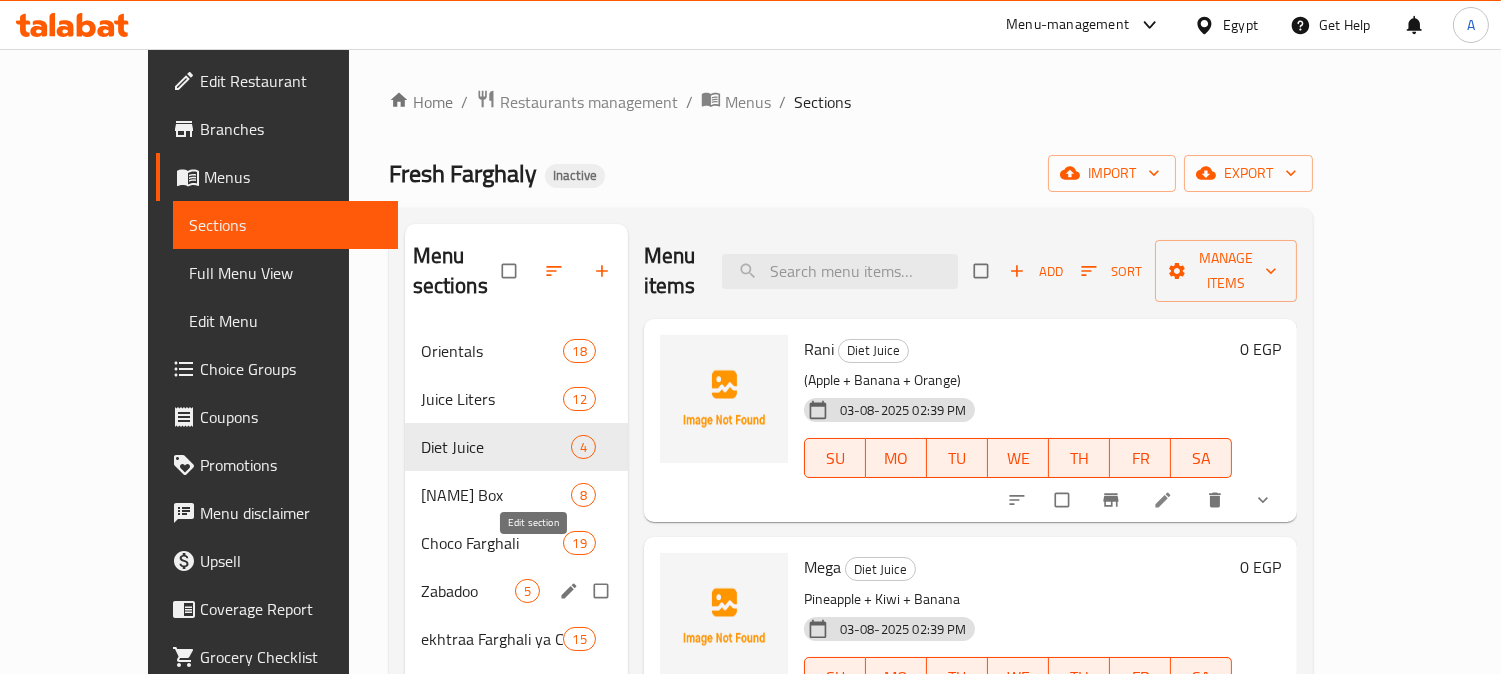 click 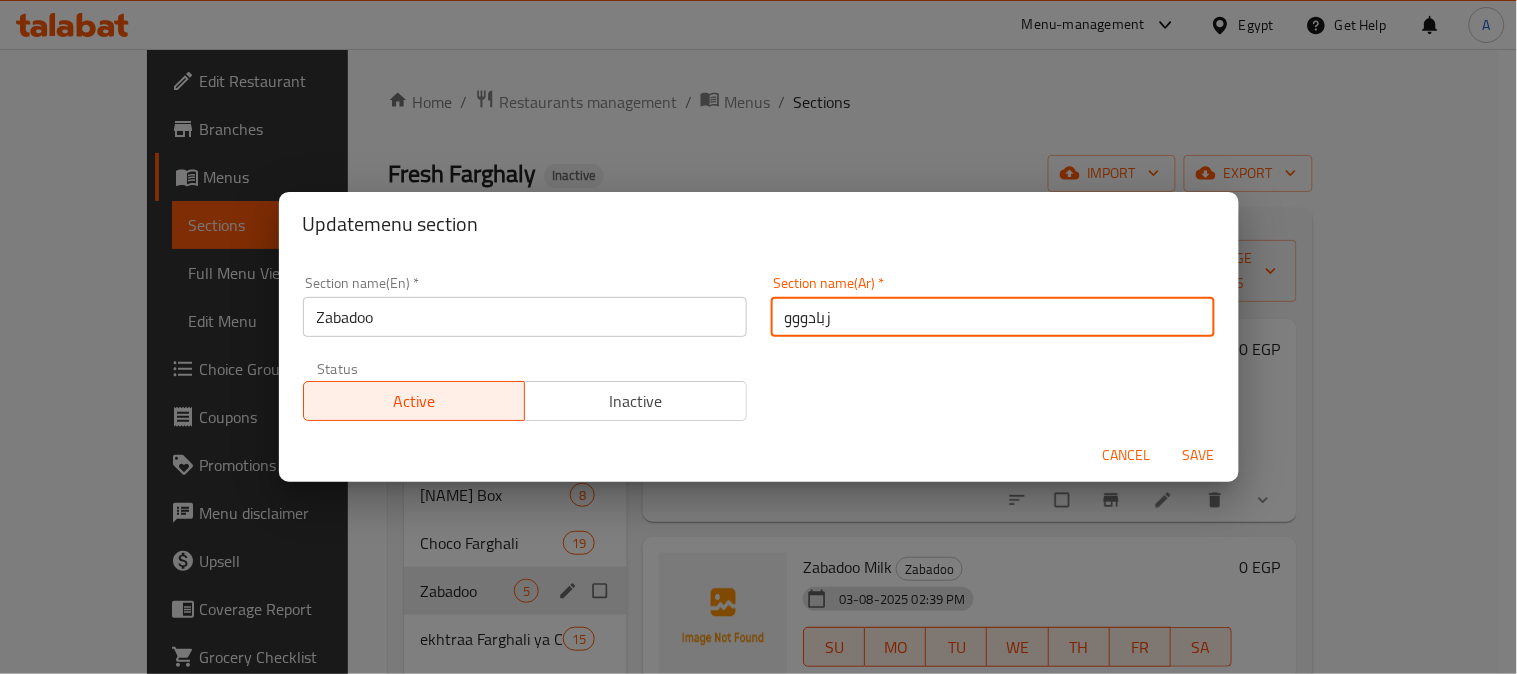 drag, startPoint x: 723, startPoint y: 311, endPoint x: 685, endPoint y: 267, distance: 58.137768 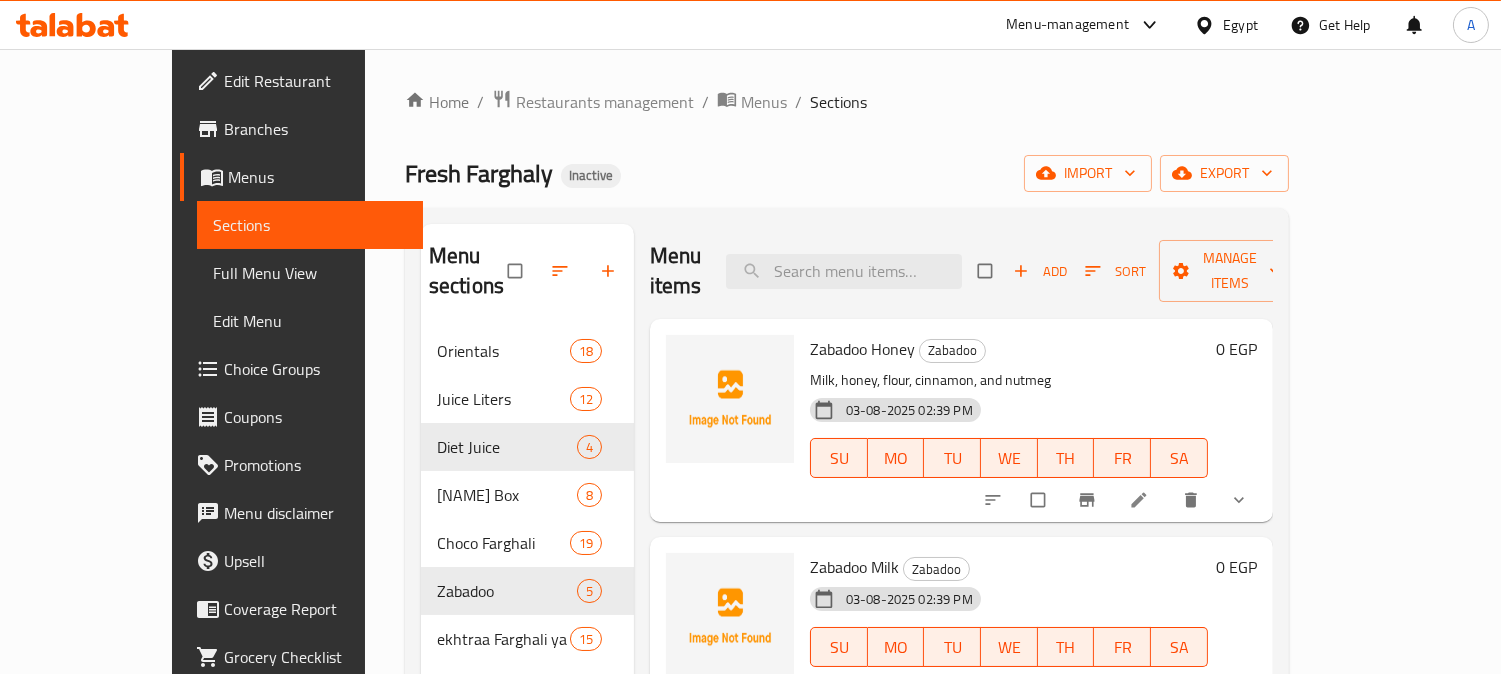 click on "Fresh [NAME] Inactive import export Menu sections Orientals 18 Juice Liters 12 Diet Juice 4 [NAME] Box 8 Choco [NAME] 19 Zabadoo 5 ekhtraa [NAME] ya Coach 15 Extra 0 [NAME] box 28 Charge from [NAME] 14 The World of Energy and Viagra 10 Menu items Add Sort Manage items Zabadoo Honey Zabadoo Milk, honey, flour, cinnamon, and nutmeg 03-08-2025 02:39 PM SU MO TU WE TH FR SA 0 EGP Zabadoo Milk Zabadoo 03-08-2025 02:39 PM SU MO TU WE TH FR SA 0 EGP Zabadoo Fruits Zabadoo Juice/Pieces 03-08-2025 02:39 PM SU MO TU WE TH FR SA 0 EGP AlFarmawi Zabadoo 03-08-2025 02:39 PM SU MO TU WE TH FR SA 75 EGP Brazilian Zabadoo 03-08-2025 02:39 PM SU MO TU WE TH FR SA 75 EGP" at bounding box center (847, 501) 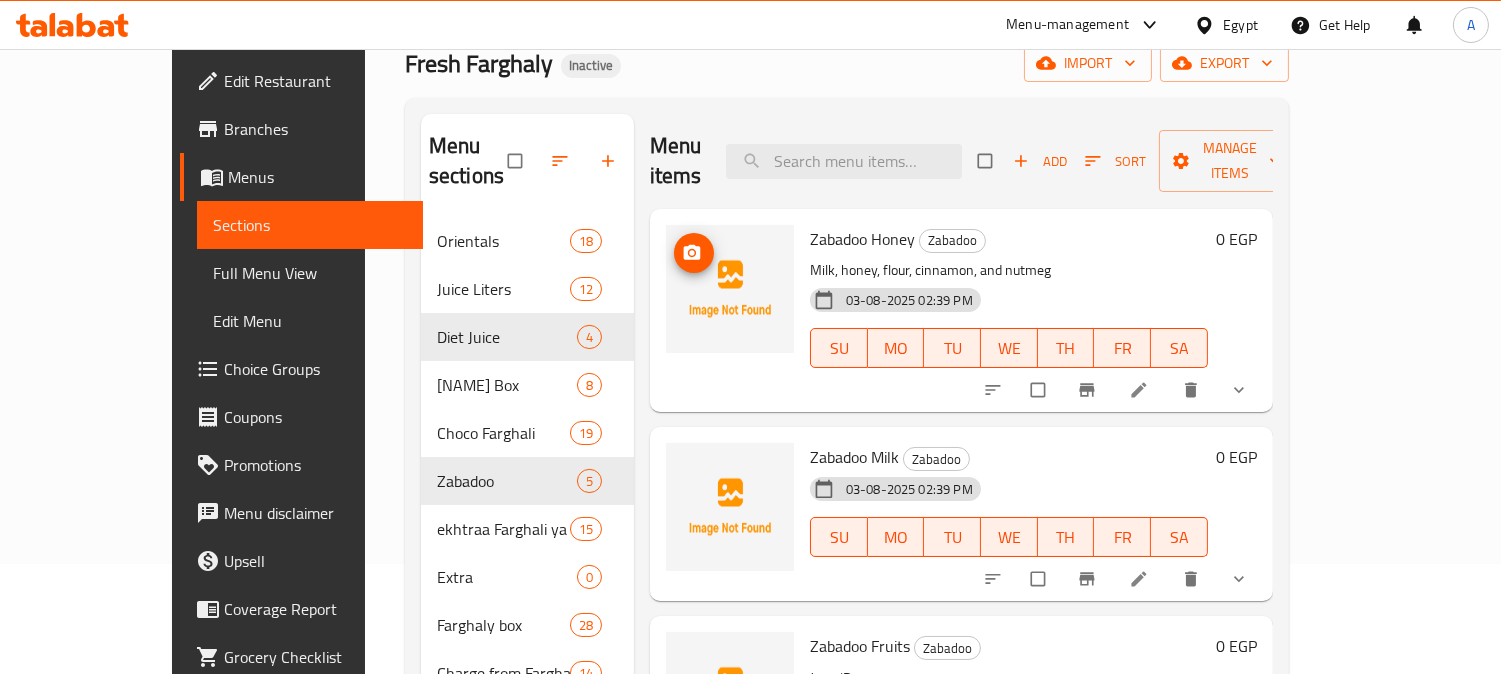 scroll, scrollTop: 111, scrollLeft: 0, axis: vertical 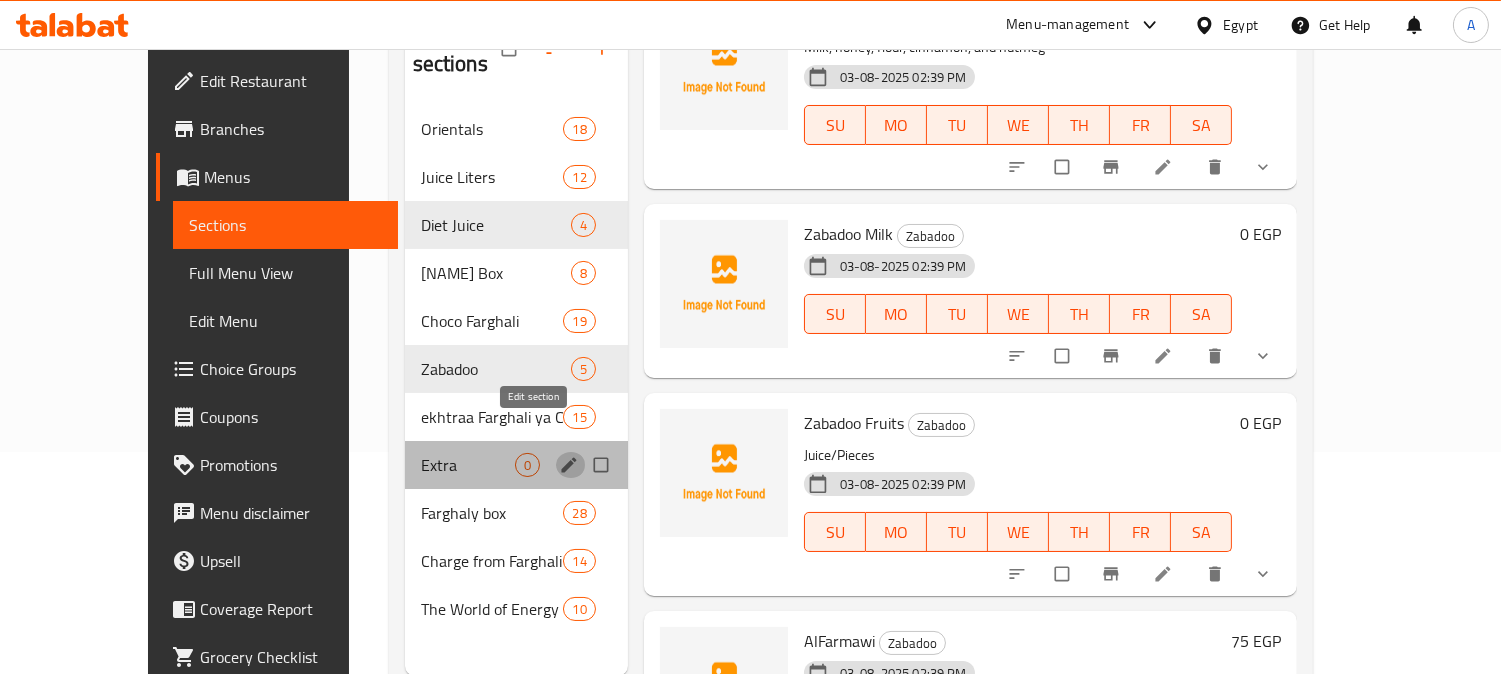 click 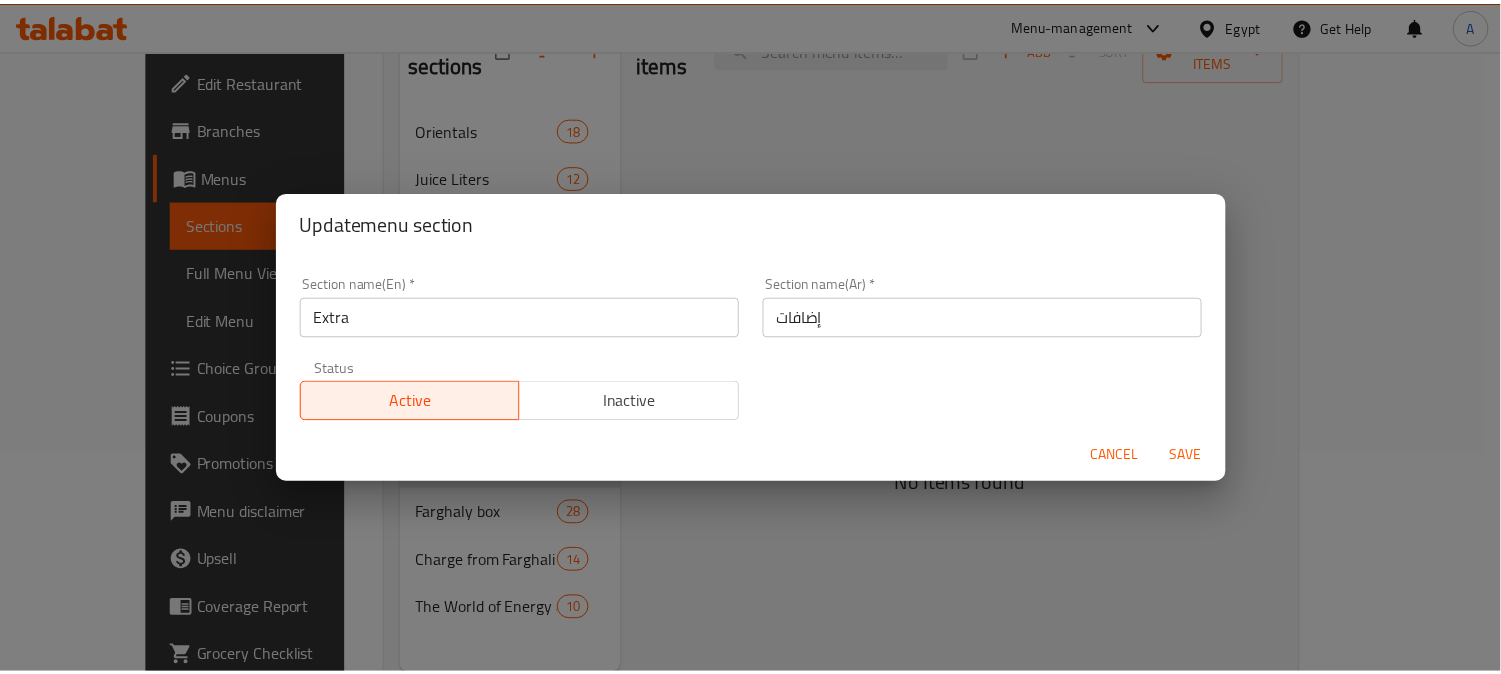 scroll, scrollTop: 0, scrollLeft: 0, axis: both 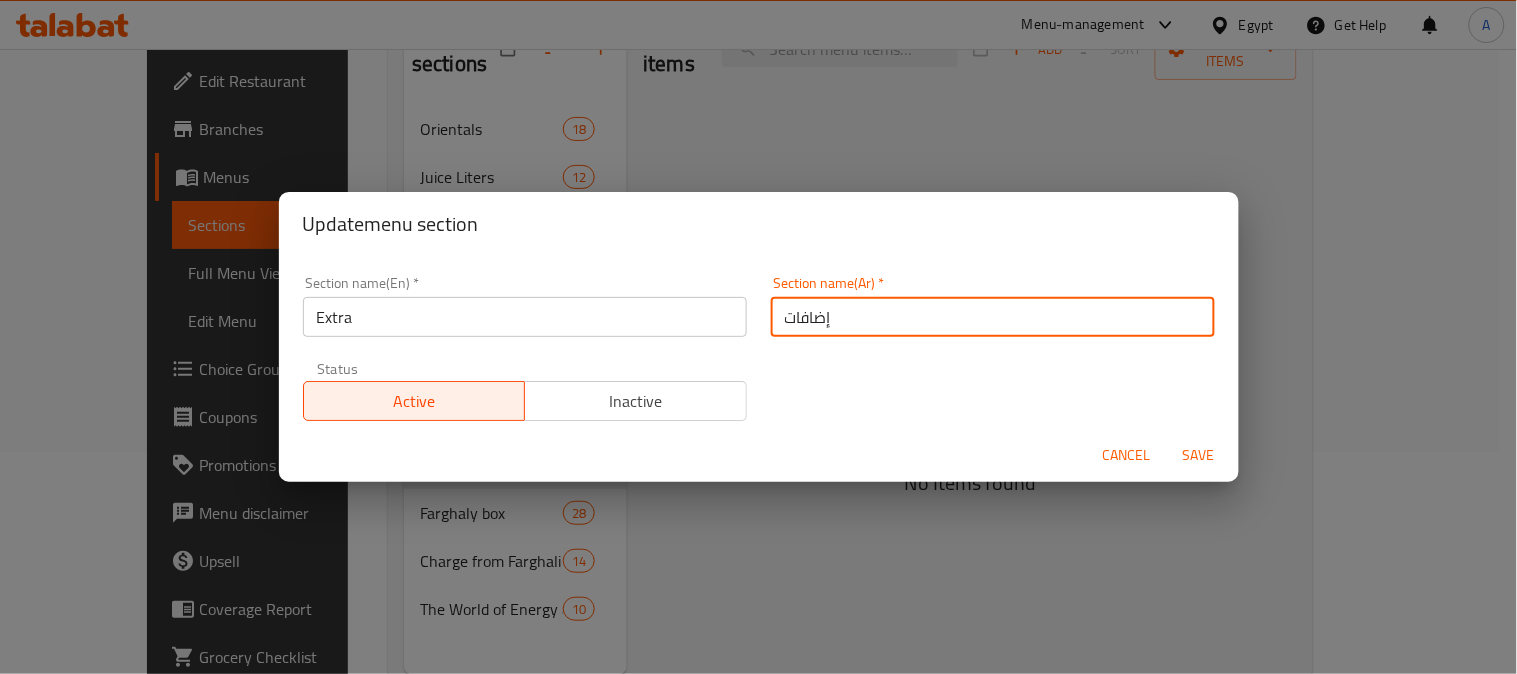 drag, startPoint x: 854, startPoint y: 321, endPoint x: 672, endPoint y: 324, distance: 182.02472 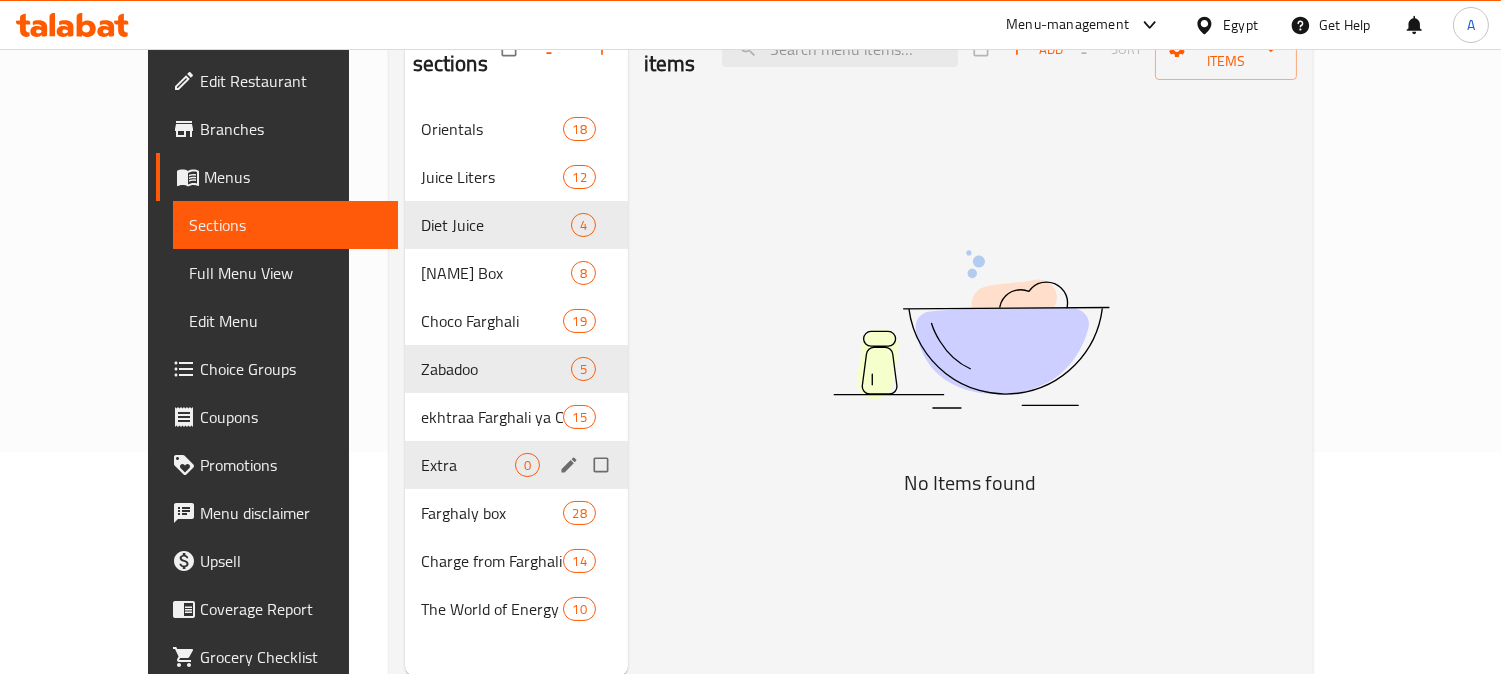 drag, startPoint x: 563, startPoint y: 434, endPoint x: 650, endPoint y: 466, distance: 92.69843 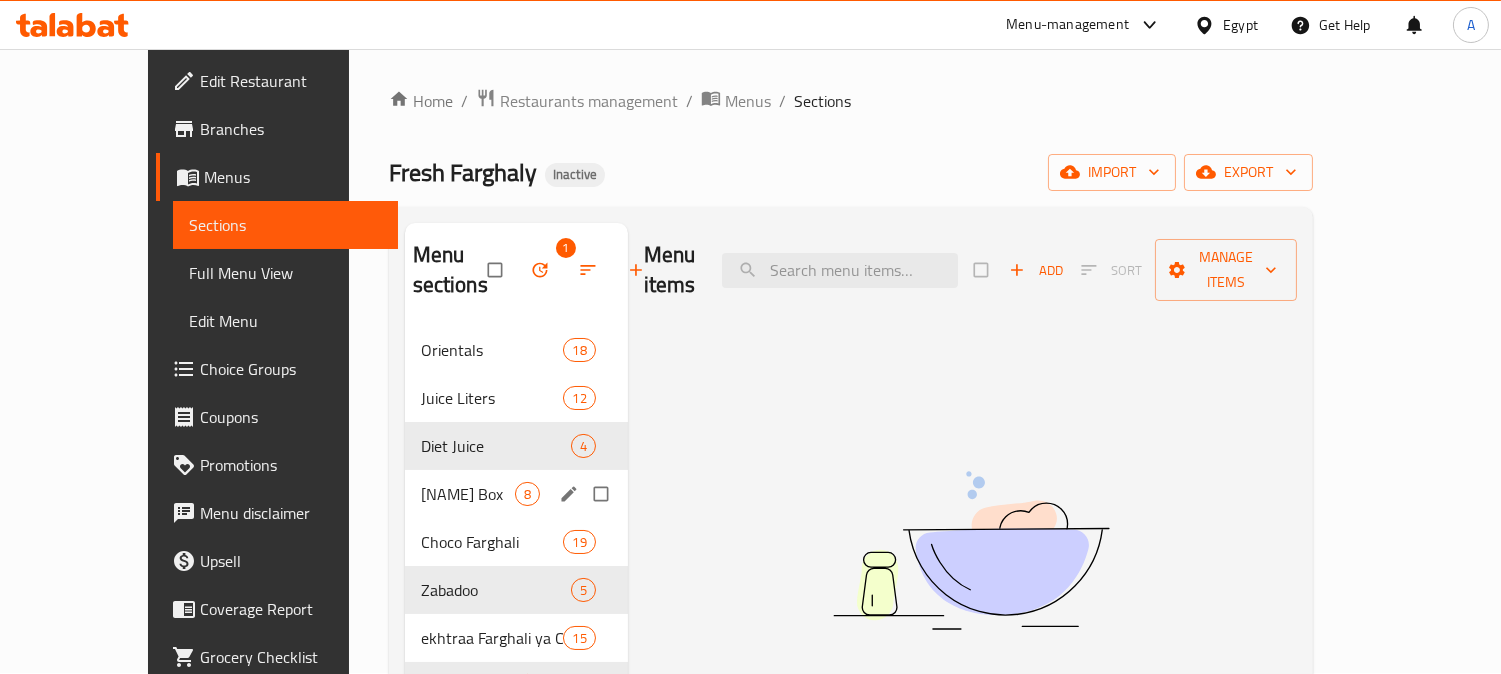 scroll, scrollTop: 0, scrollLeft: 0, axis: both 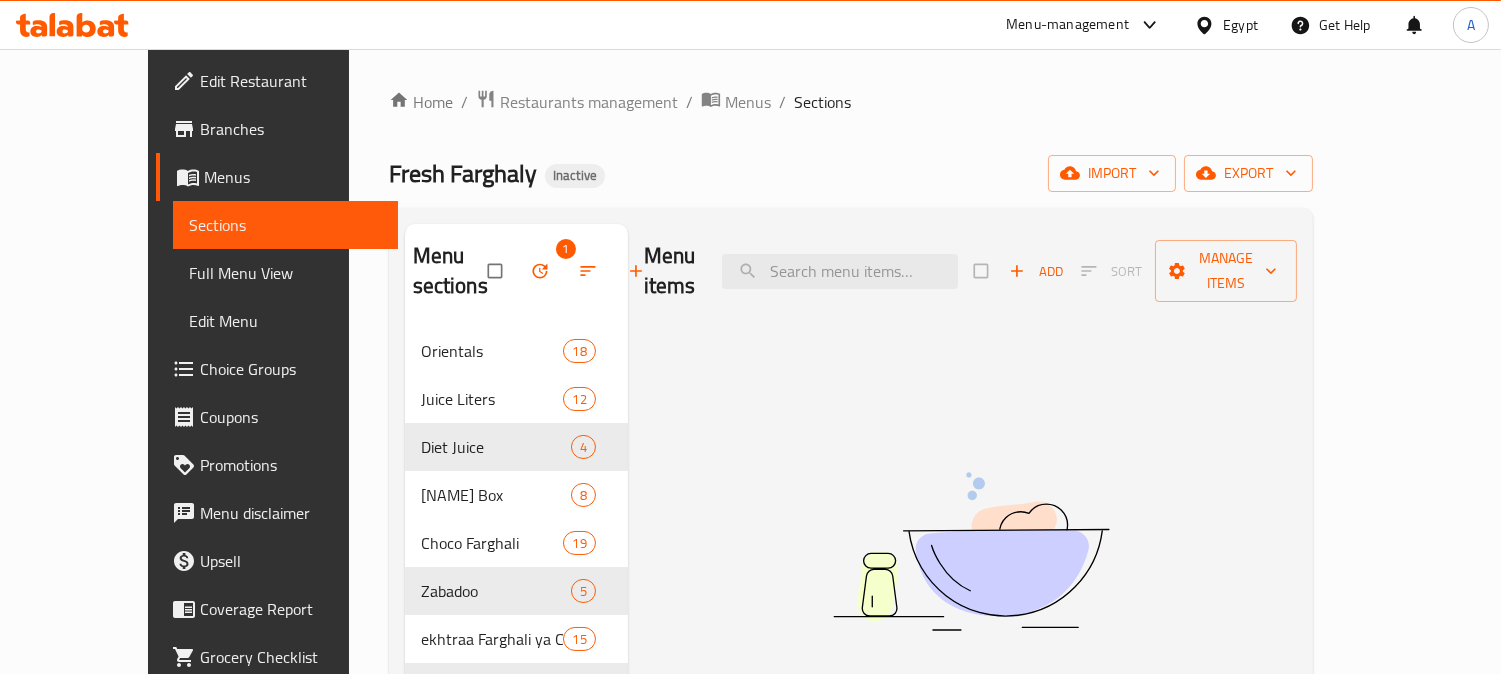 click 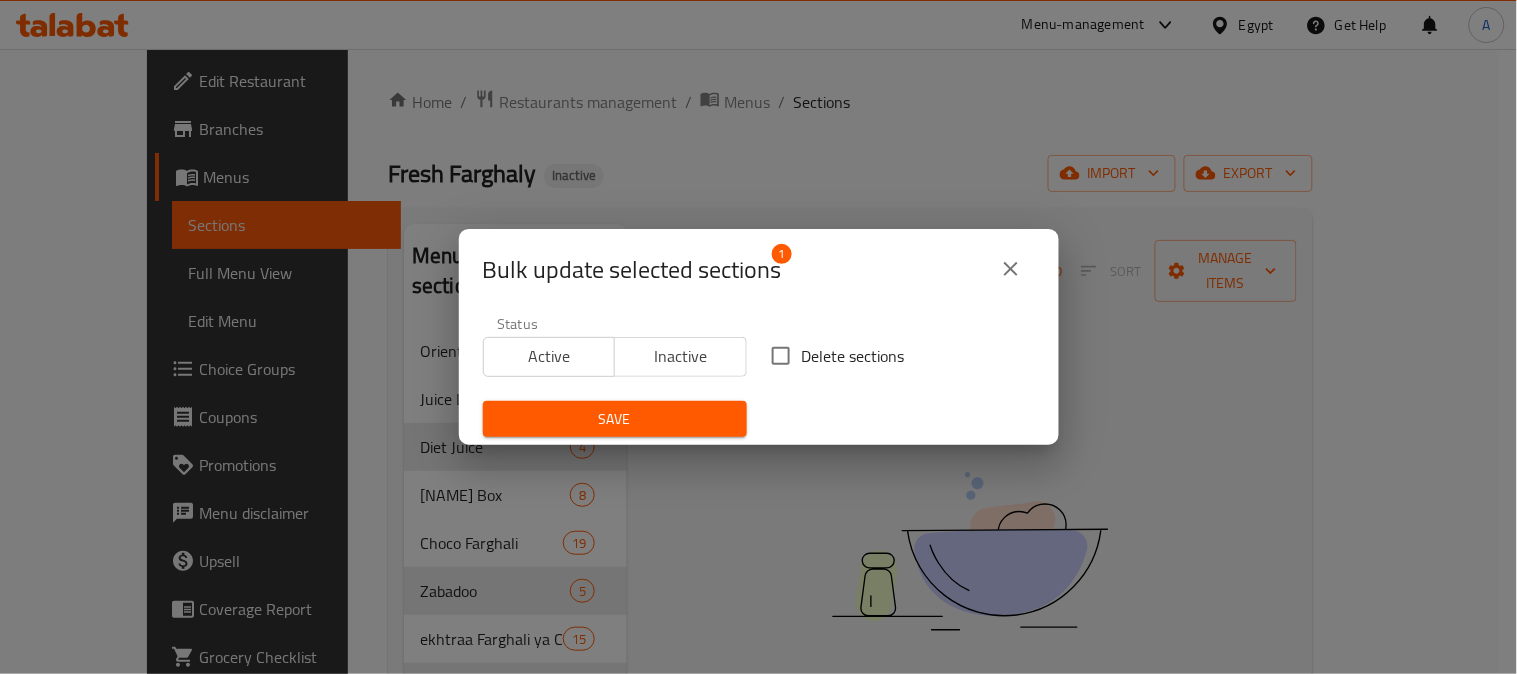 click 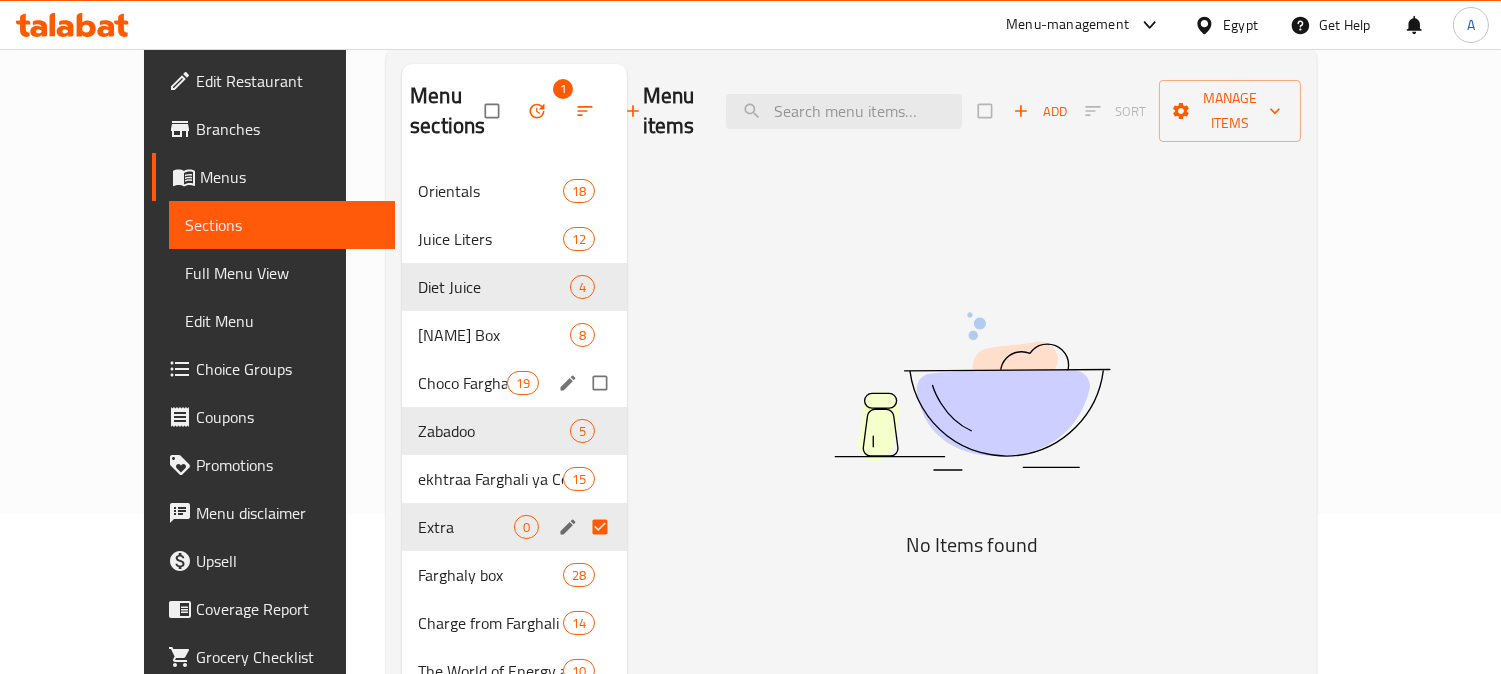 scroll, scrollTop: 0, scrollLeft: 0, axis: both 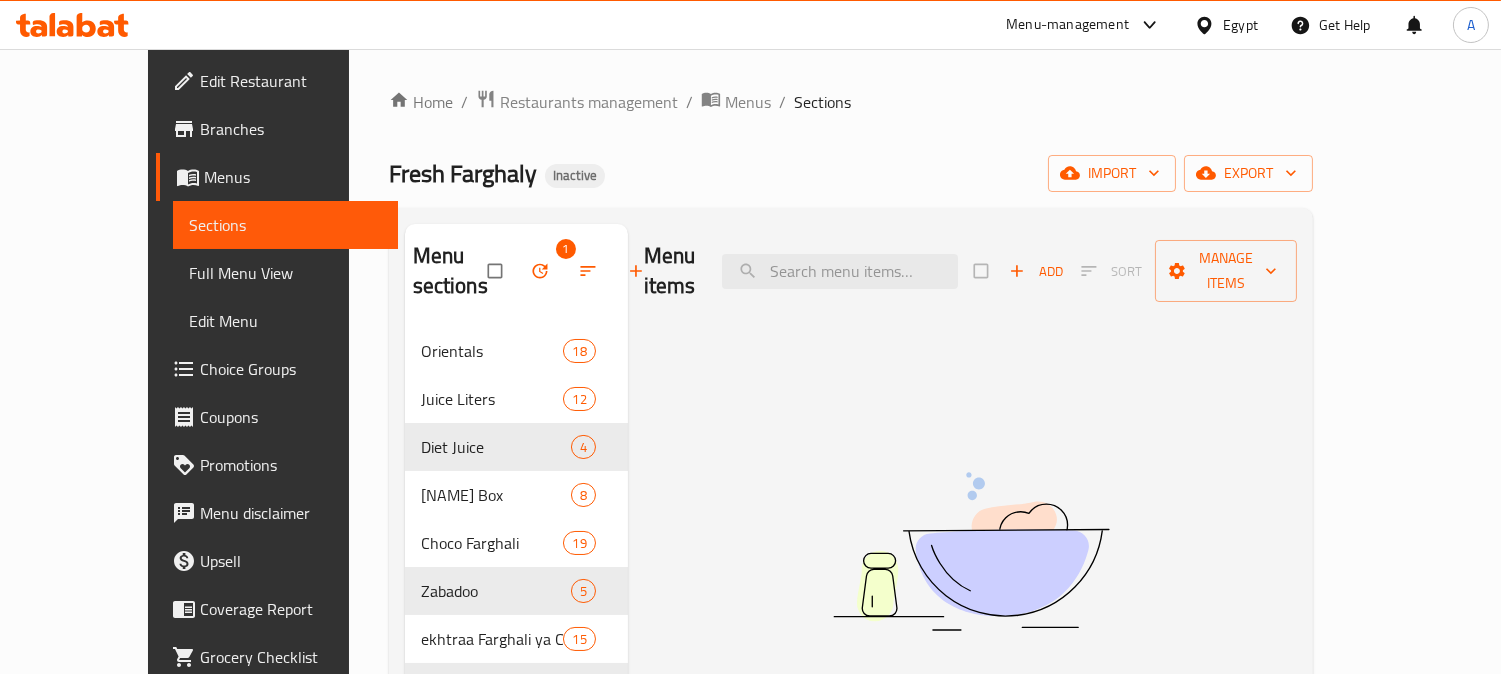 click 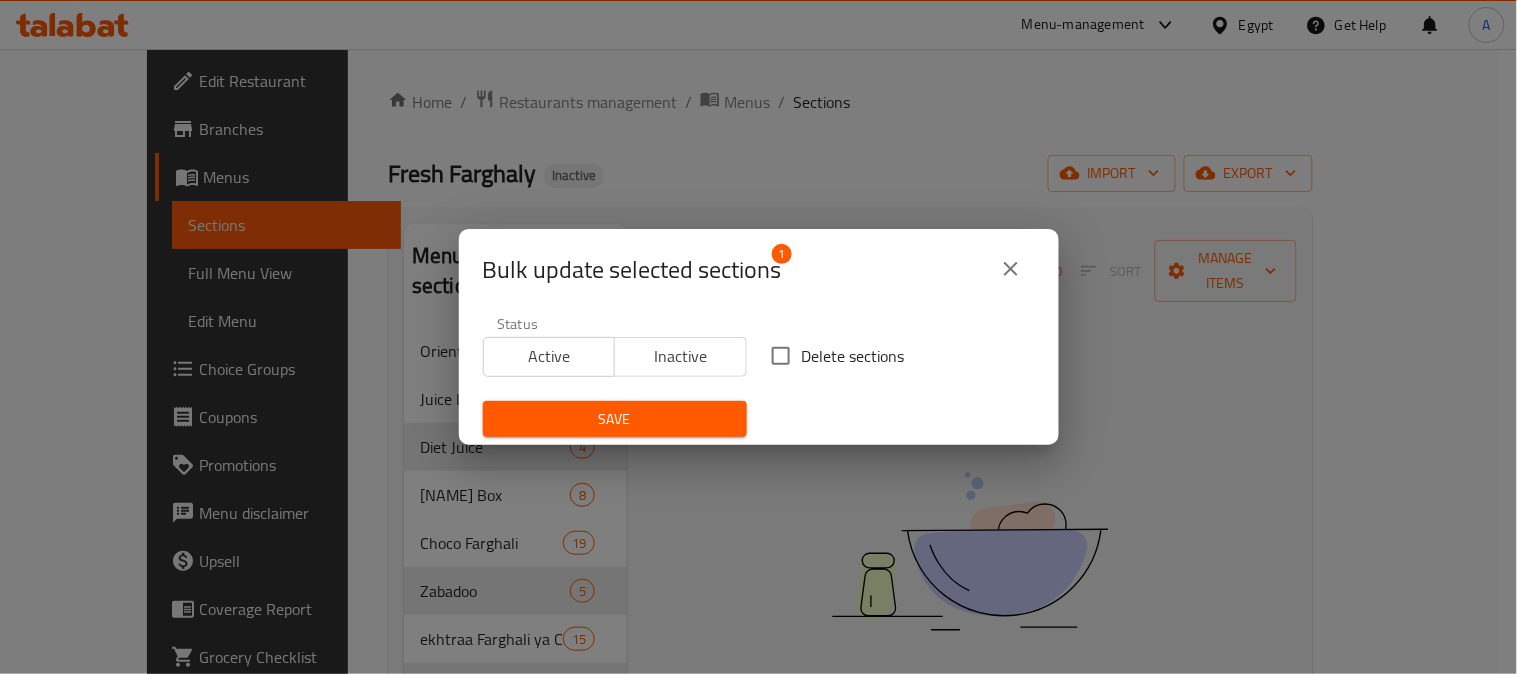 click on "Delete sections" at bounding box center (853, 356) 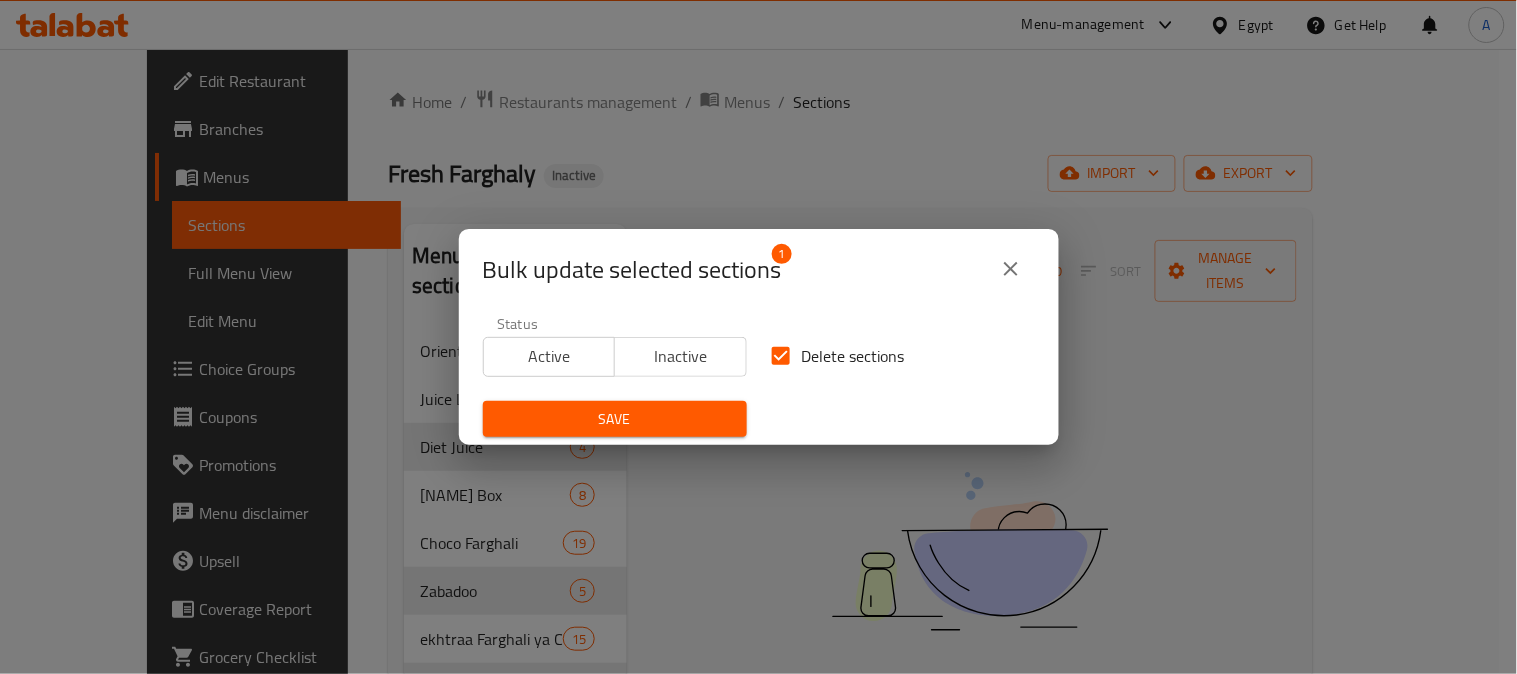 click on "Save" at bounding box center (615, 419) 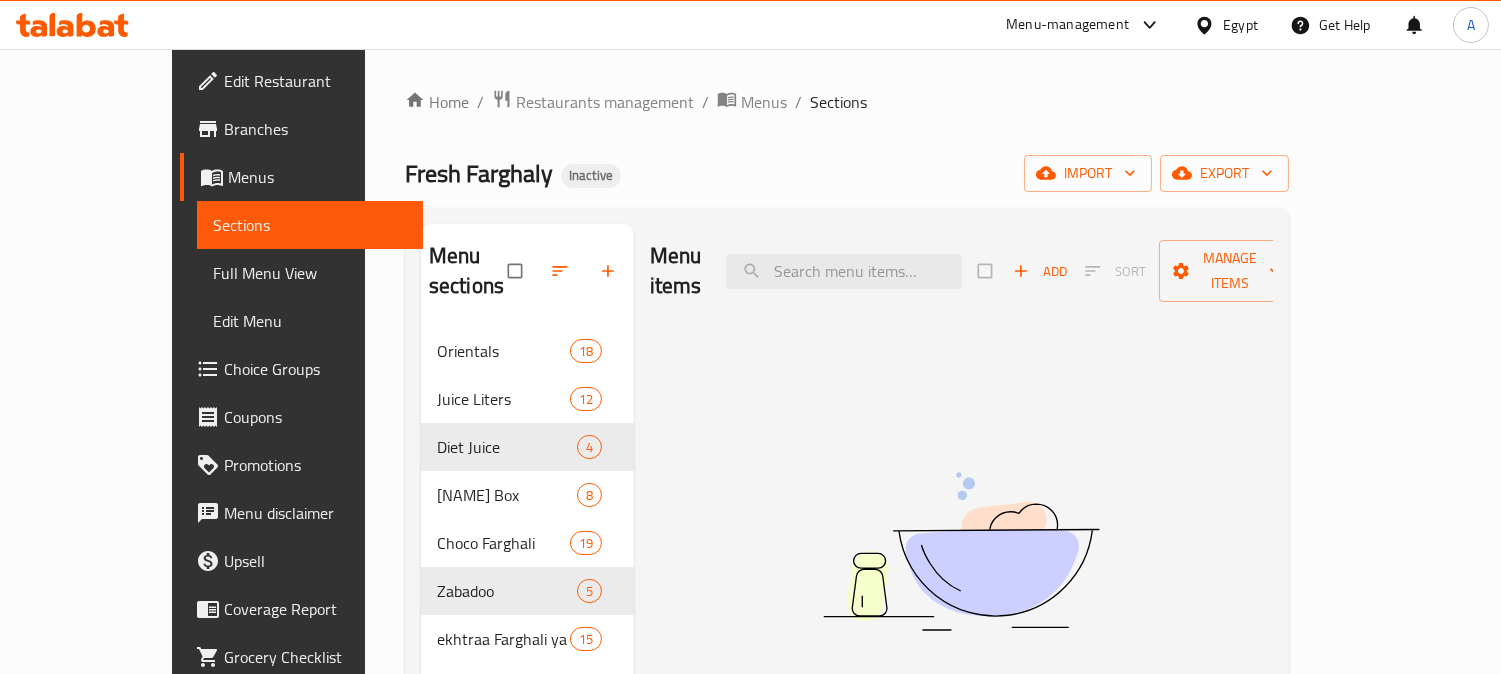 click on "Full Menu View" at bounding box center [310, 273] 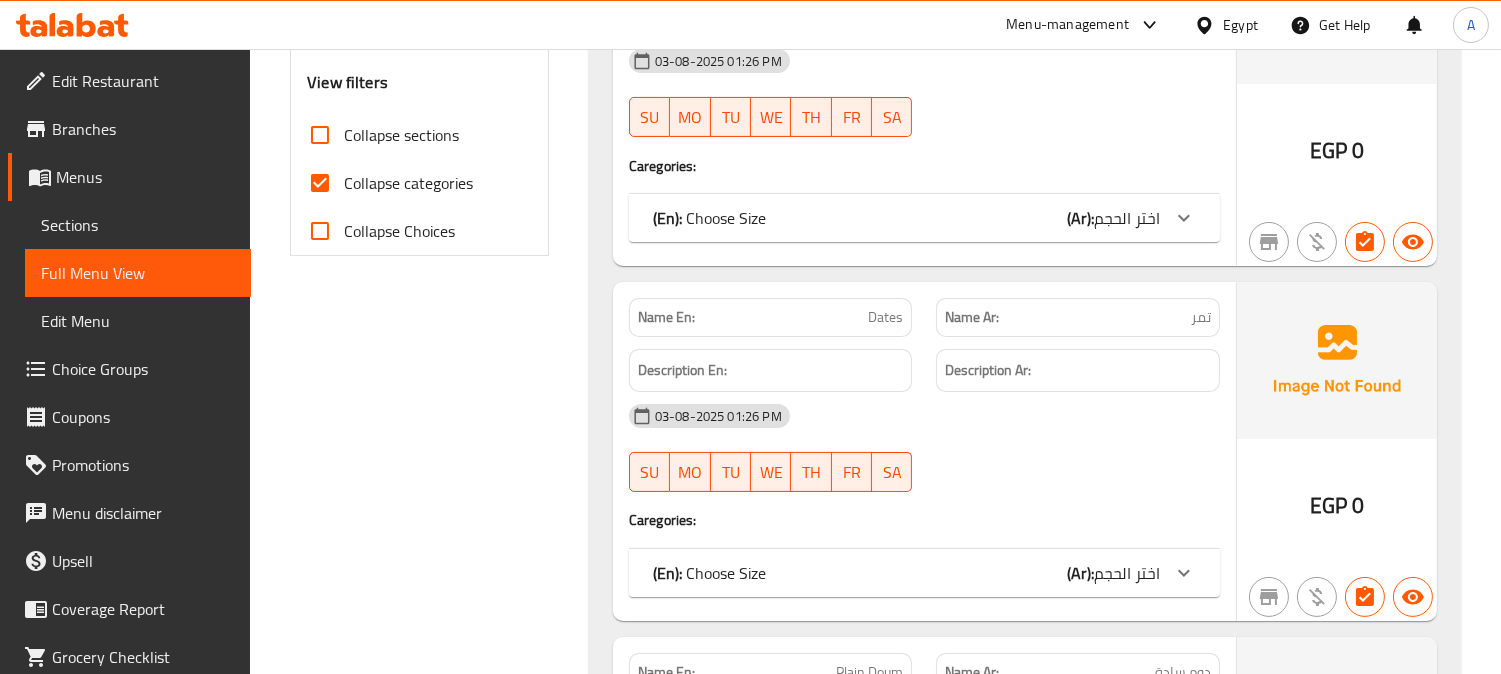 scroll, scrollTop: 777, scrollLeft: 0, axis: vertical 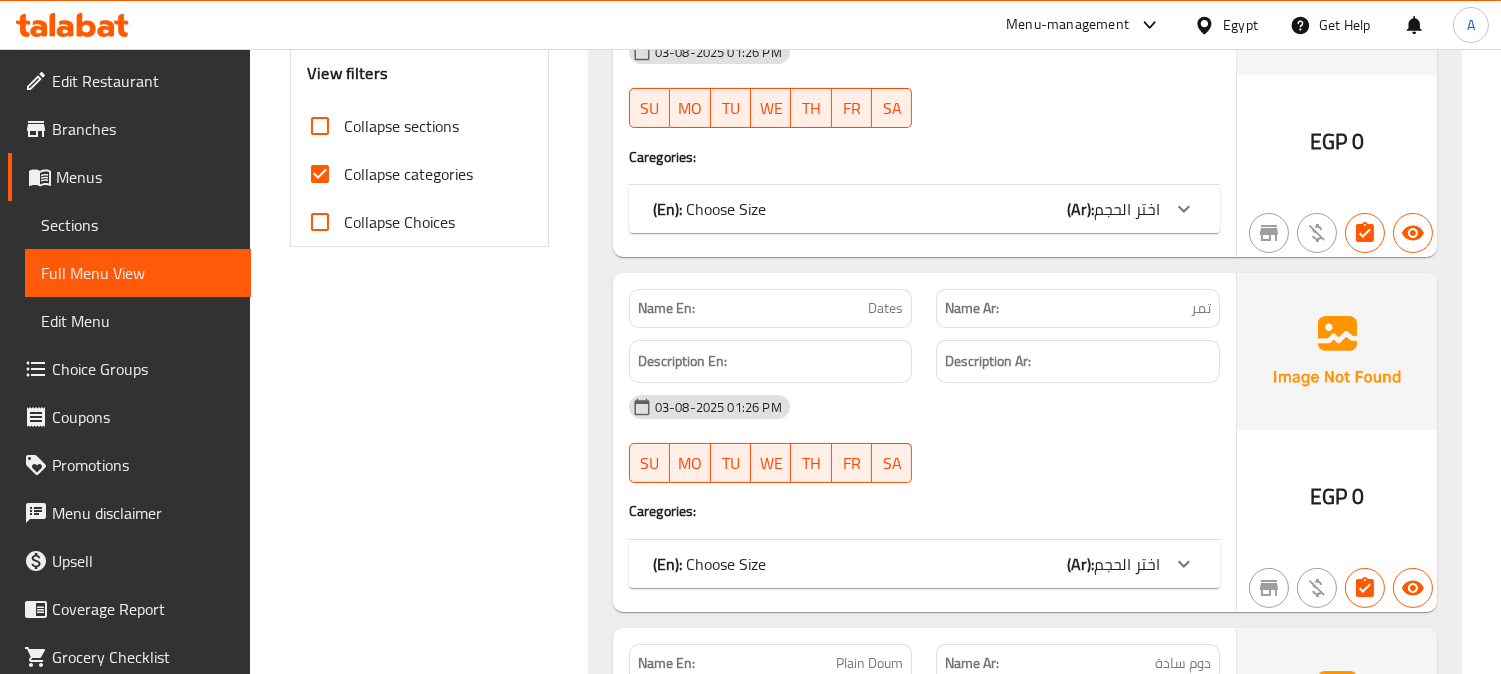 click on "Collapse sections" at bounding box center [320, 126] 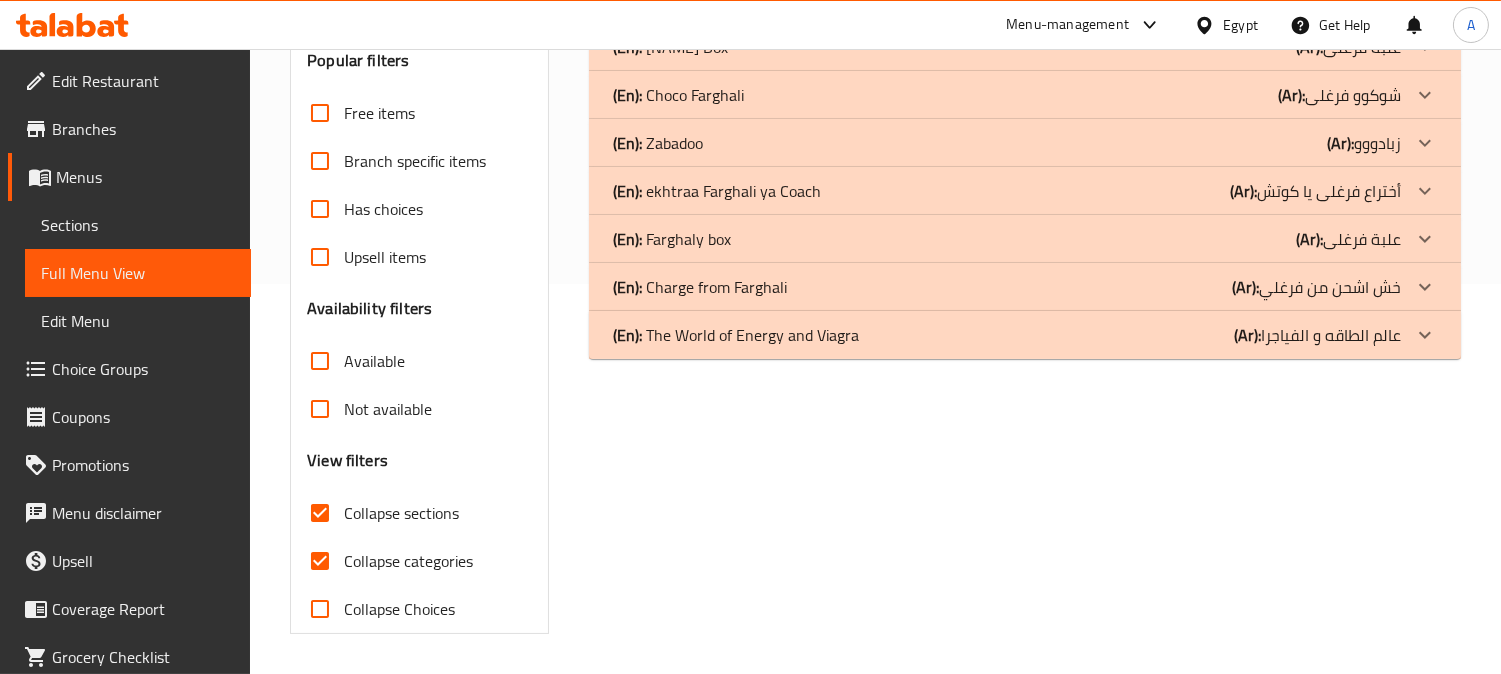 scroll, scrollTop: 390, scrollLeft: 0, axis: vertical 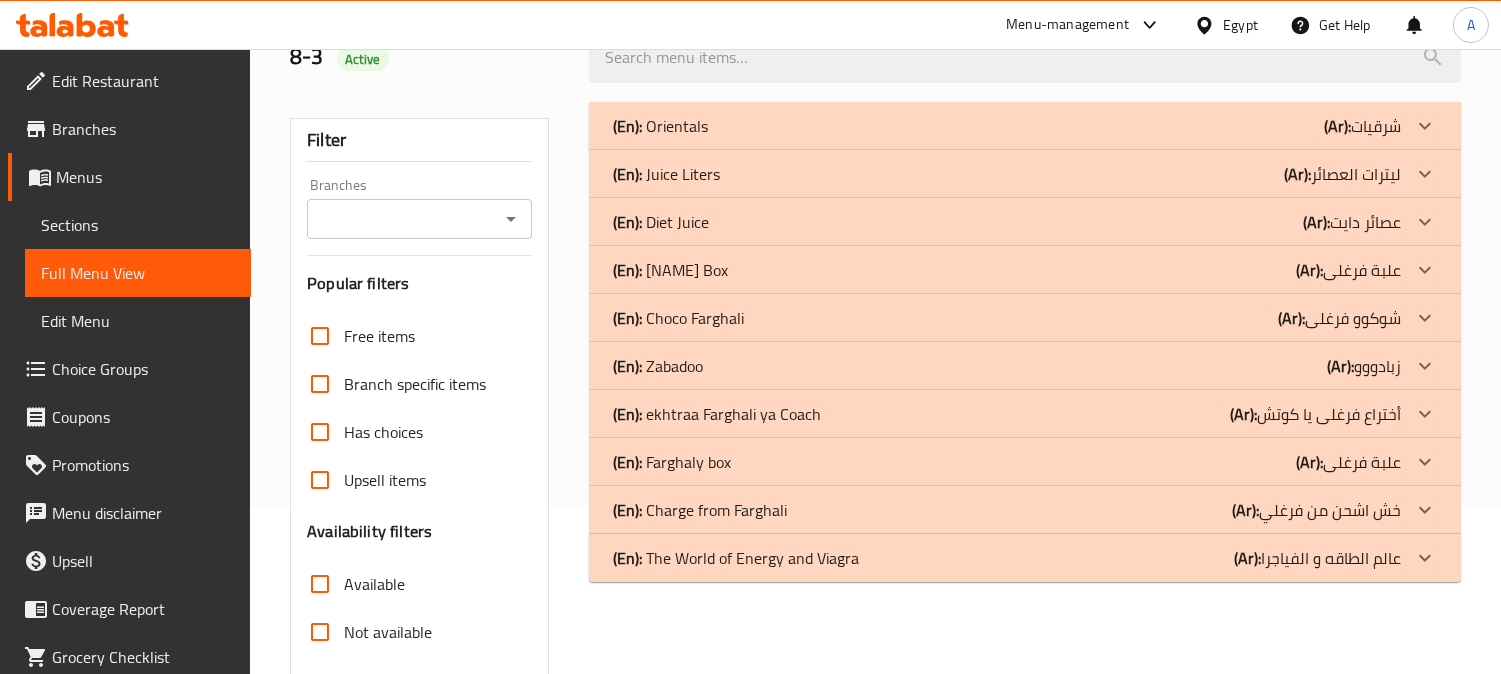 click on "(En):   The World of Energy and Viagra" at bounding box center (660, 126) 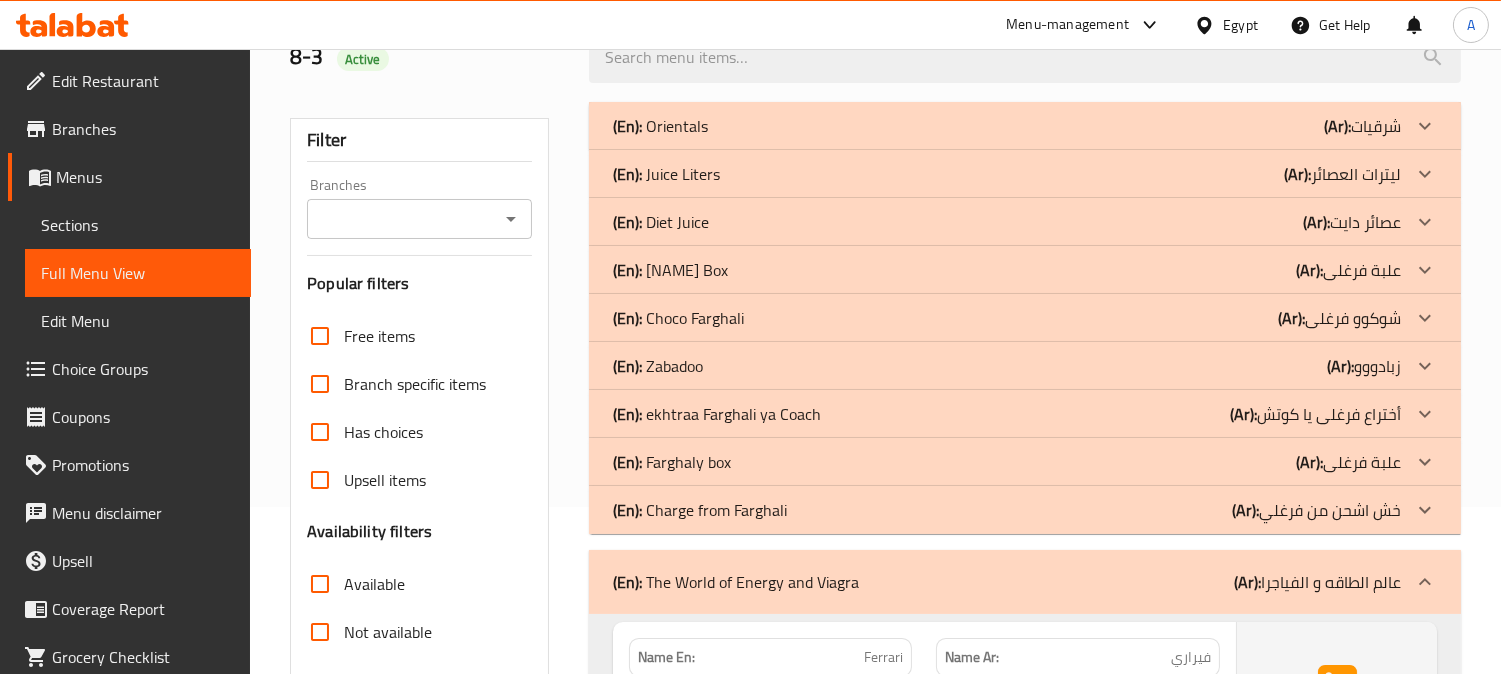 click on "(En):   Charge from Farghali" at bounding box center [660, 126] 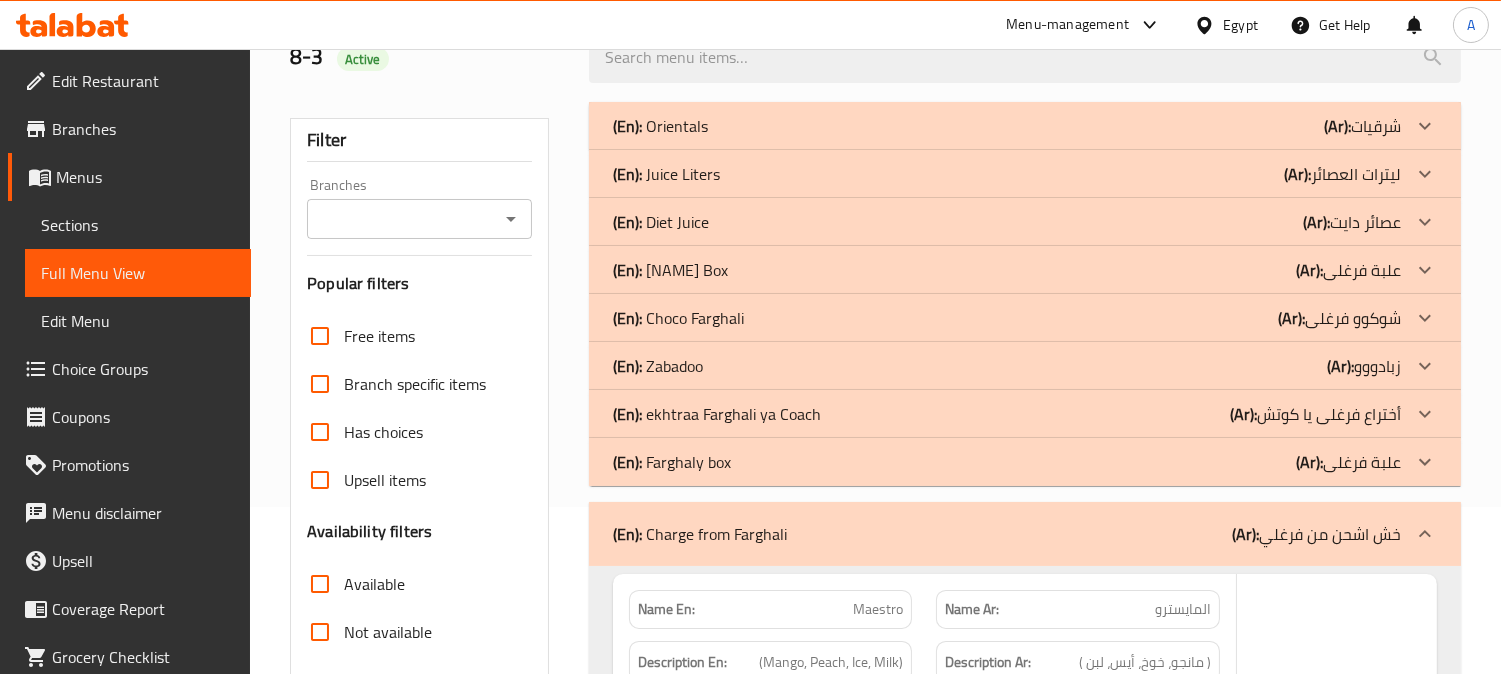 click on "(En):   Farghaly box" at bounding box center [660, 126] 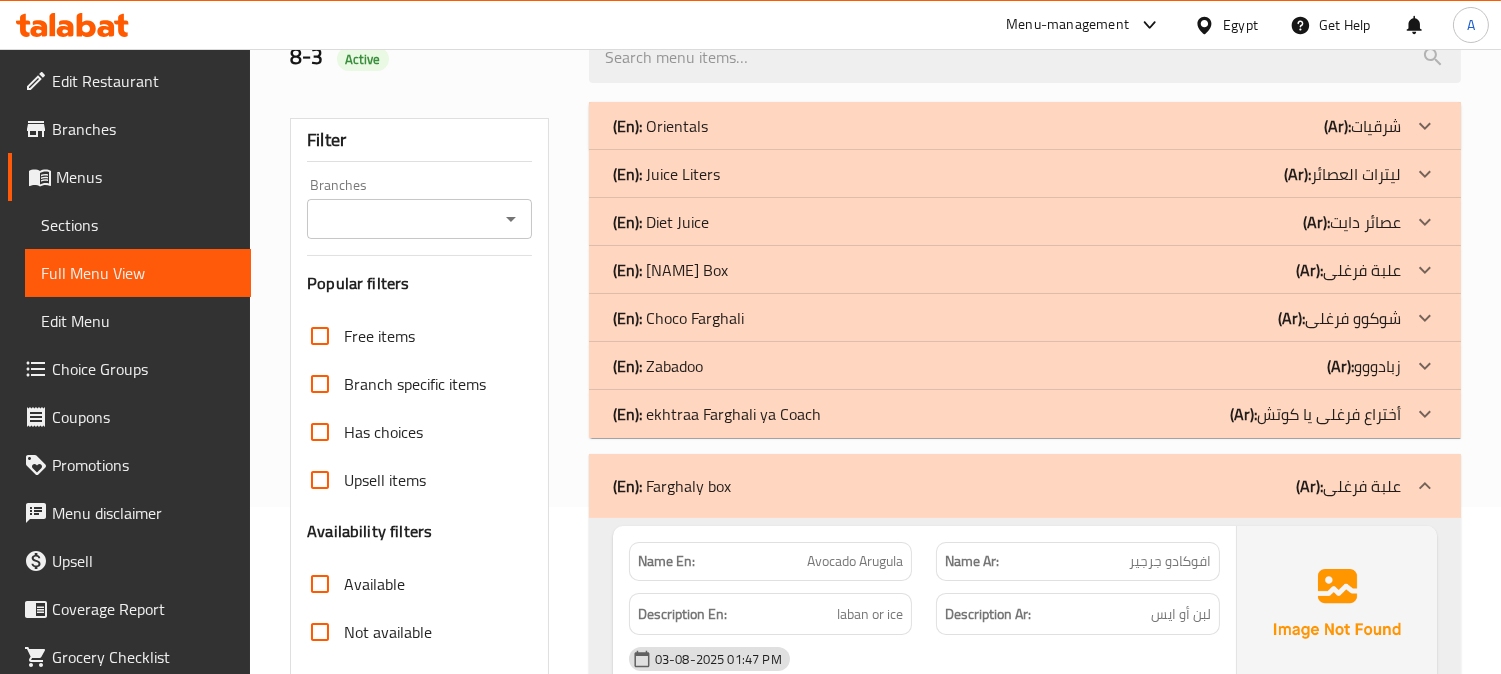 click on "(En):   Zabadoo" at bounding box center [660, 126] 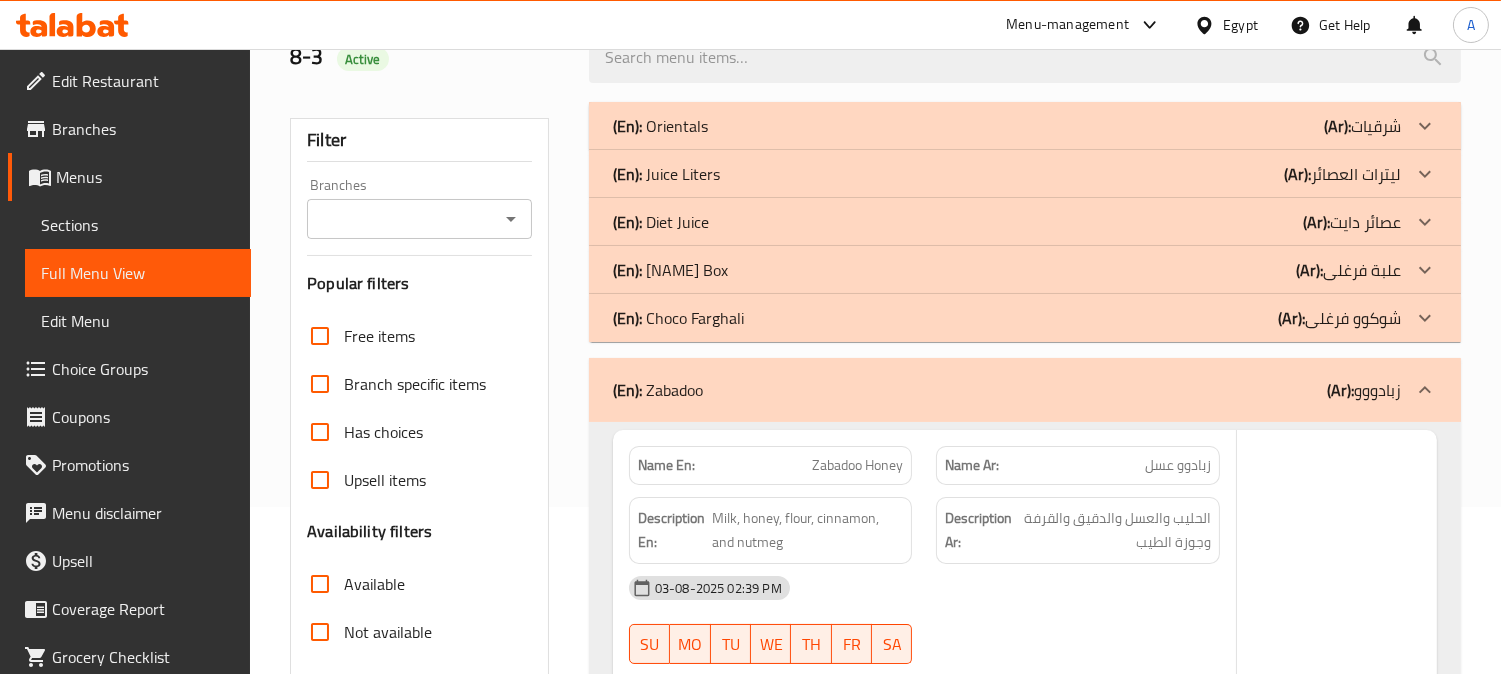 click on "(En):   Choco Farghali" at bounding box center (660, 126) 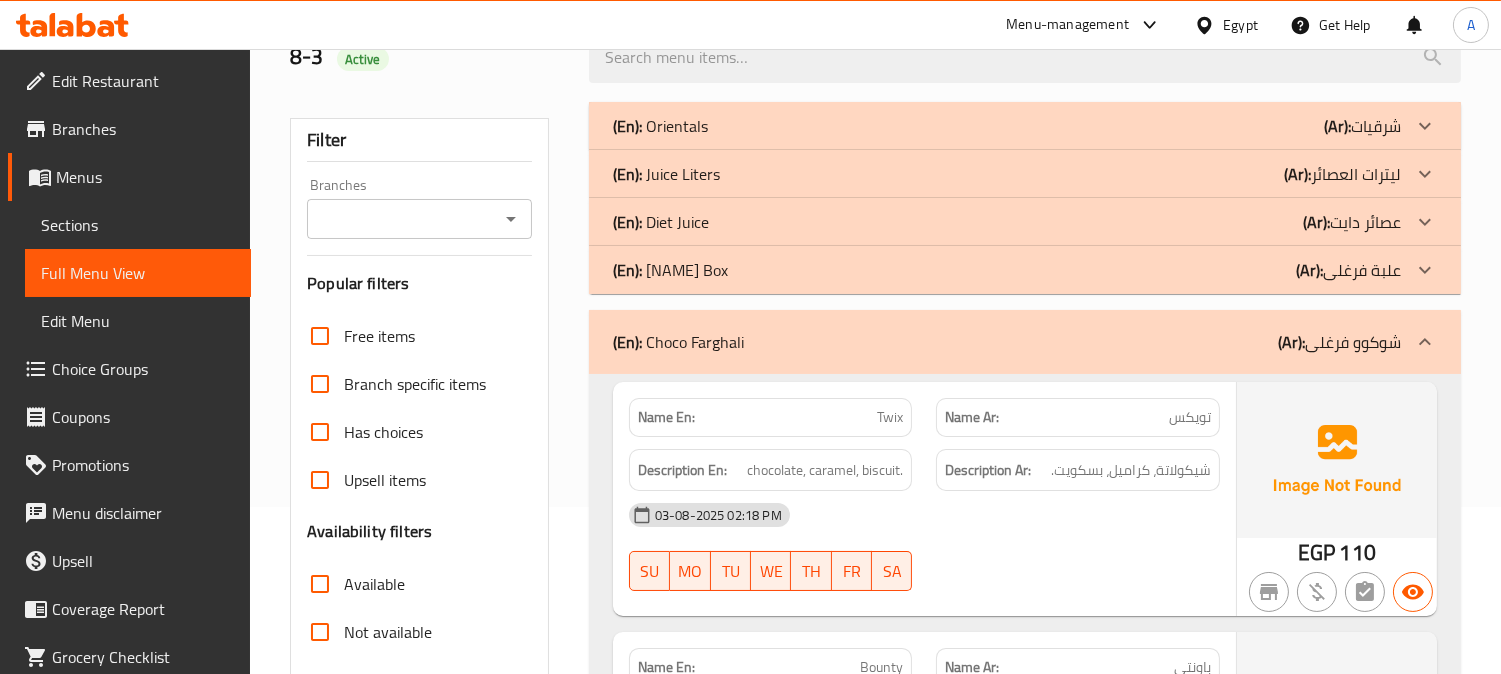 click on "(En):   Farghali Box" at bounding box center (660, 126) 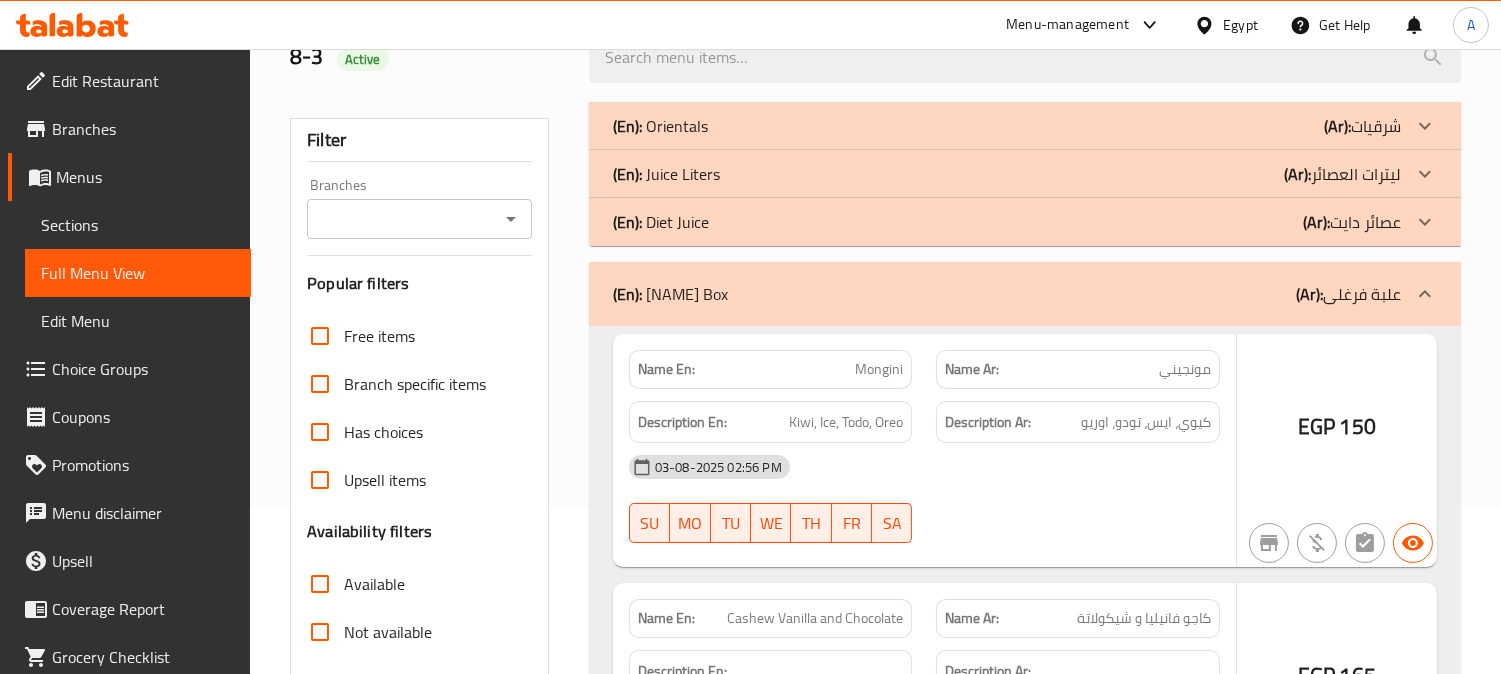 click on "(En):   Diet Juice" at bounding box center (660, 126) 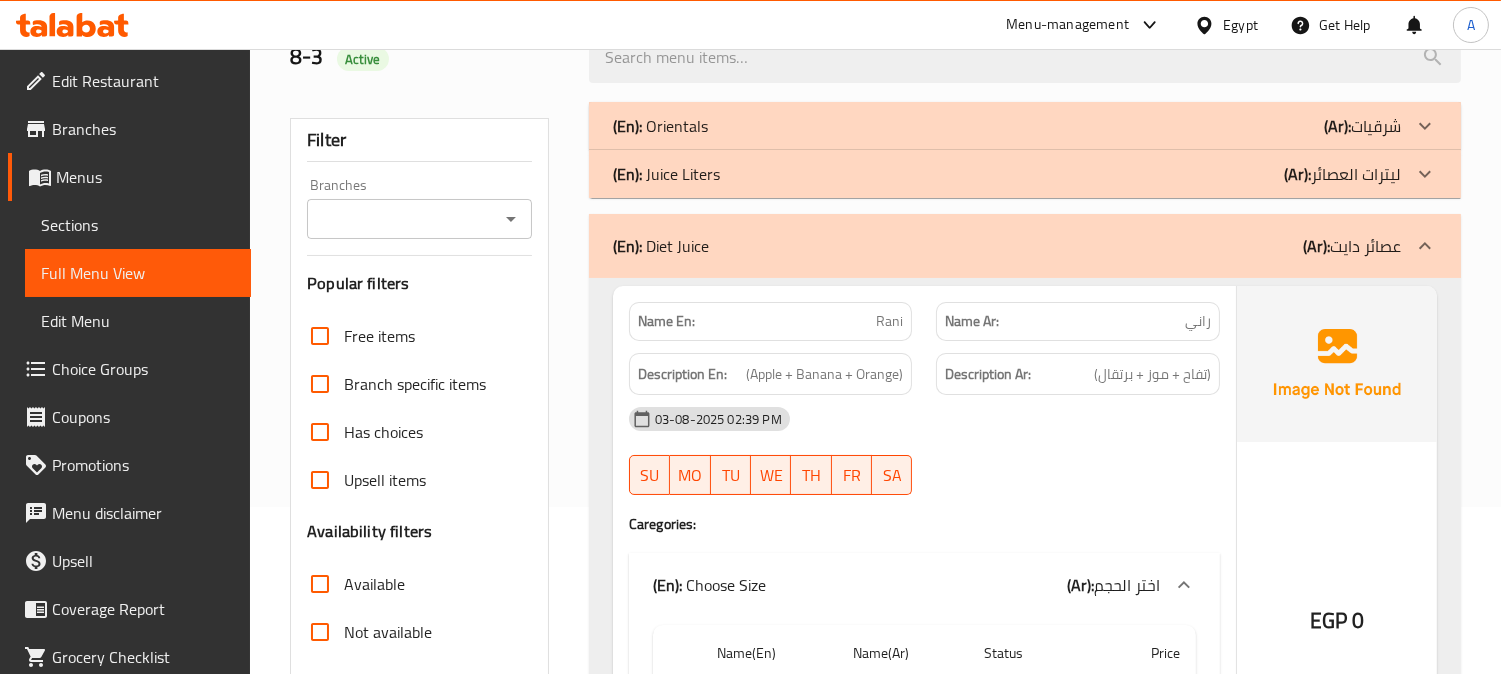 click on "Filter Branches Branches Popular filters Free items Branch specific items Has choices Upsell items Availability filters Available Not available View filters Collapse sections Collapse categories Collapse Choices" at bounding box center [427, 17958] 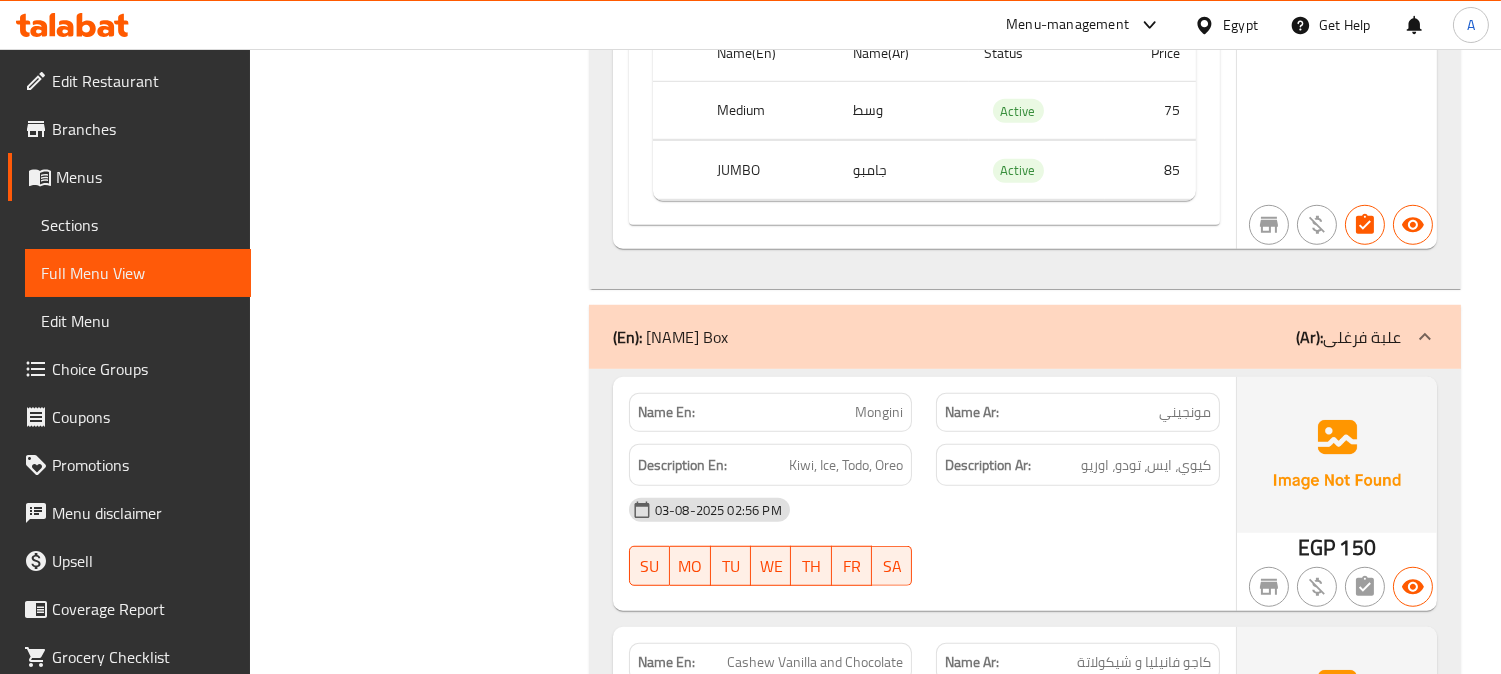 scroll, scrollTop: 12008, scrollLeft: 0, axis: vertical 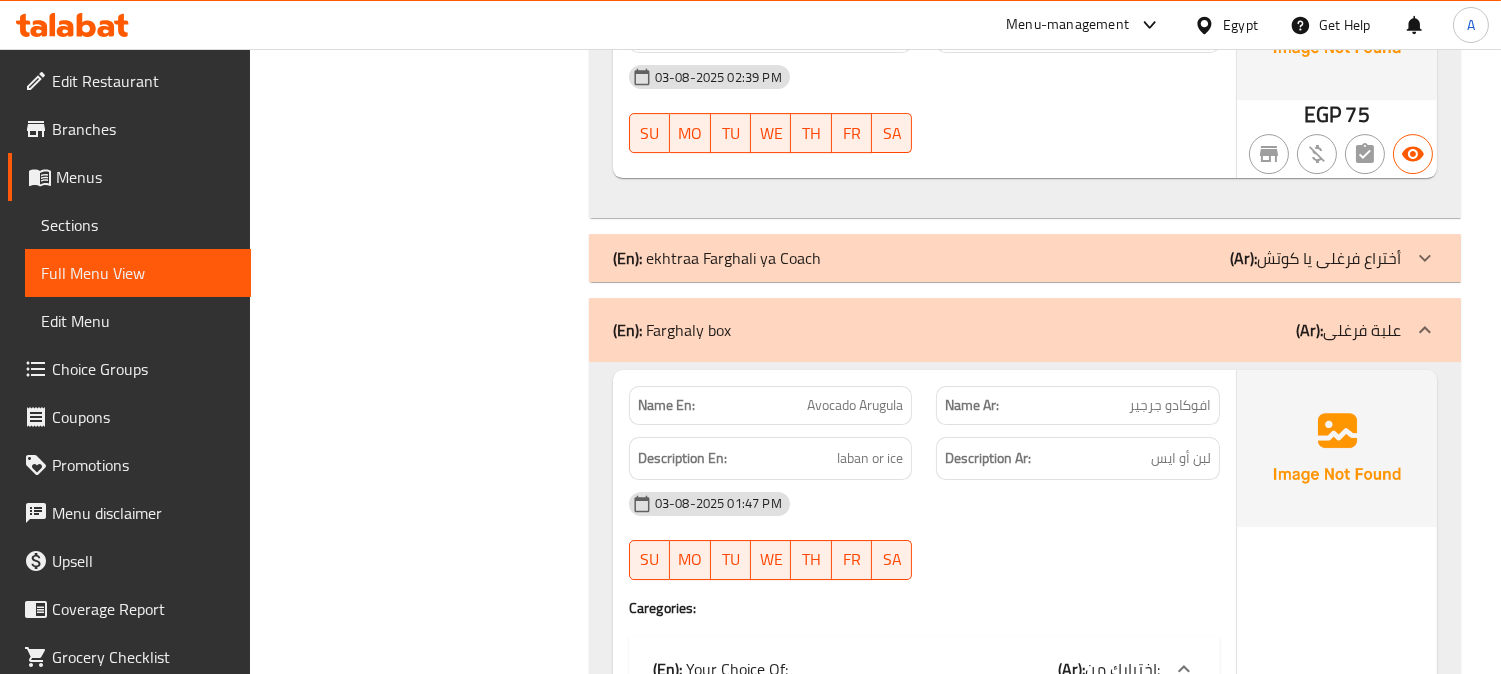 click on "(En):   Farghaly box (Ar): علبة فرغلى" at bounding box center (1007, -11595) 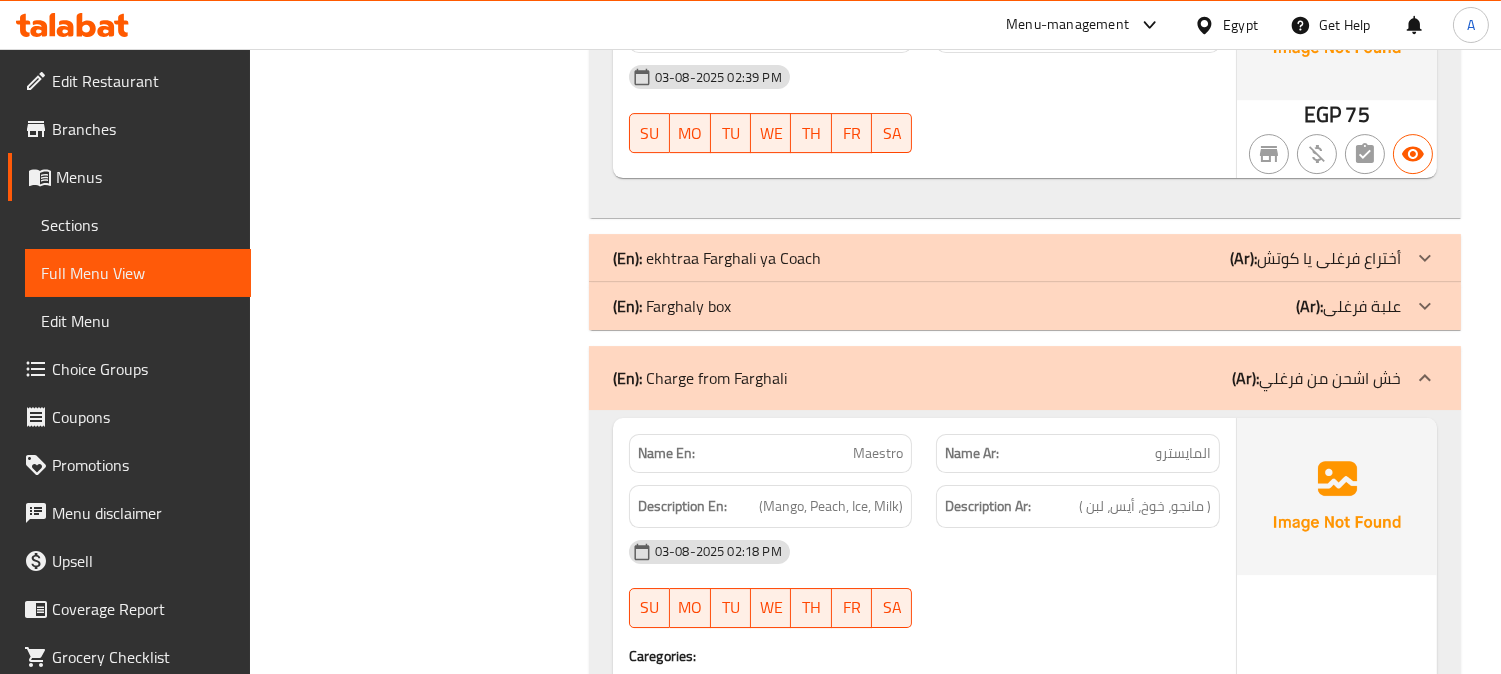 click on "Filter Branches Branches Popular filters Free items Branch specific items Has choices Upsell items Availability filters Available Not available View filters Collapse sections Collapse categories Collapse Choices" at bounding box center (427, -98) 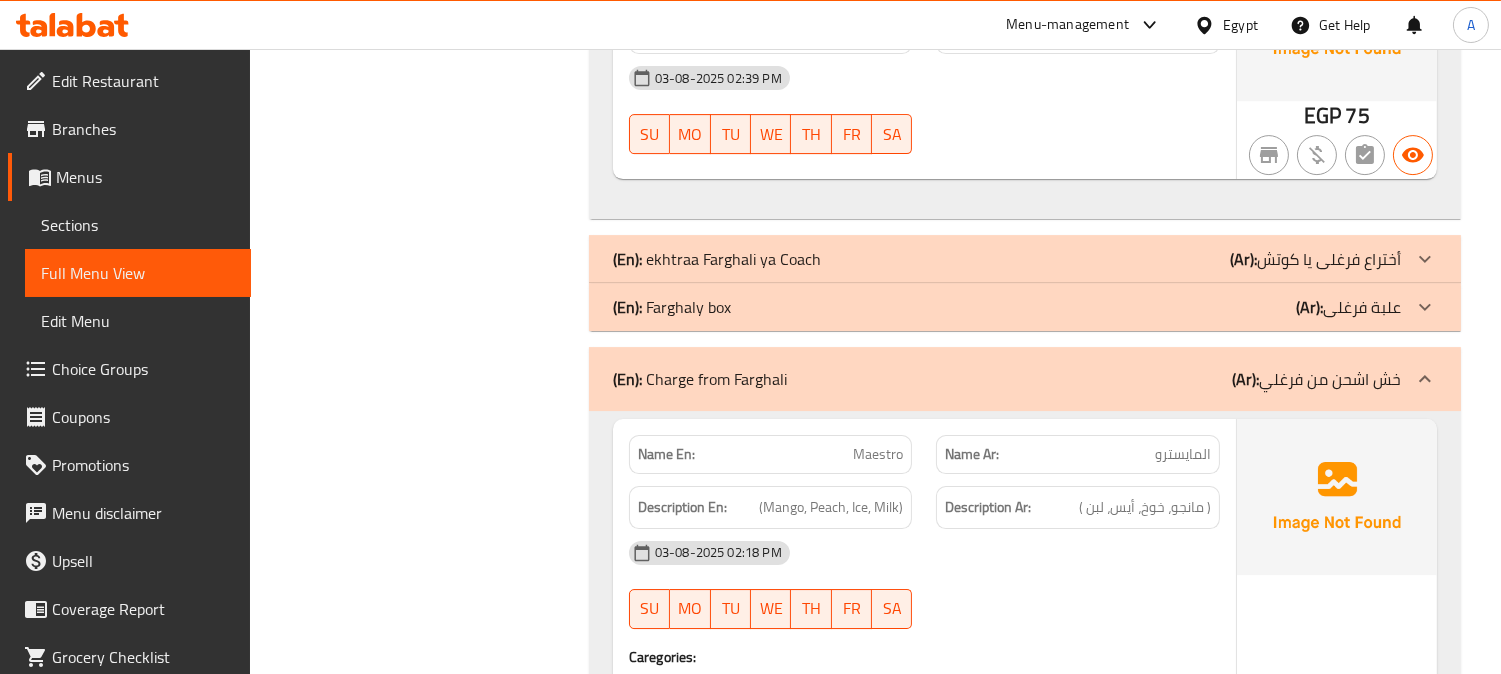 scroll, scrollTop: 0, scrollLeft: 0, axis: both 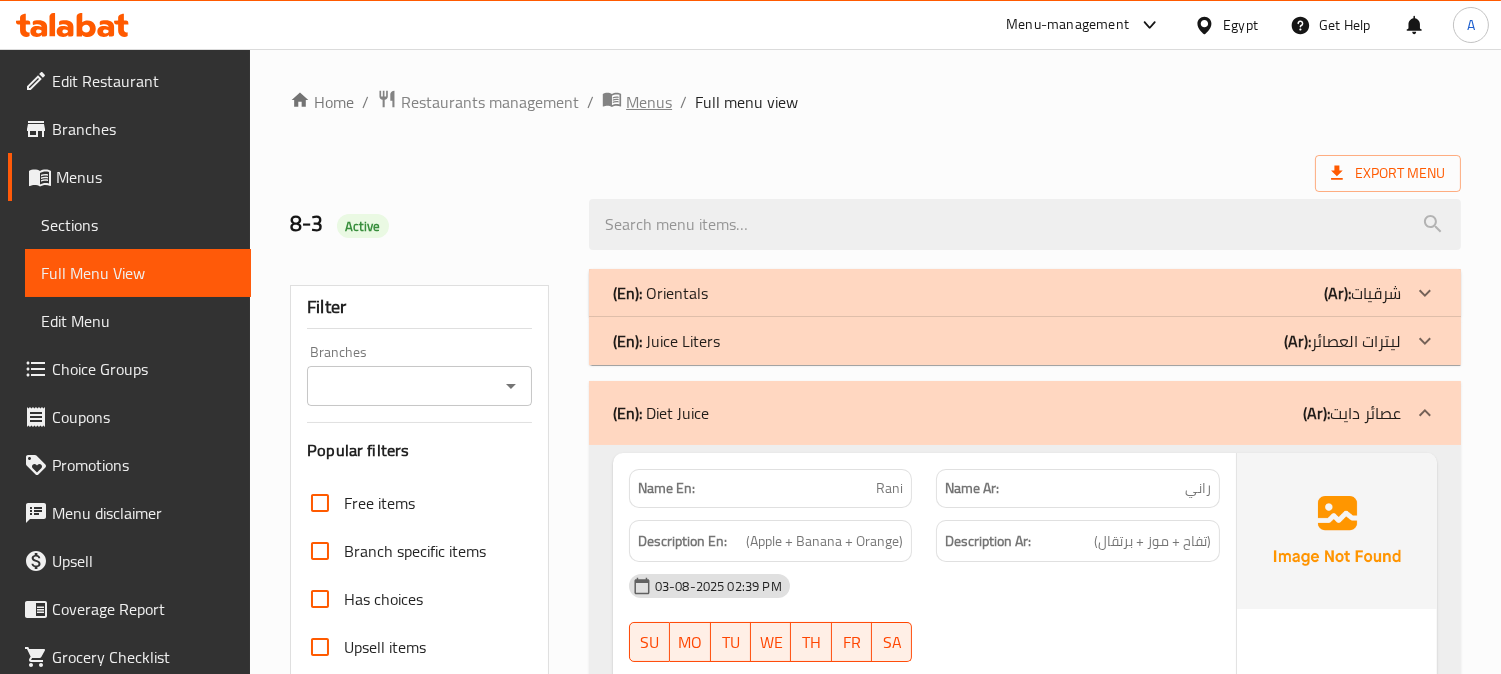 click on "Menus" at bounding box center [649, 102] 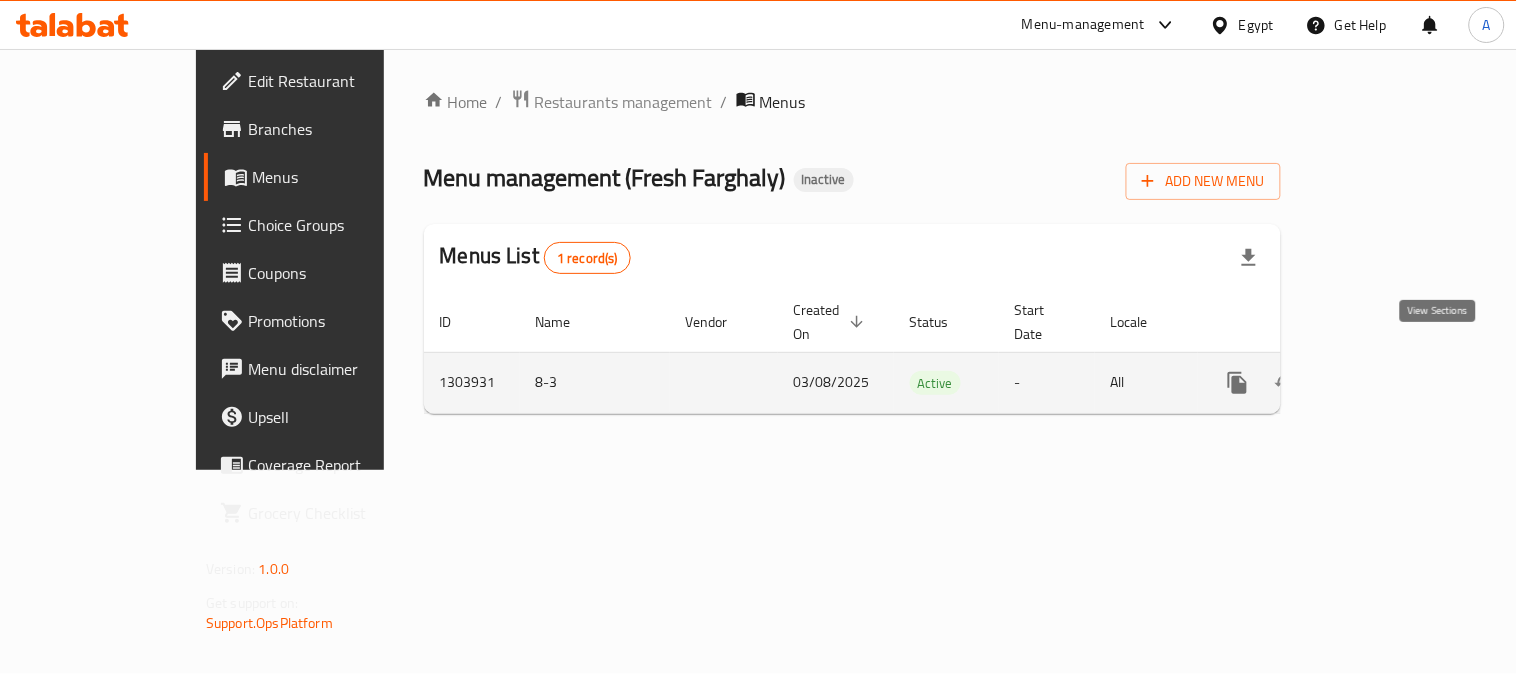 click 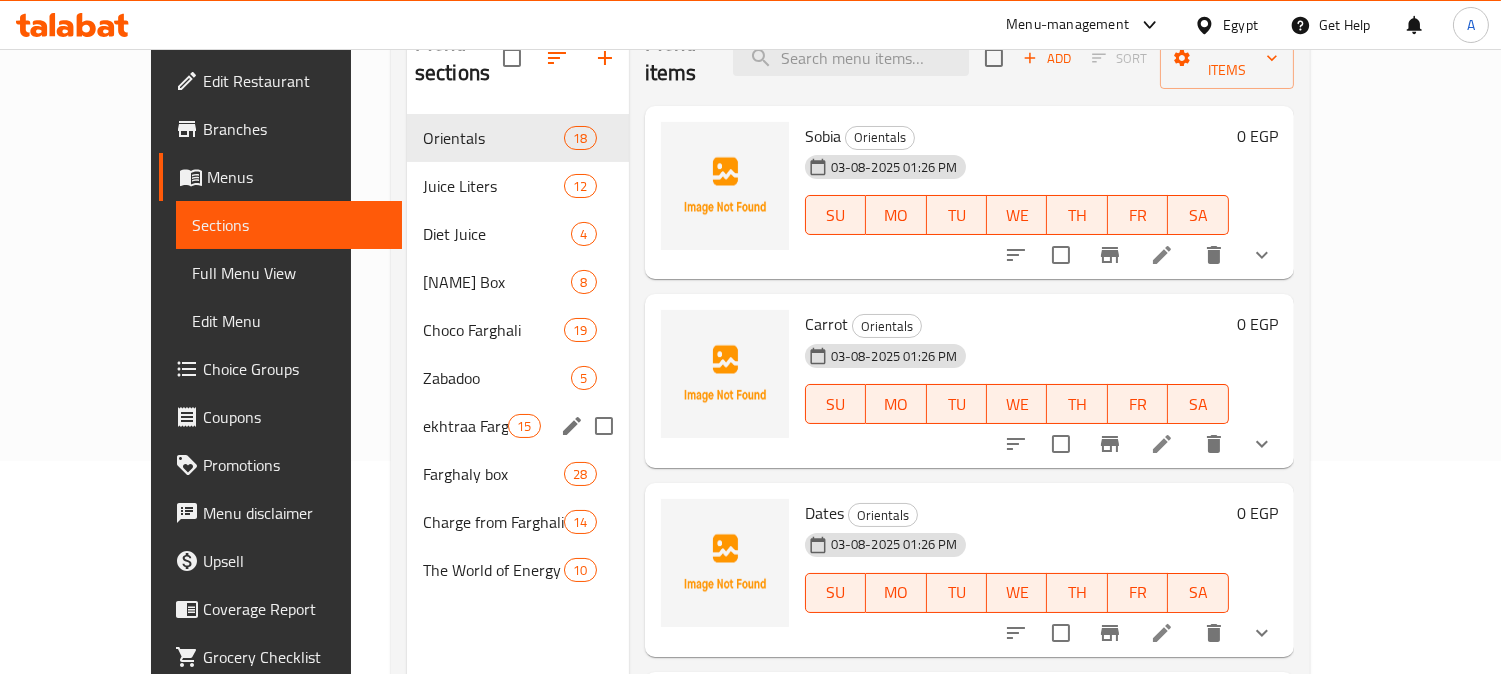 scroll, scrollTop: 222, scrollLeft: 0, axis: vertical 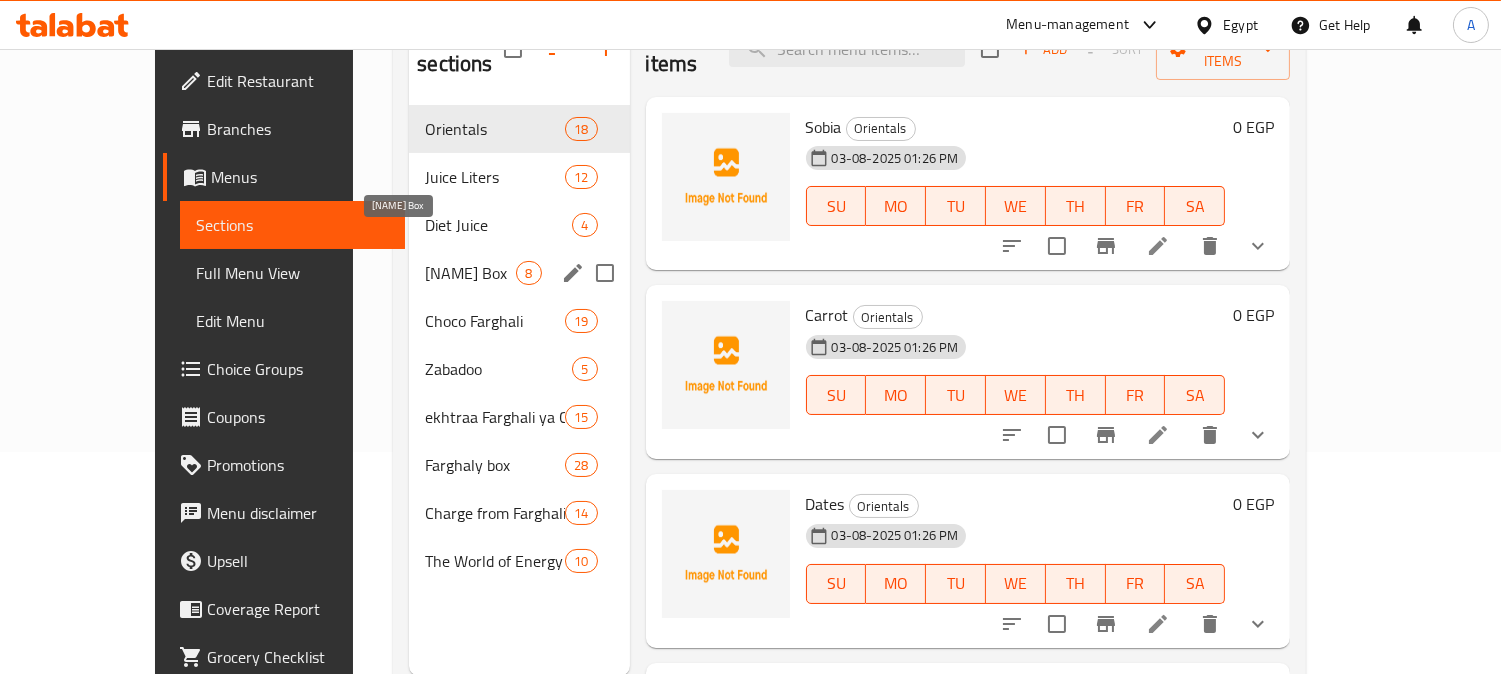 click on "Farghali Box" at bounding box center (470, 273) 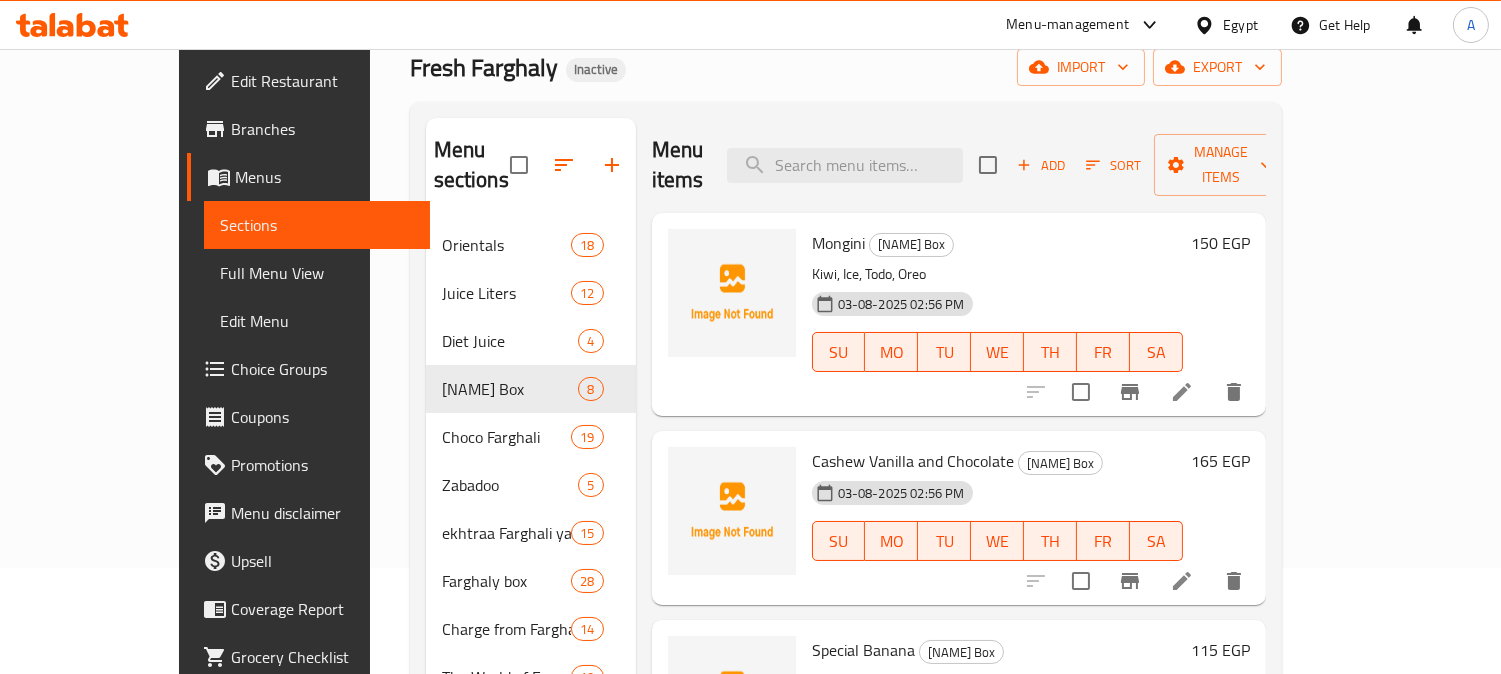 scroll, scrollTop: 0, scrollLeft: 0, axis: both 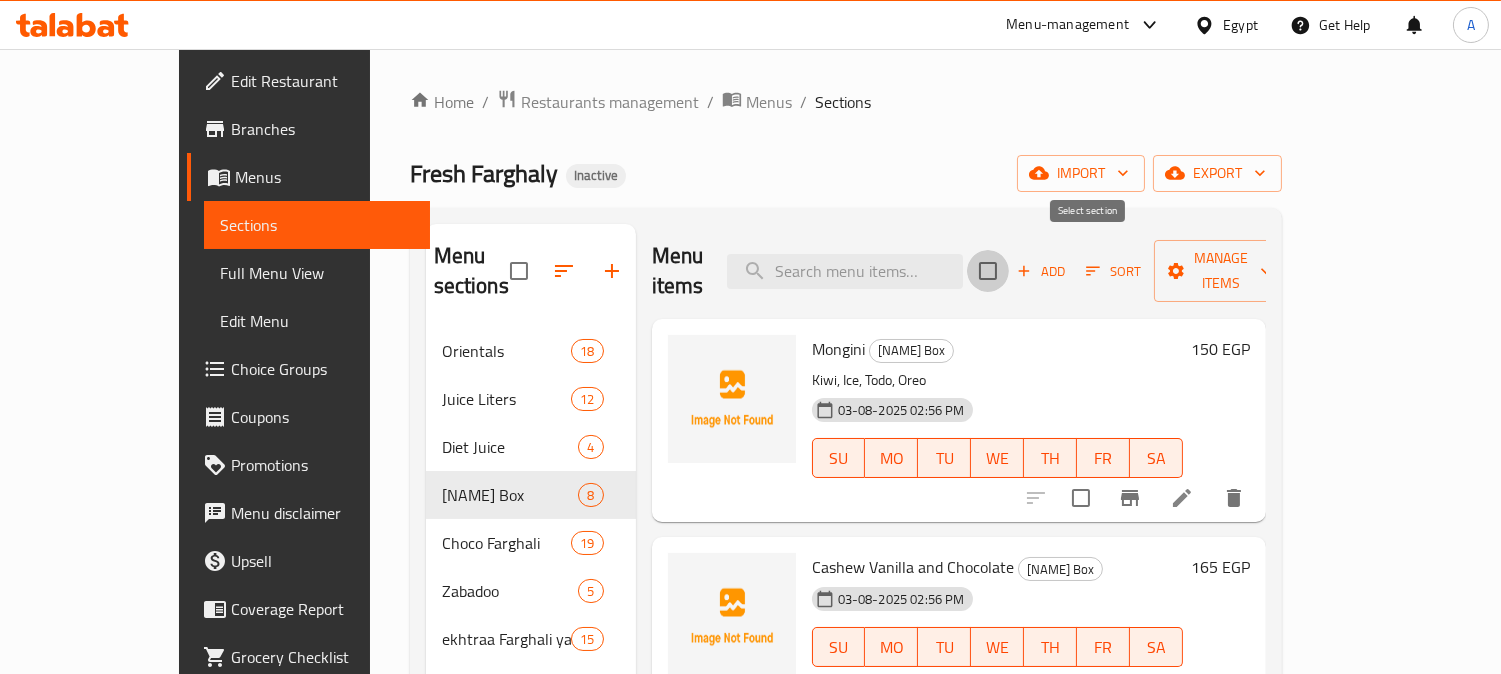click at bounding box center (988, 271) 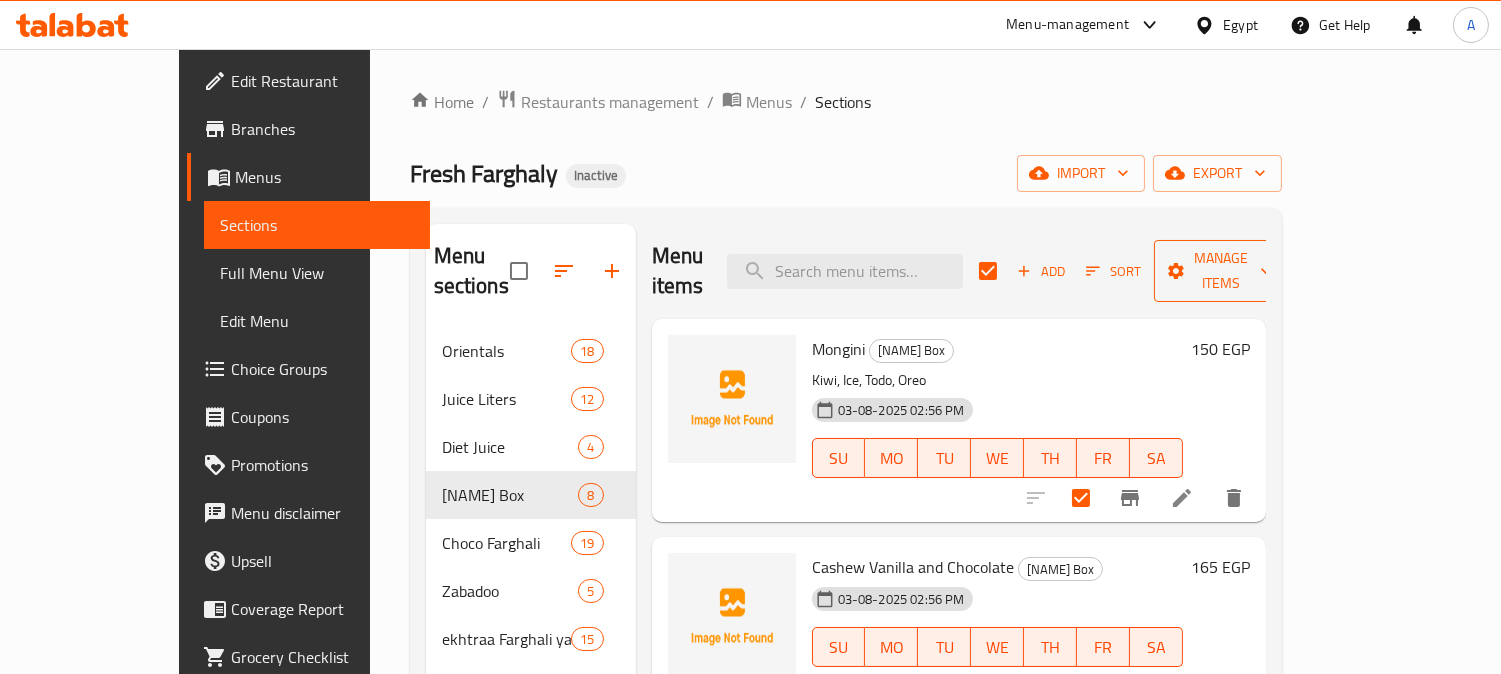 click on "Manage items" at bounding box center [1221, 271] 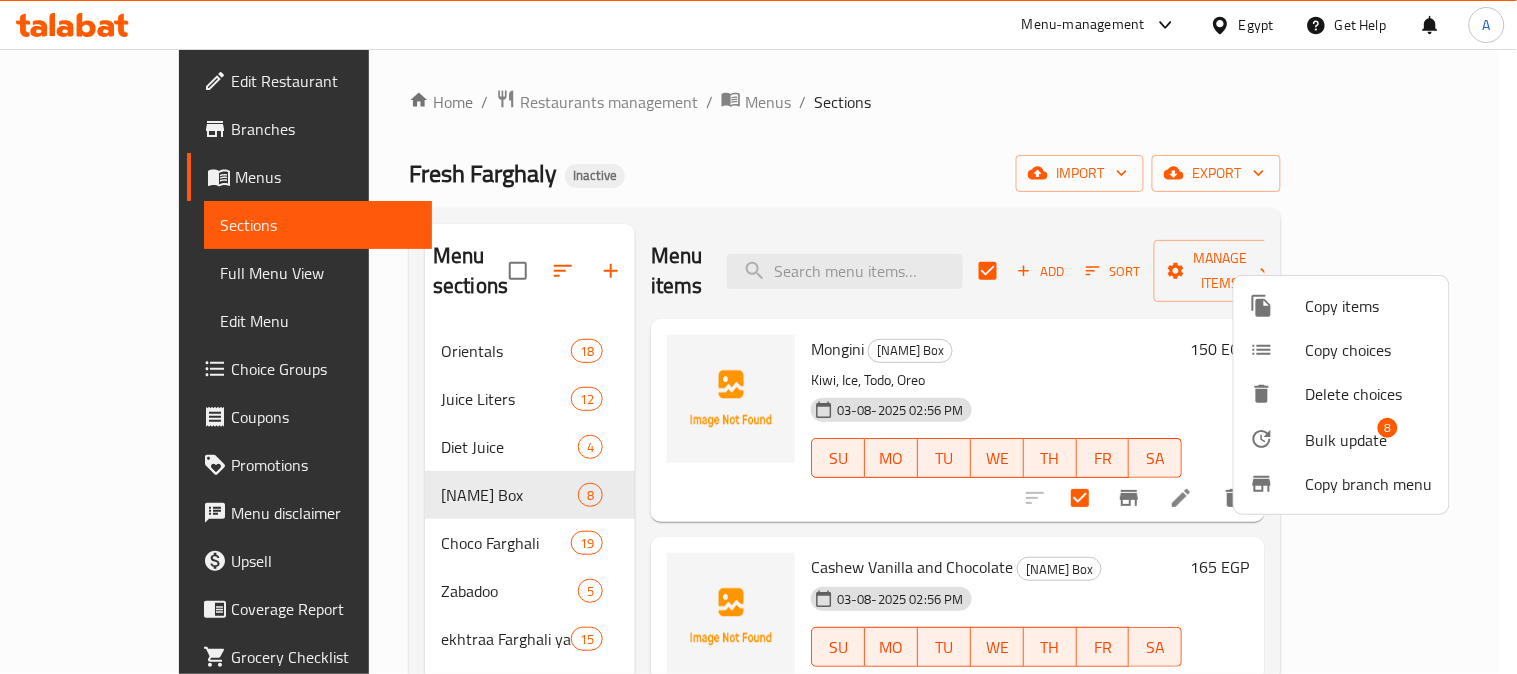 click on "Bulk update" at bounding box center [1347, 440] 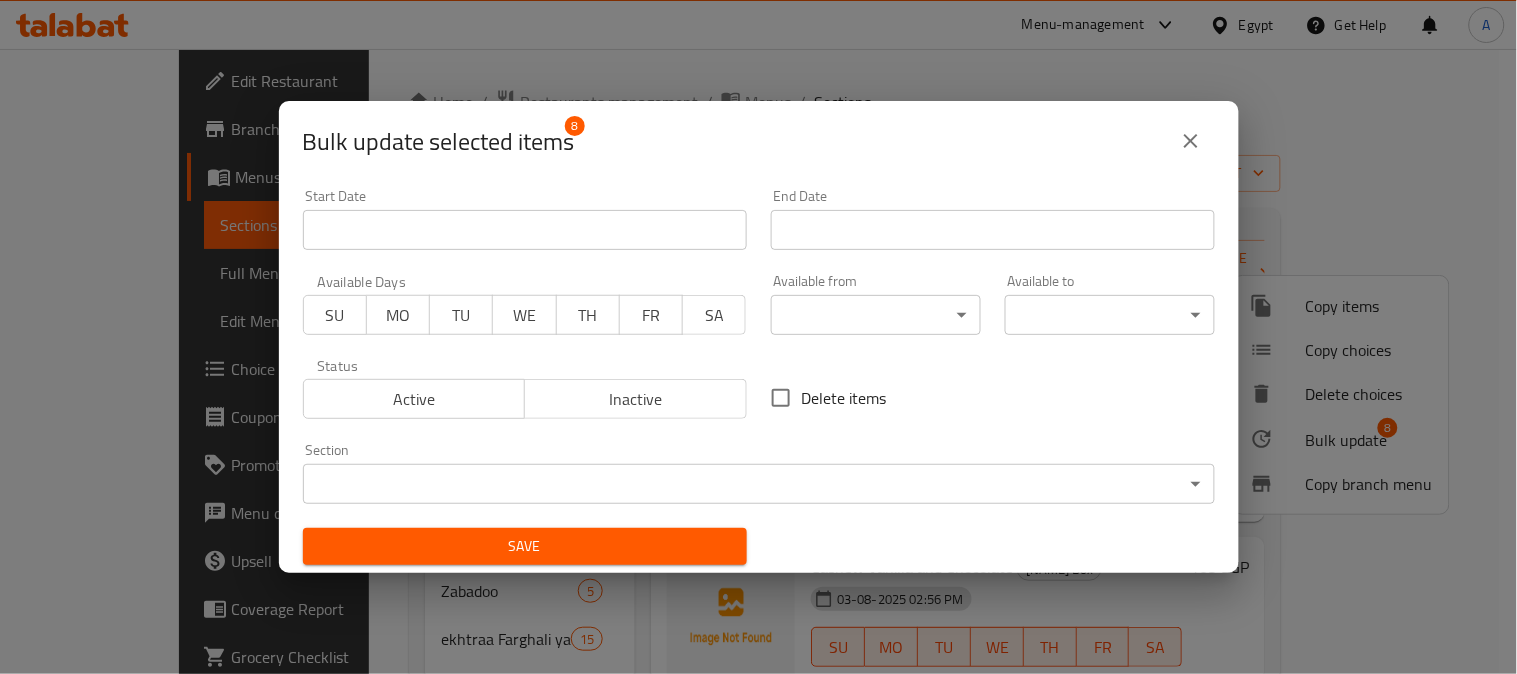 click on "​ Menu-management Egypt Get Help A   Edit Restaurant   Branches   Menus   Sections   Full Menu View   Edit Menu   Choice Groups   Coupons   Promotions   Menu disclaimer   Upsell   Coverage Report   Grocery Checklist  Version:    1.0.0  Get support on:    Support.OpsPlatform Home / Restaurants management / Menus / Sections Fresh Farghaly Inactive import export Menu sections Orientals 18 Juice Liters 12 Diet Juice 4 Farghali Box 8 Choco Farghali 19 Zabadoo 5 ekhtraa Farghali ya Coach 15 Farghaly box 28 Charge from Farghali 14 The World of Energy and Viagra 10 Menu items Add Sort Manage items Mongini   Farghali Box Kiwi, Ice, Todo, Oreo 03-08-2025 02:56 PM SU MO TU WE TH FR SA 150   EGP Cashew Vanilla and Chocolate   Farghali Box 03-08-2025 02:56 PM SU MO TU WE TH FR SA 165   EGP Special Banana   Farghali Box Banana pieces with ice cream, sauce and milk 03-08-2025 02:56 PM SU MO TU WE TH FR SA 115   EGP Hazelnut Vanilla and Chocolate   Farghali Box 03-08-2025 02:56 PM SU MO TU WE TH FR SA 165   EGP   SU MO TU" at bounding box center (758, 361) 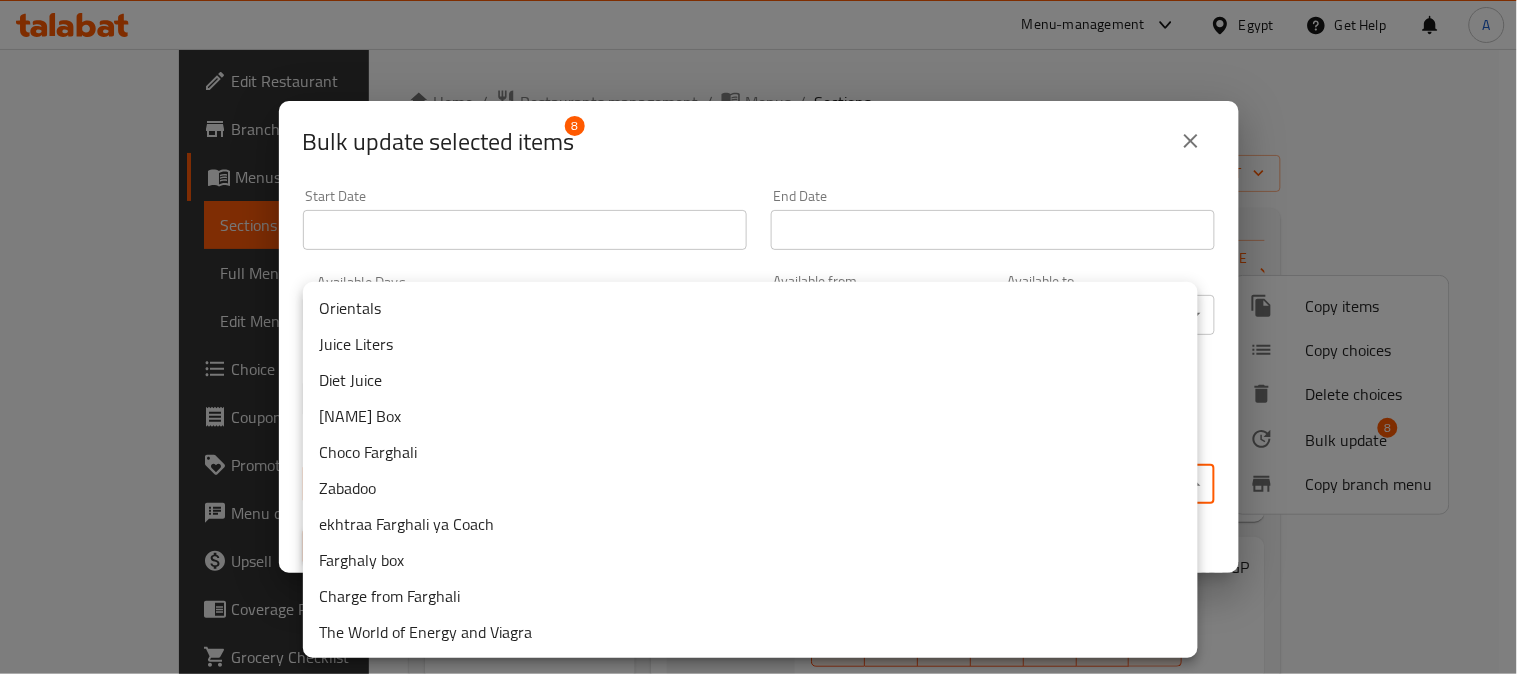 click on "Farghaly box" at bounding box center [750, 560] 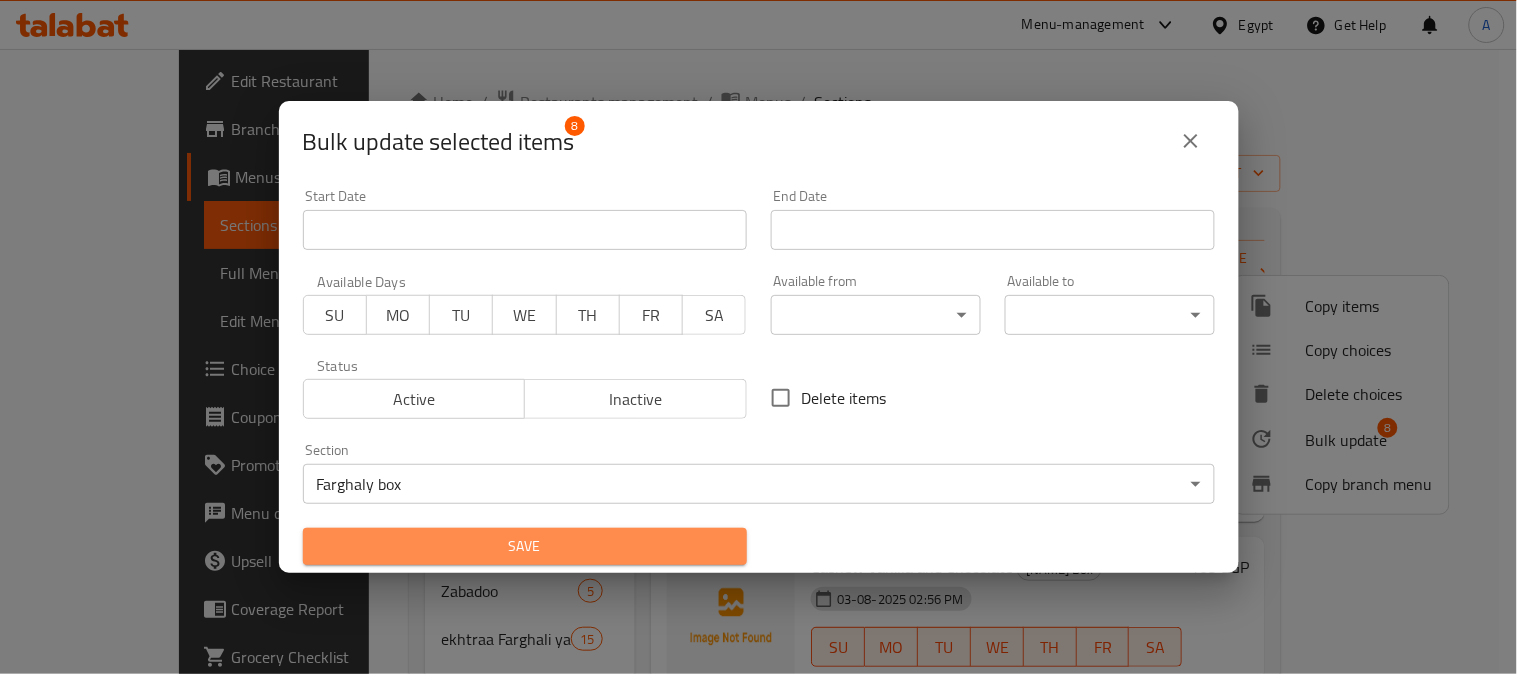 click on "Save" at bounding box center (525, 546) 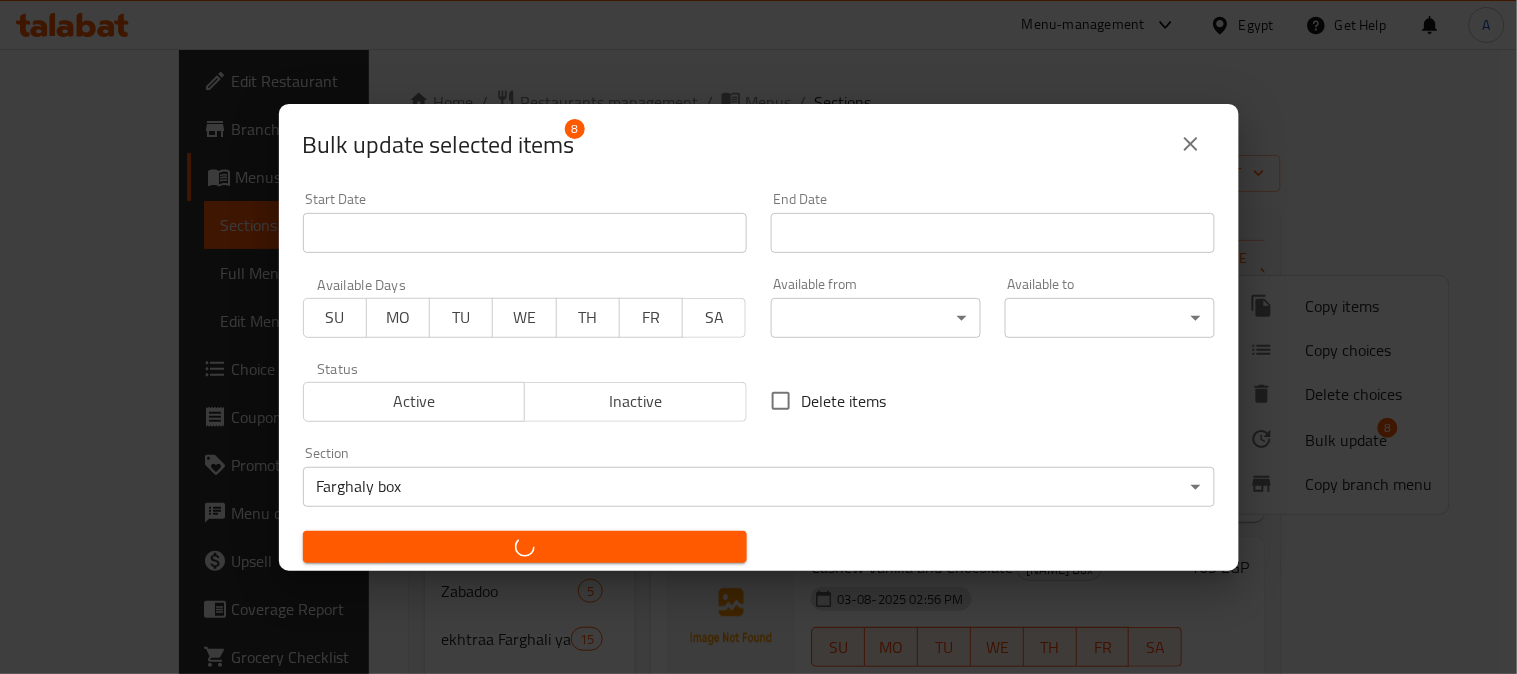 checkbox on "false" 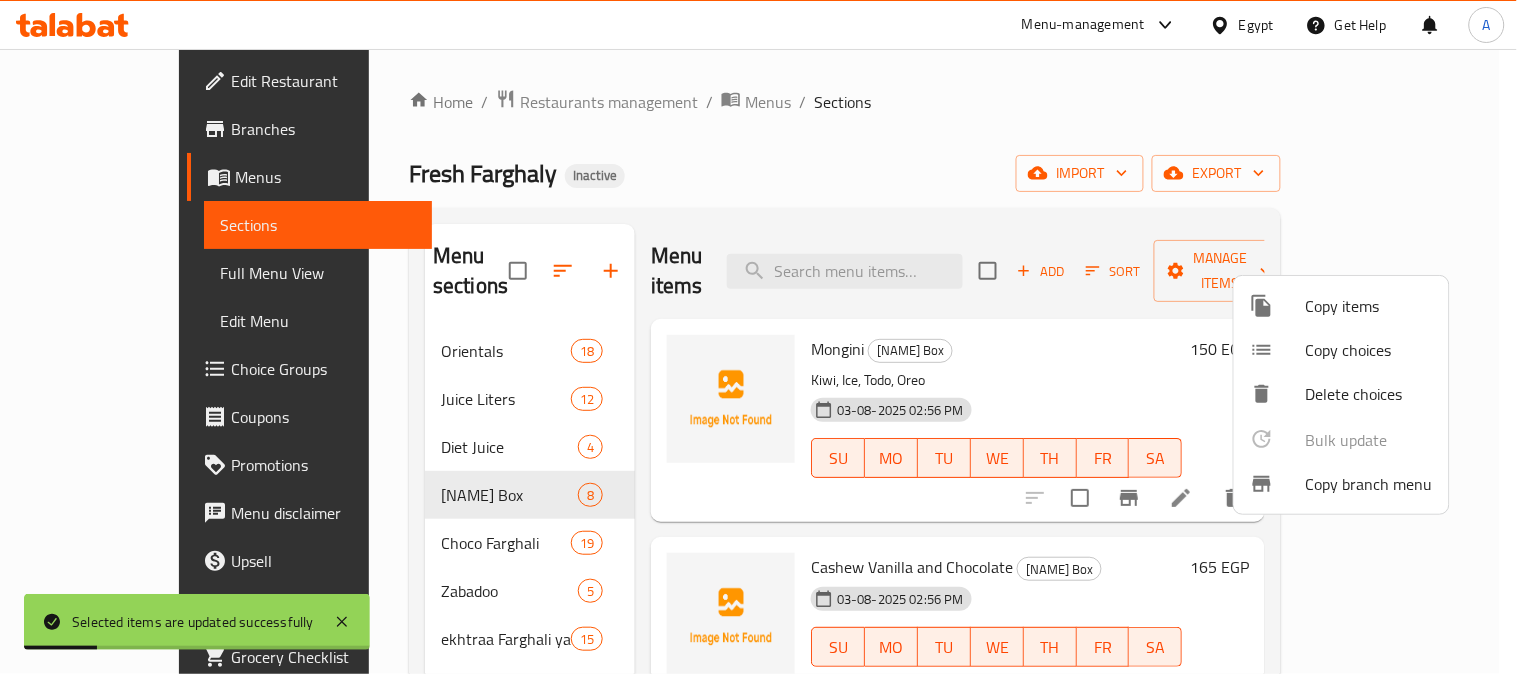 click at bounding box center (758, 337) 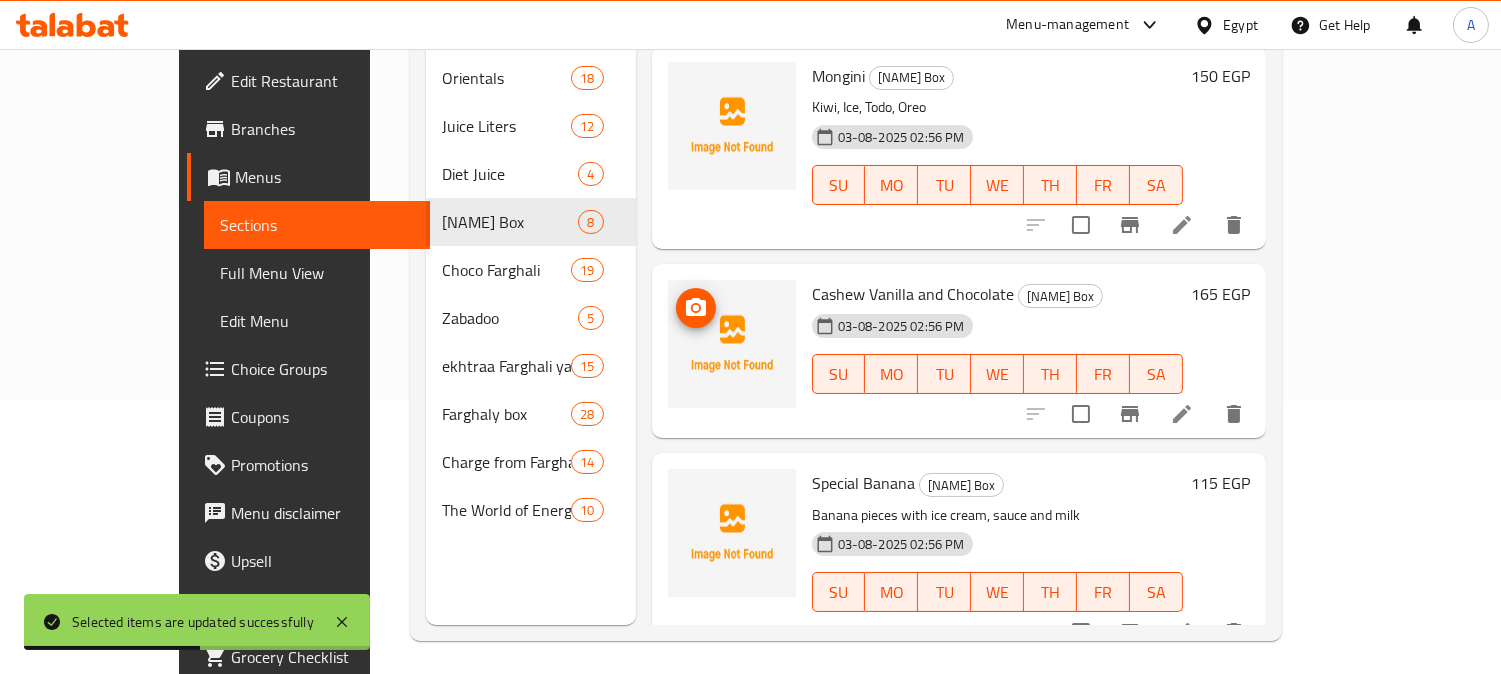 scroll, scrollTop: 0, scrollLeft: 0, axis: both 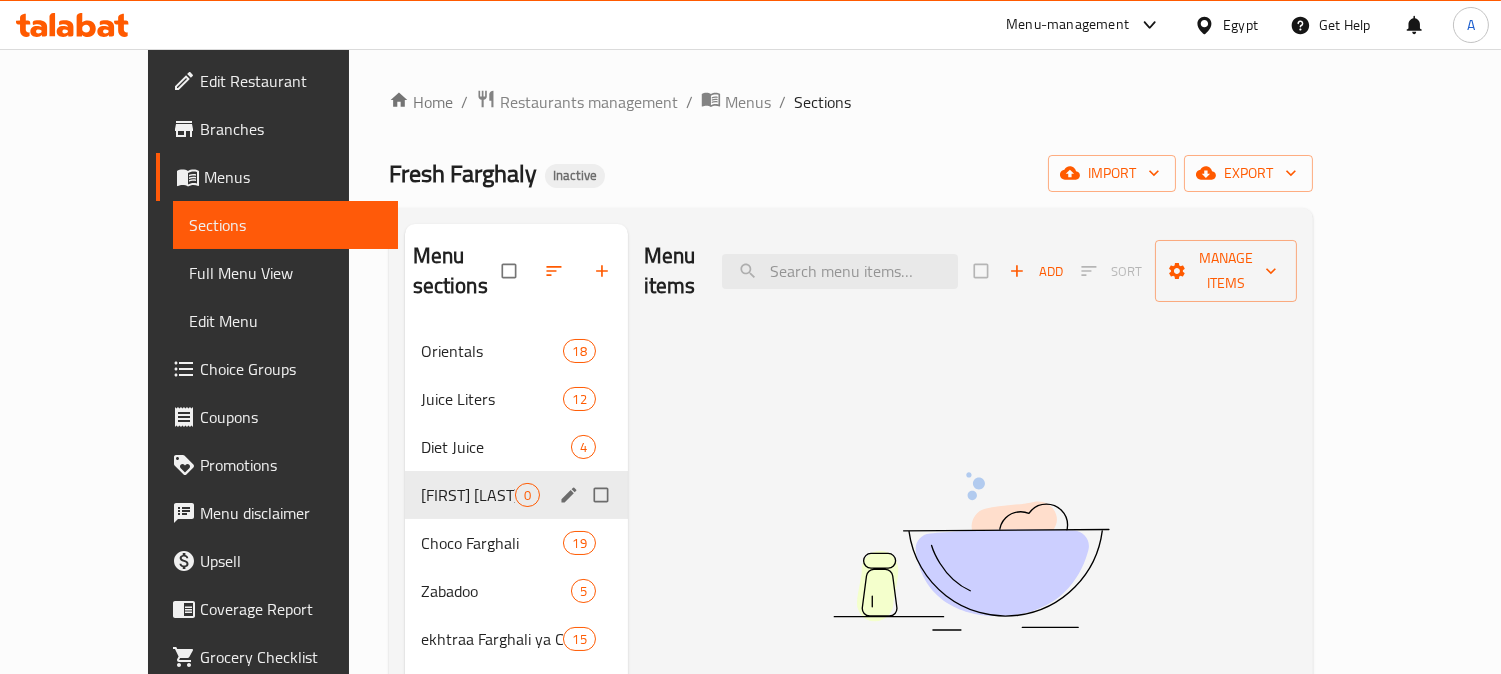 click at bounding box center (603, 495) 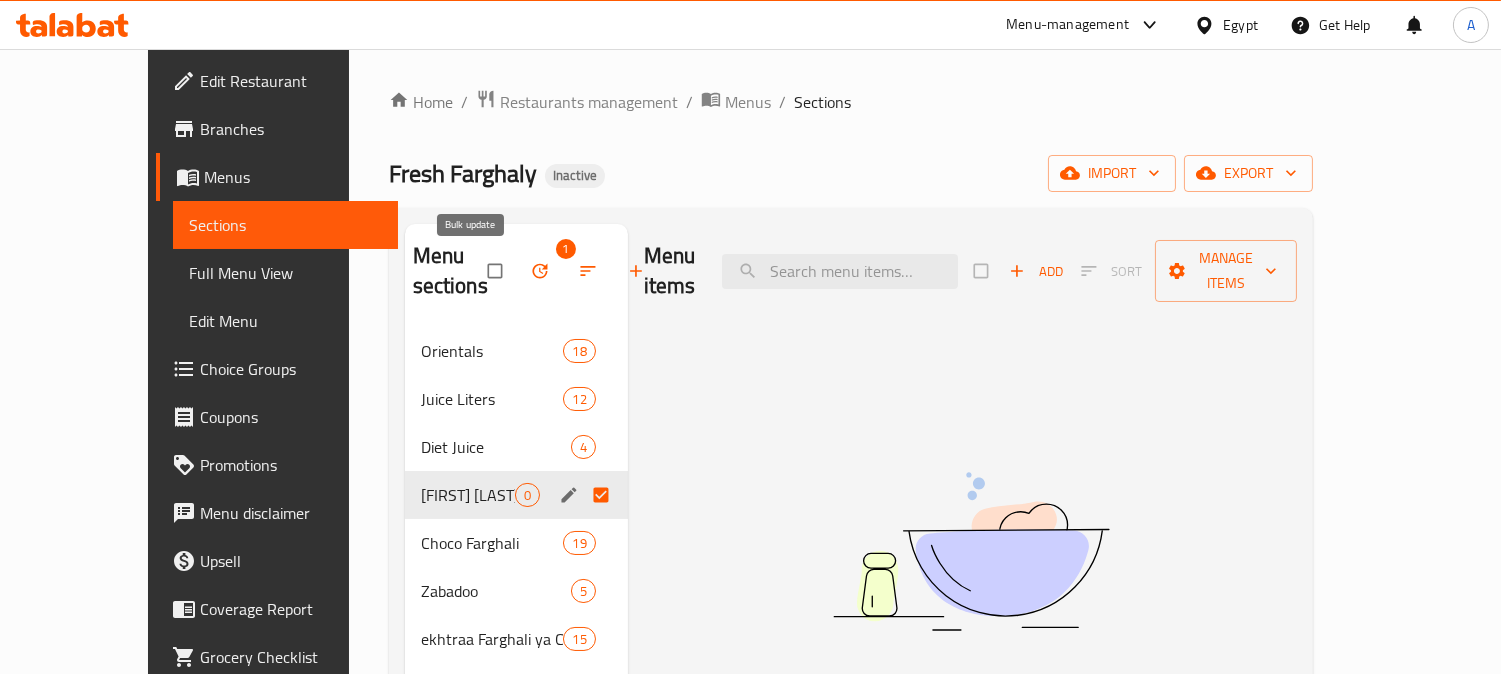 click 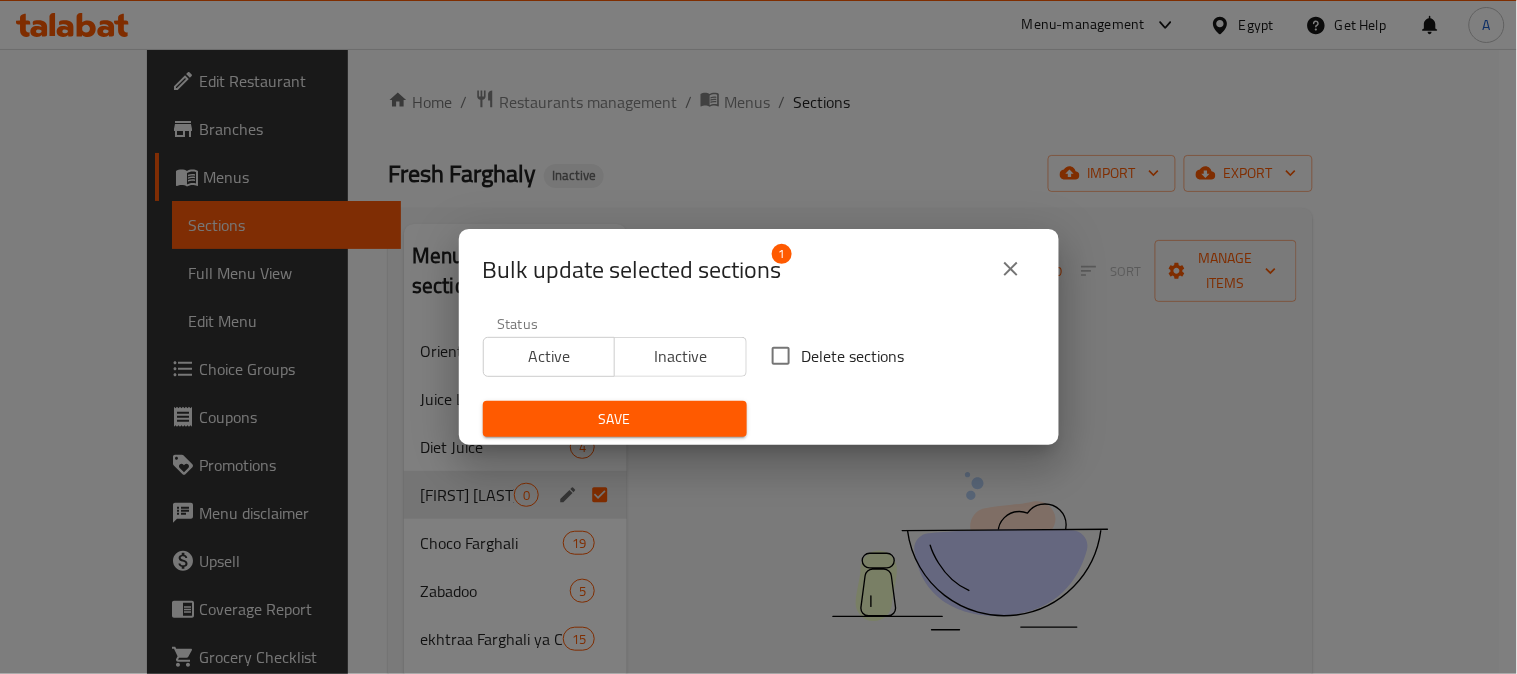 click on "Delete sections" at bounding box center (853, 356) 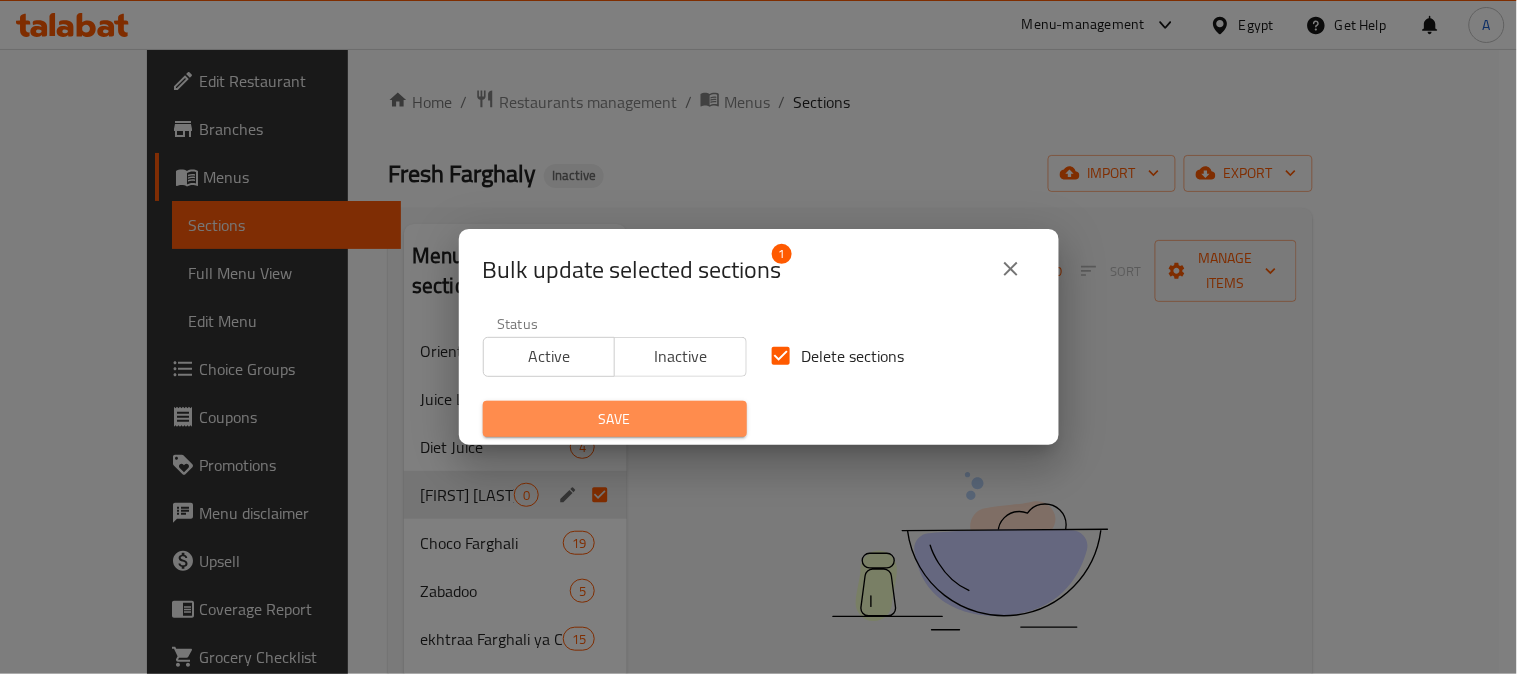 click on "Save" at bounding box center [615, 419] 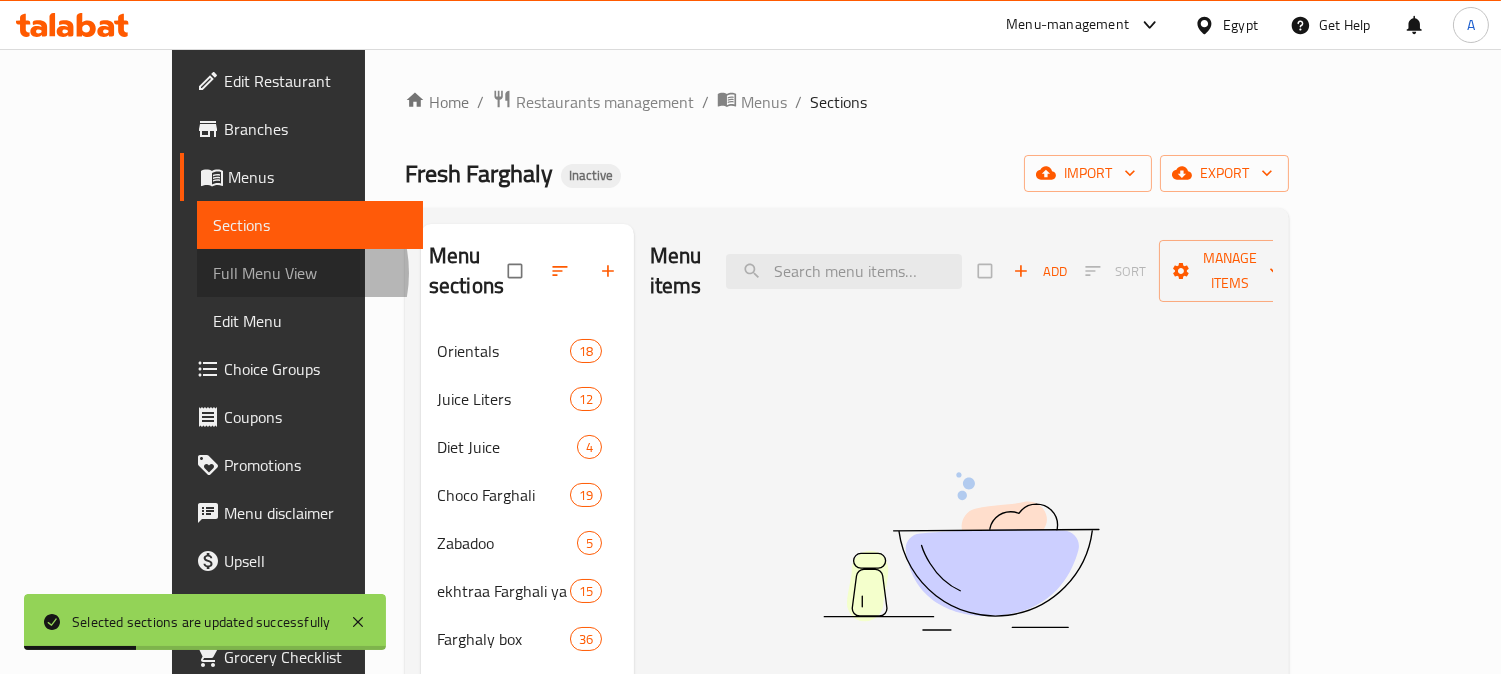 click on "Full Menu View" at bounding box center (310, 273) 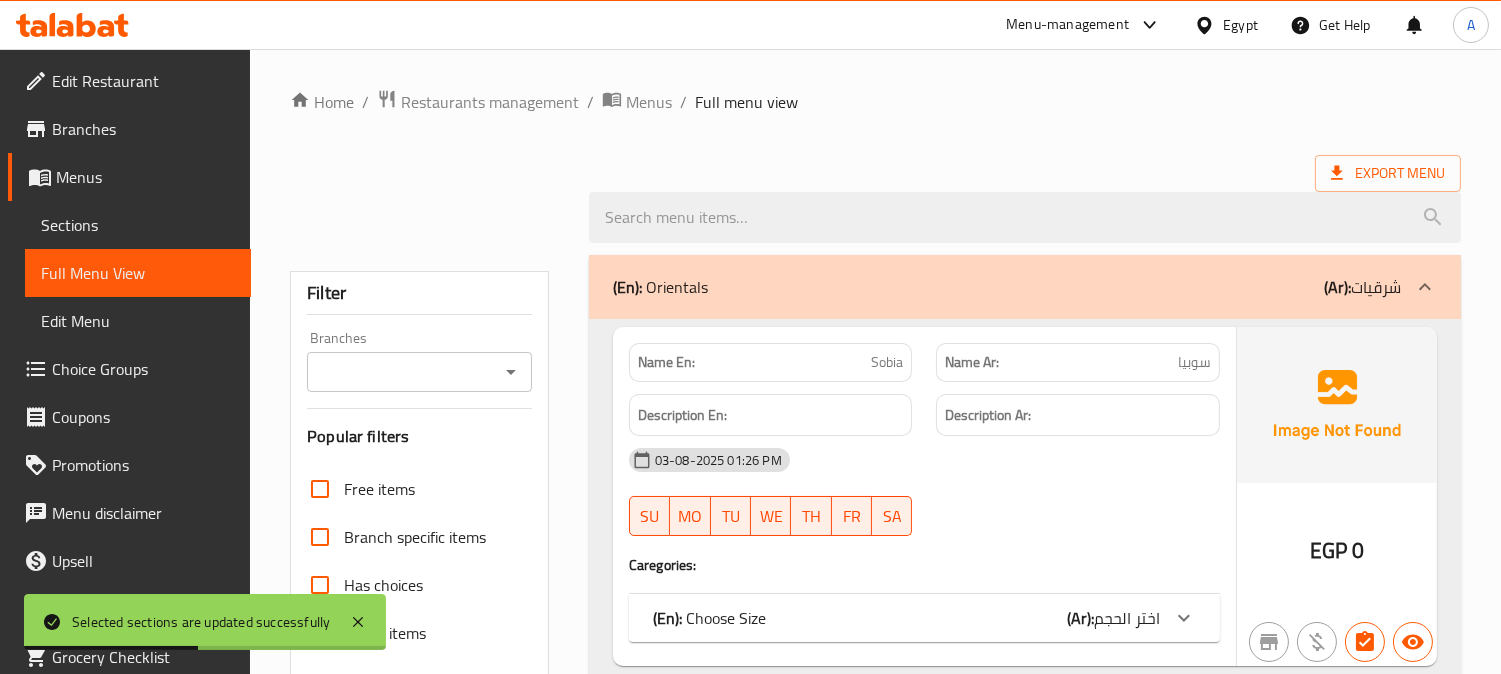 click on "Filter Branches Branches Popular filters Free items Branch specific items Has choices Upsell items Availability filters Available Not available View filters Collapse sections Collapse categories Collapse Choices" at bounding box center [427, 21584] 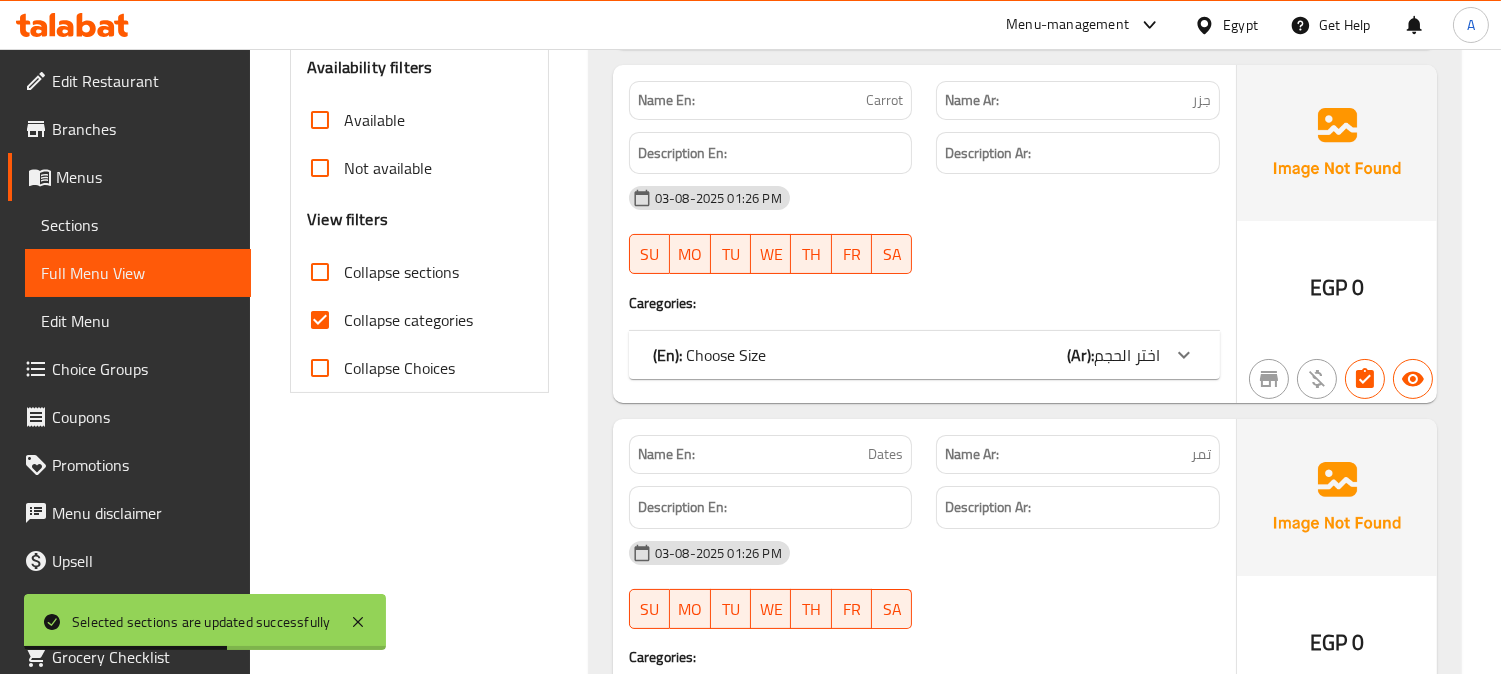 scroll, scrollTop: 777, scrollLeft: 0, axis: vertical 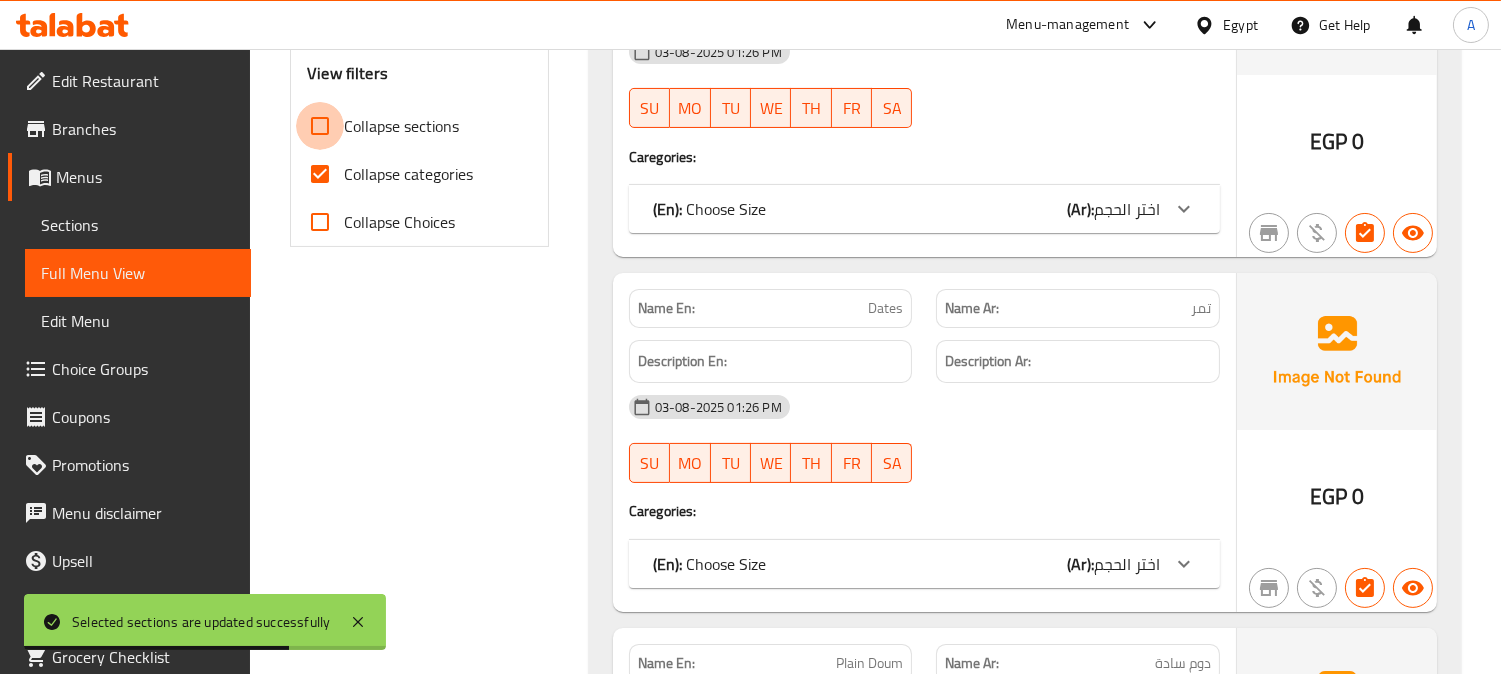 click on "Collapse sections" at bounding box center [320, 126] 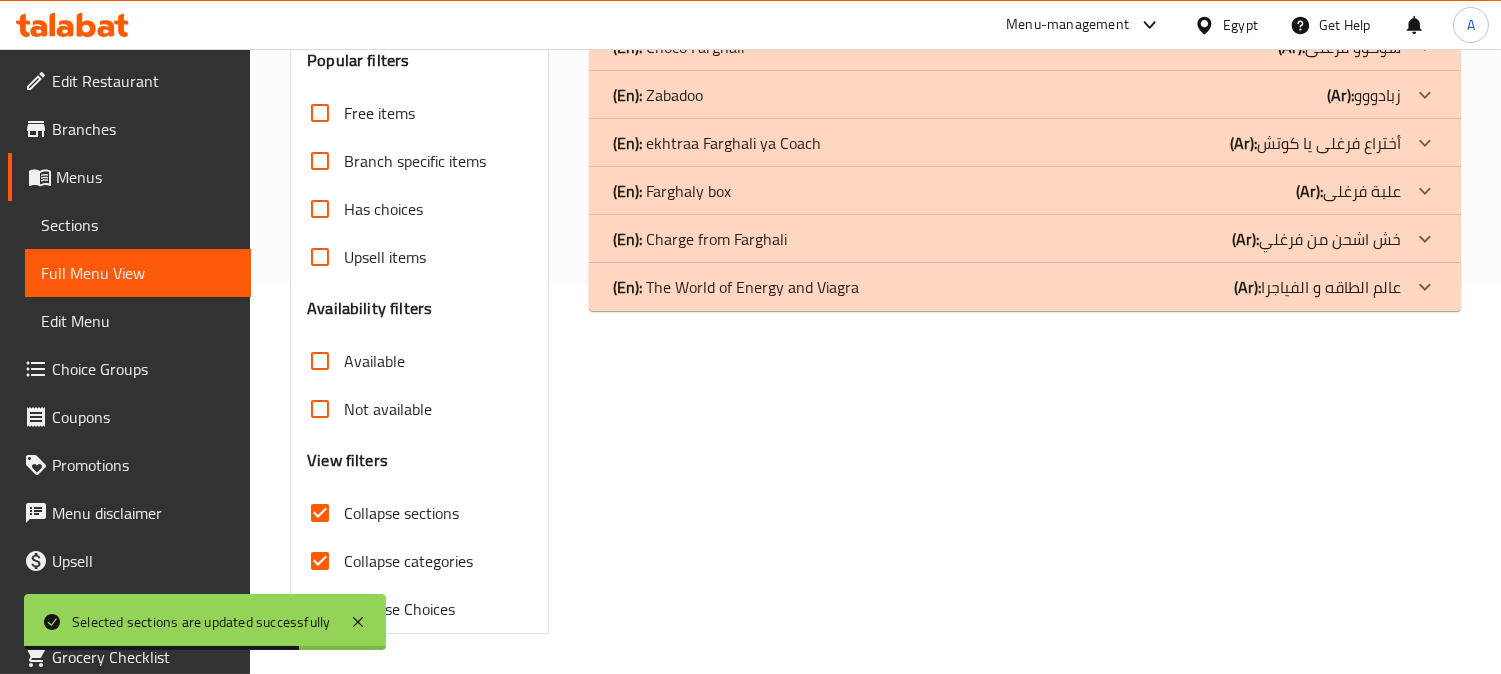 scroll, scrollTop: 390, scrollLeft: 0, axis: vertical 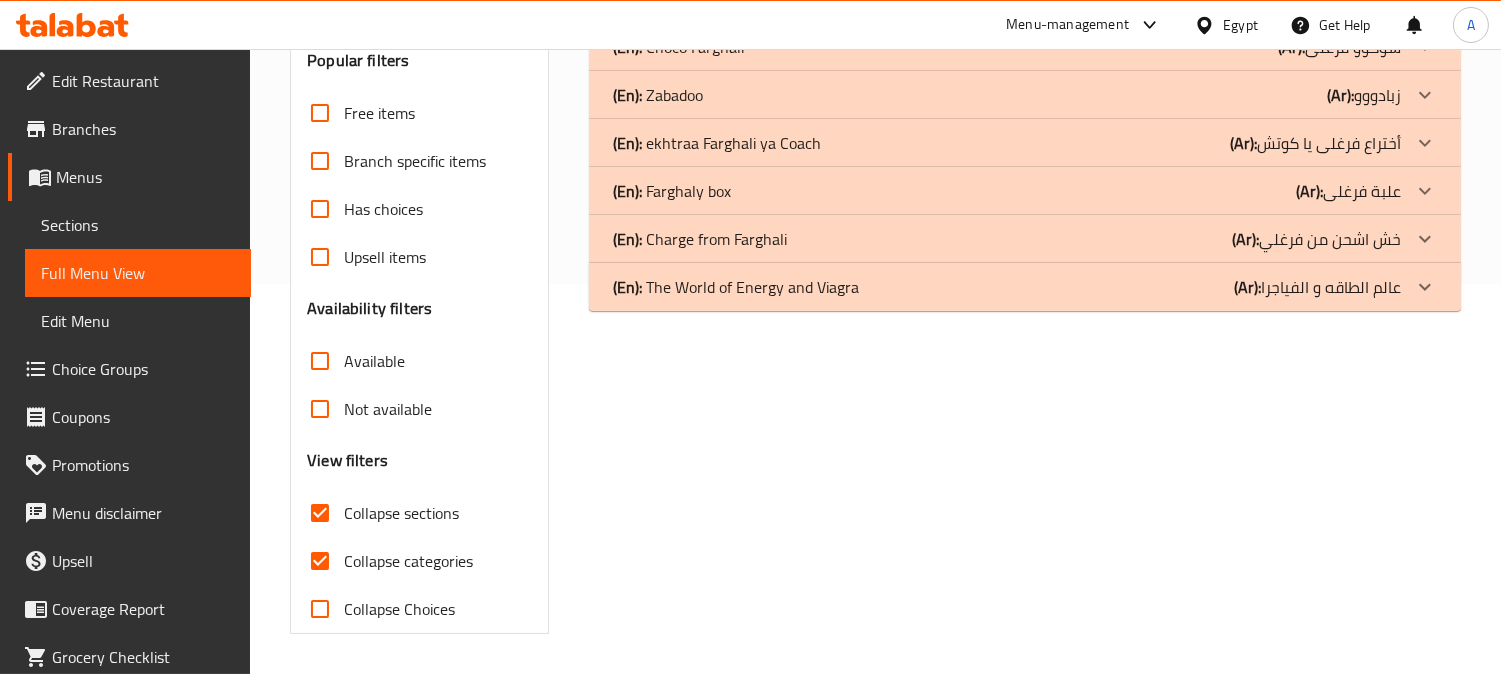 drag, startPoint x: 323, startPoint y: 567, endPoint x: 677, endPoint y: 495, distance: 361.24783 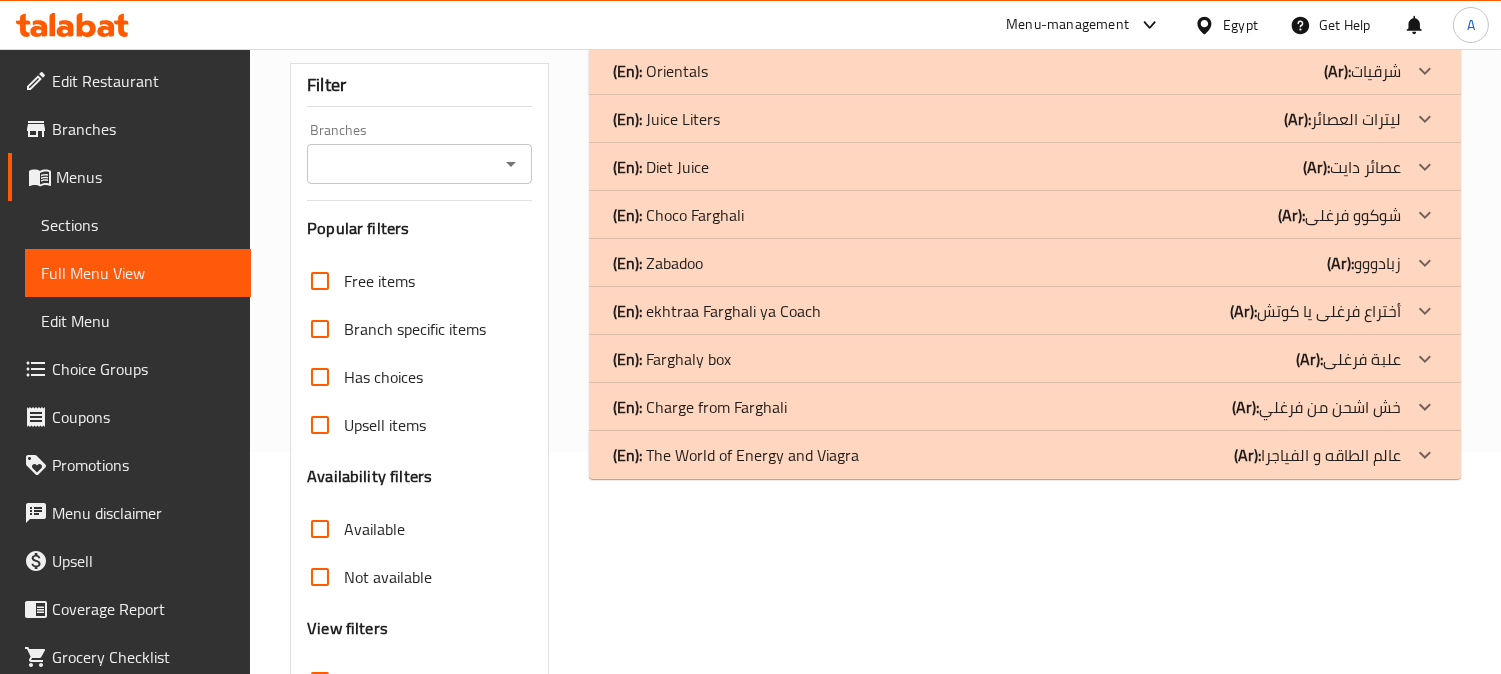 scroll, scrollTop: 390, scrollLeft: 0, axis: vertical 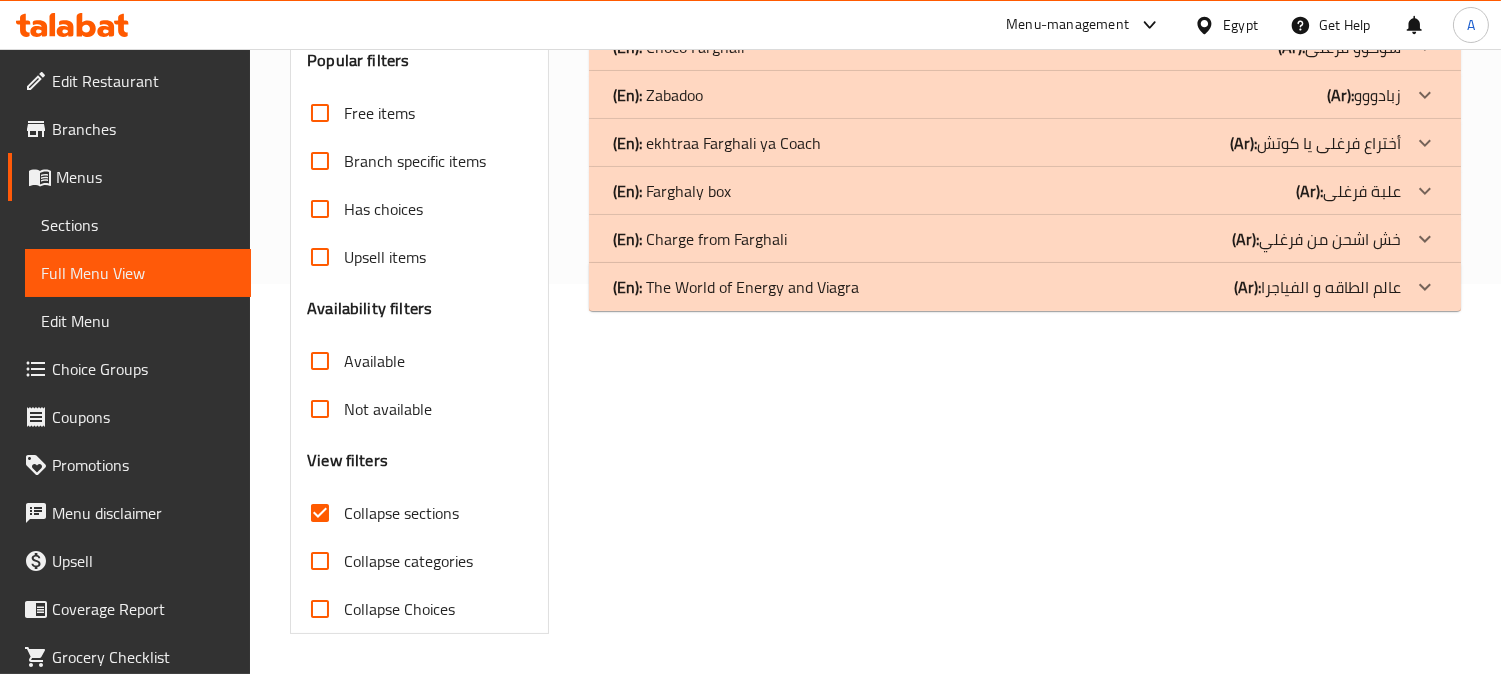 click on "(En):   The World of Energy and Viagra (Ar): عالم الطاقه و الفياجرا" at bounding box center [1007, -97] 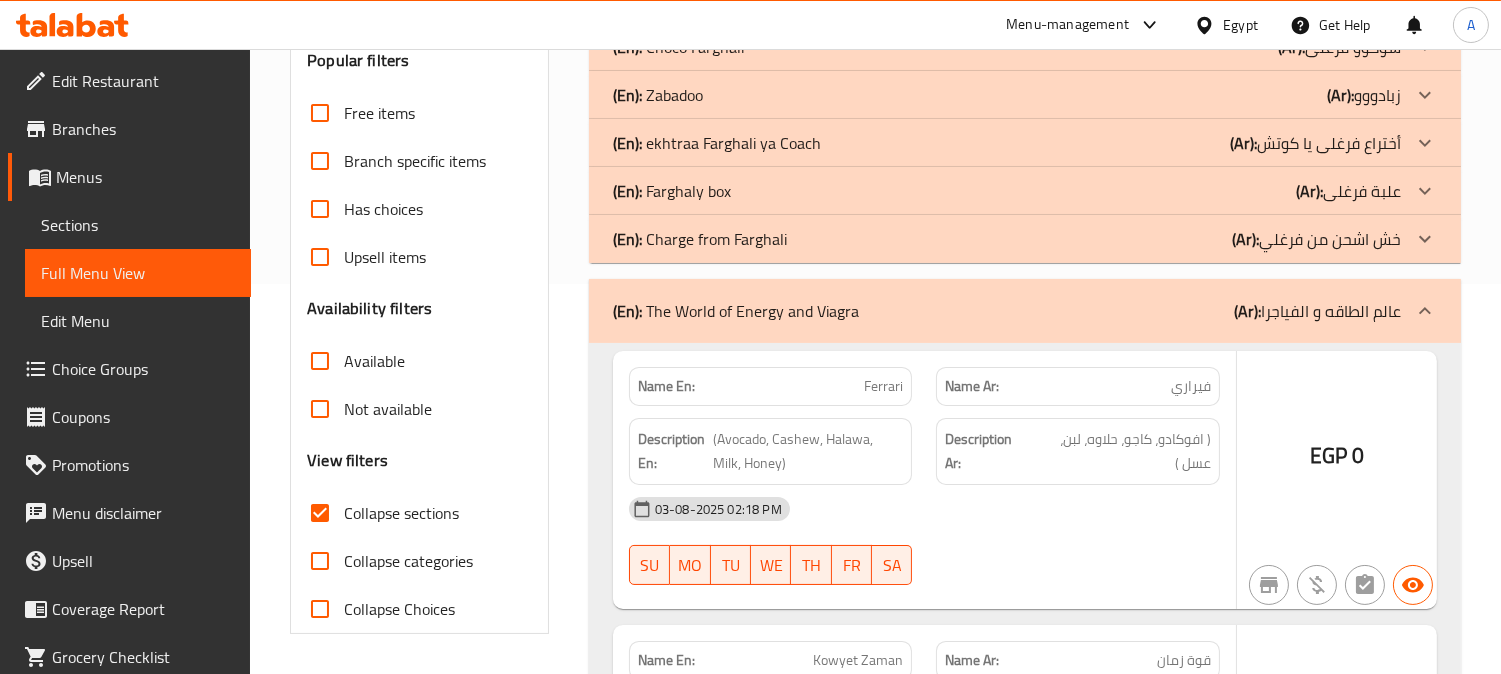 click on "(En):   Charge from Farghali (Ar): خش اشحن من فرغلي" at bounding box center [1007, -97] 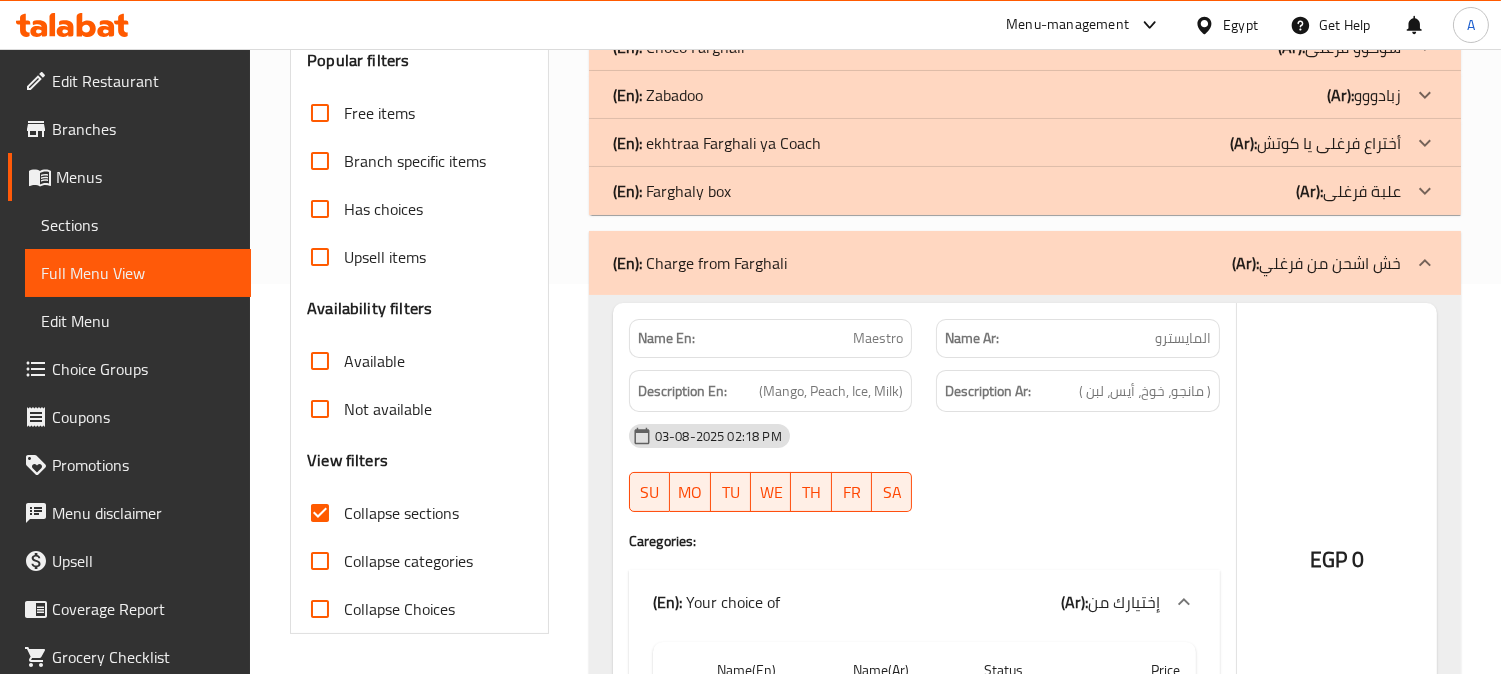 click on "(En):   Farghaly box (Ar): علبة فرغلى" at bounding box center (1007, -97) 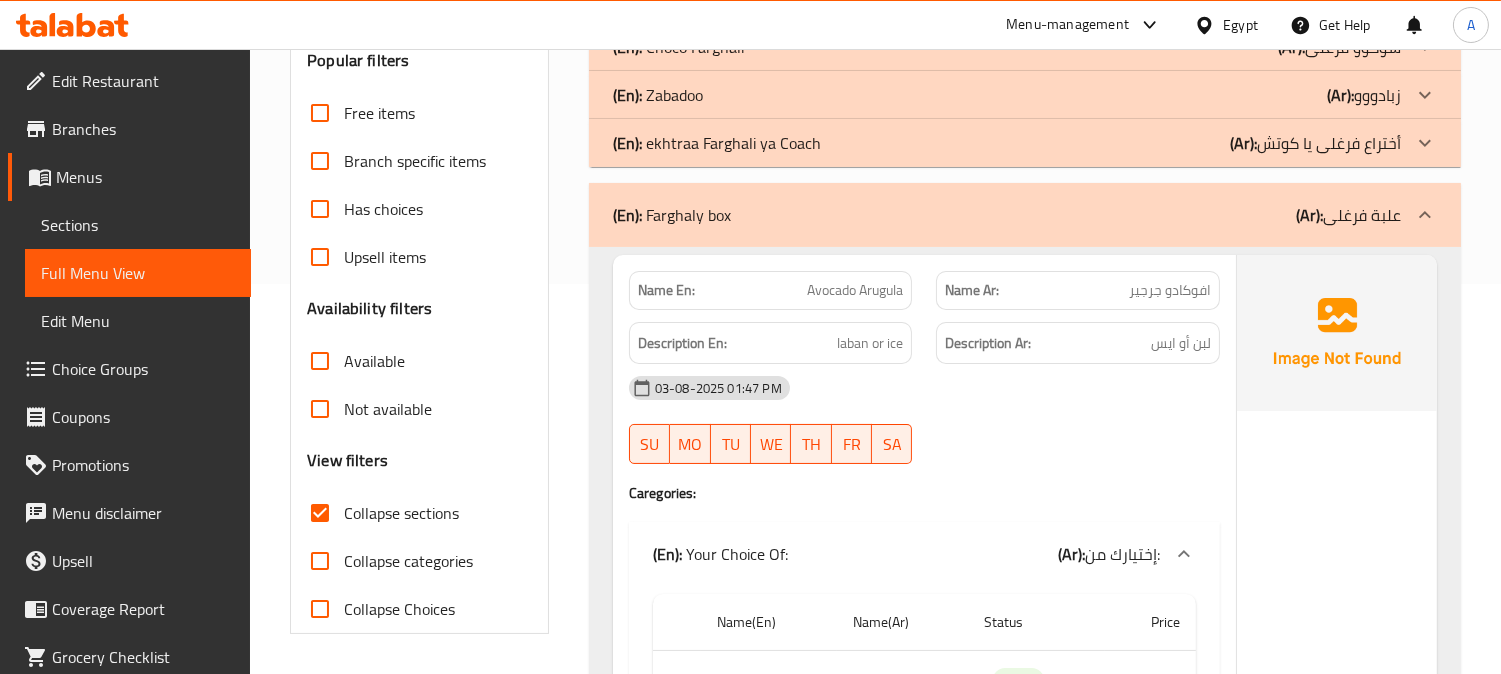 scroll, scrollTop: 278, scrollLeft: 0, axis: vertical 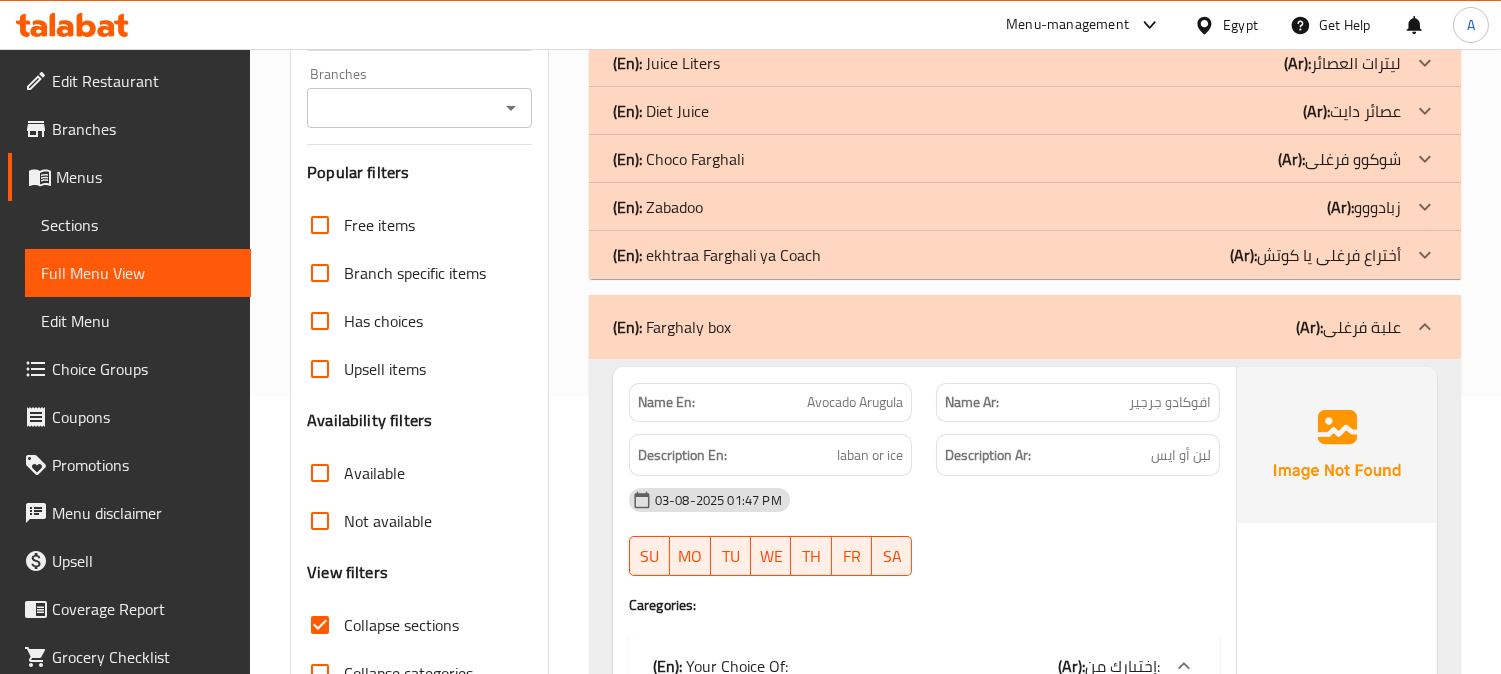 click on "(En):   Zabadoo (Ar): زبادووو" at bounding box center [1007, 15] 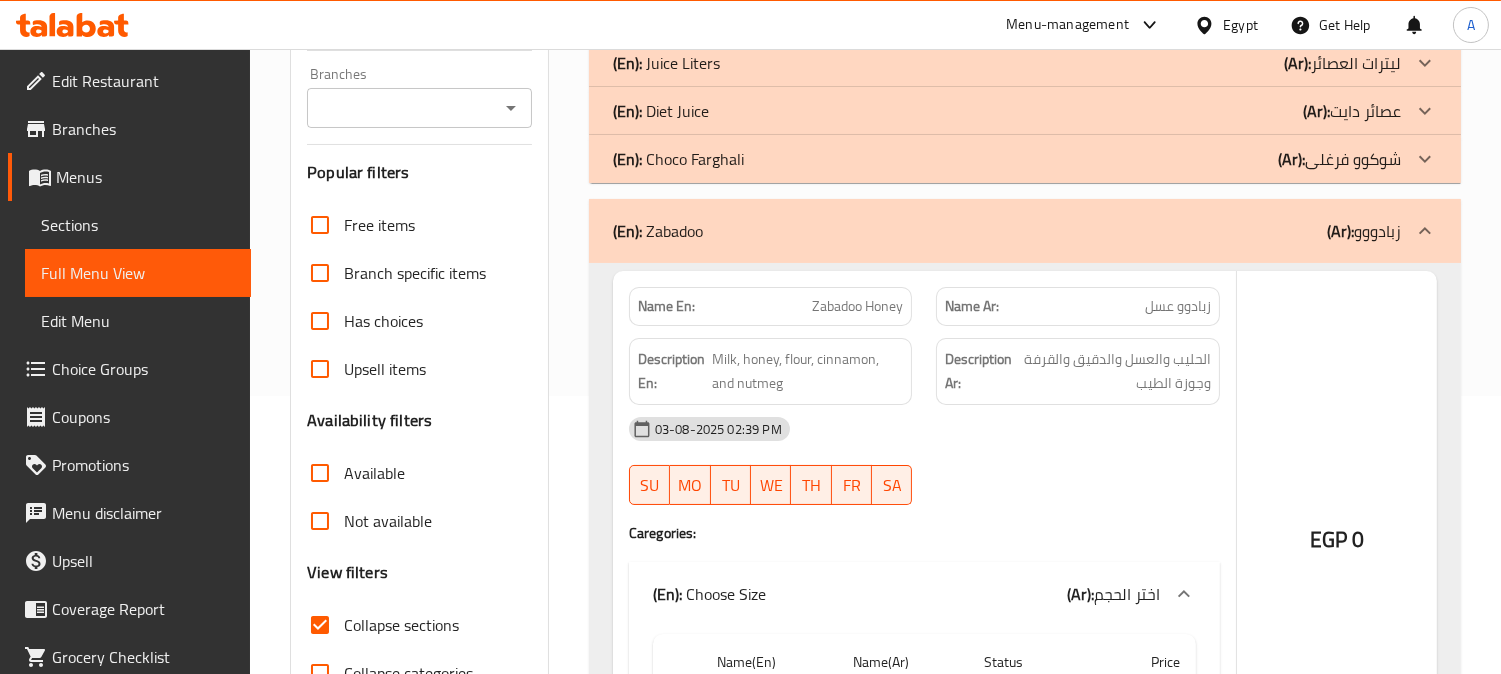click on "(En):   Choco Farghali (Ar): شوكوو فرغلى" at bounding box center (1007, 15) 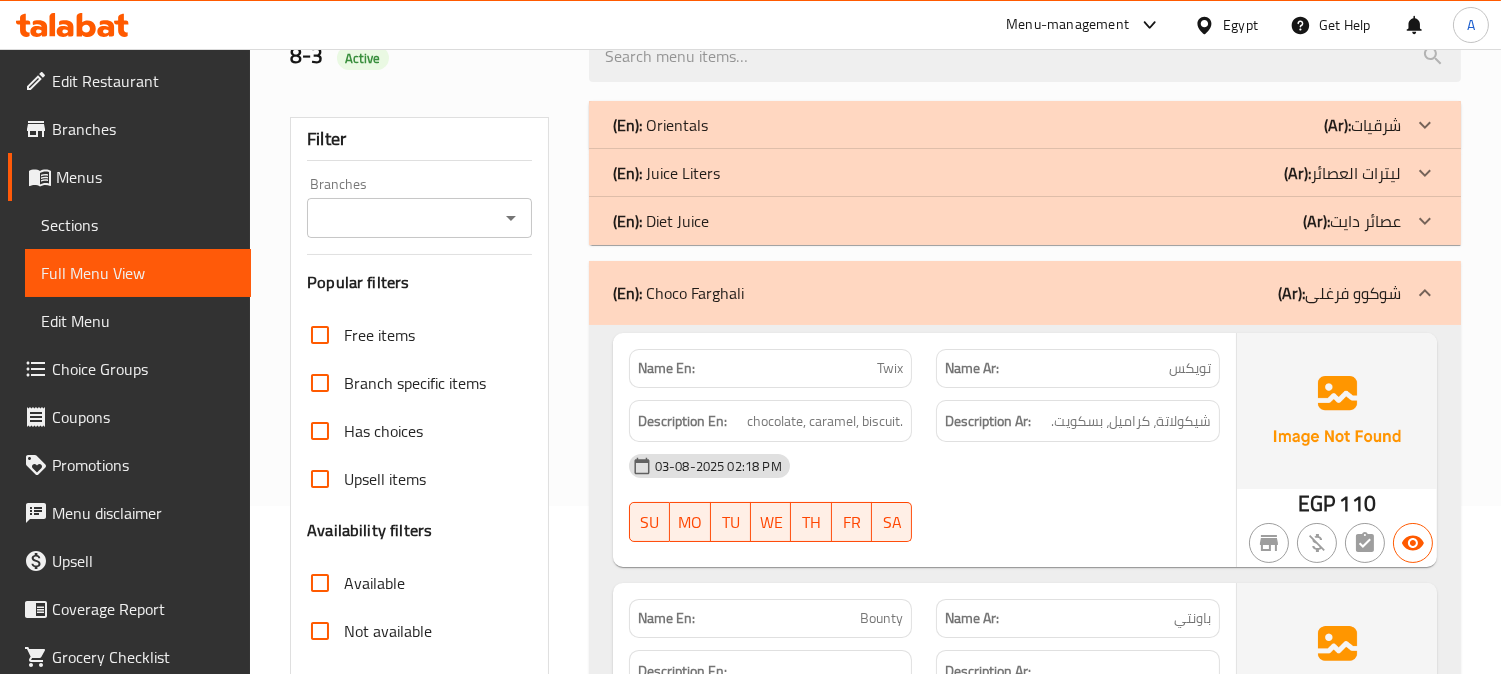 scroll, scrollTop: 167, scrollLeft: 0, axis: vertical 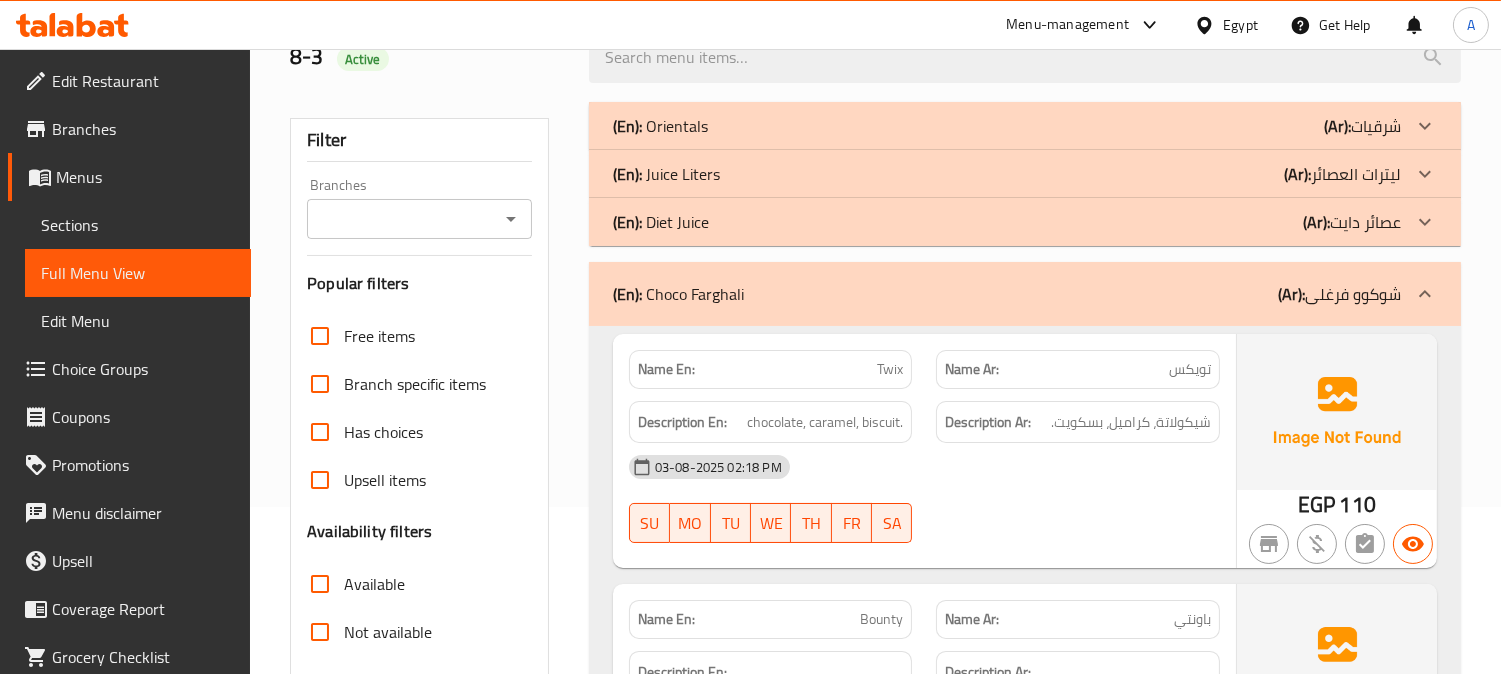 click on "(En):   Diet Juice (Ar): عصائر دايت" at bounding box center [1007, 126] 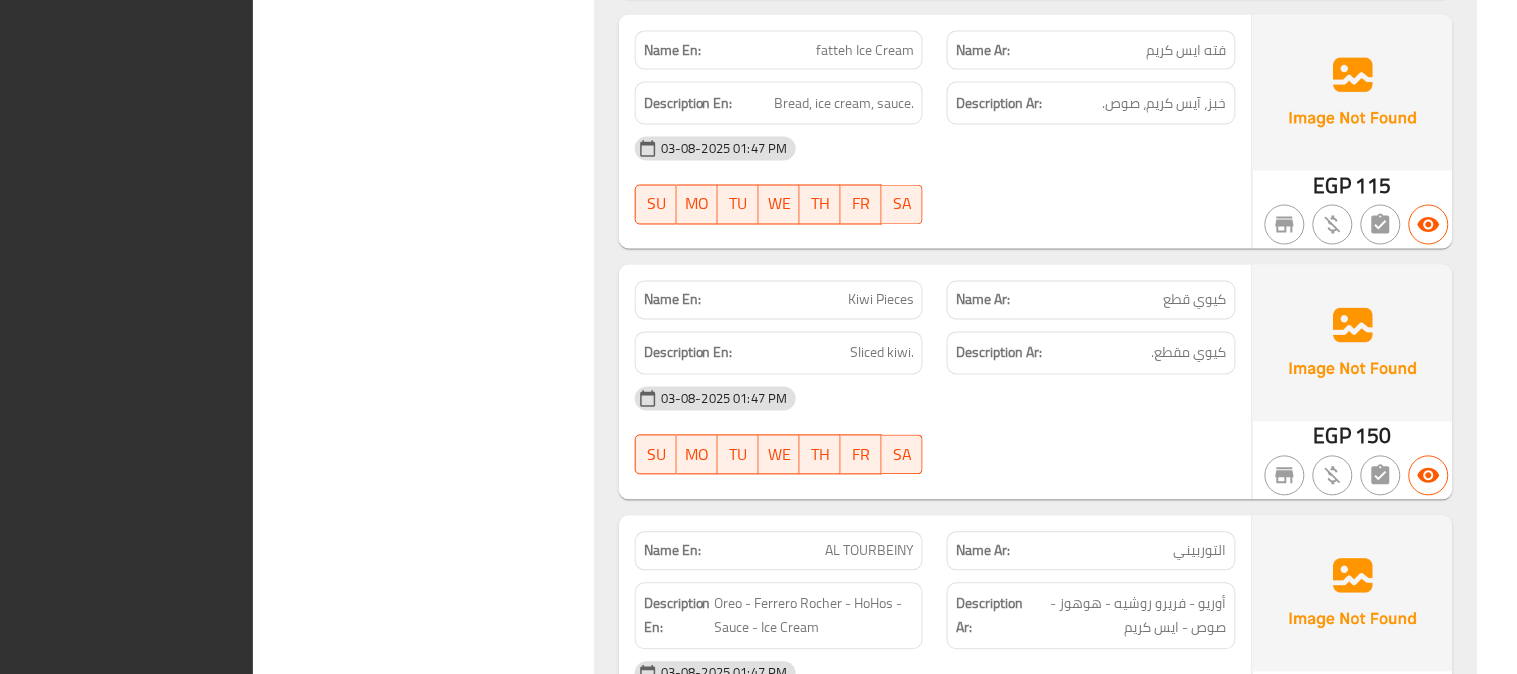 scroll, scrollTop: 20767, scrollLeft: 0, axis: vertical 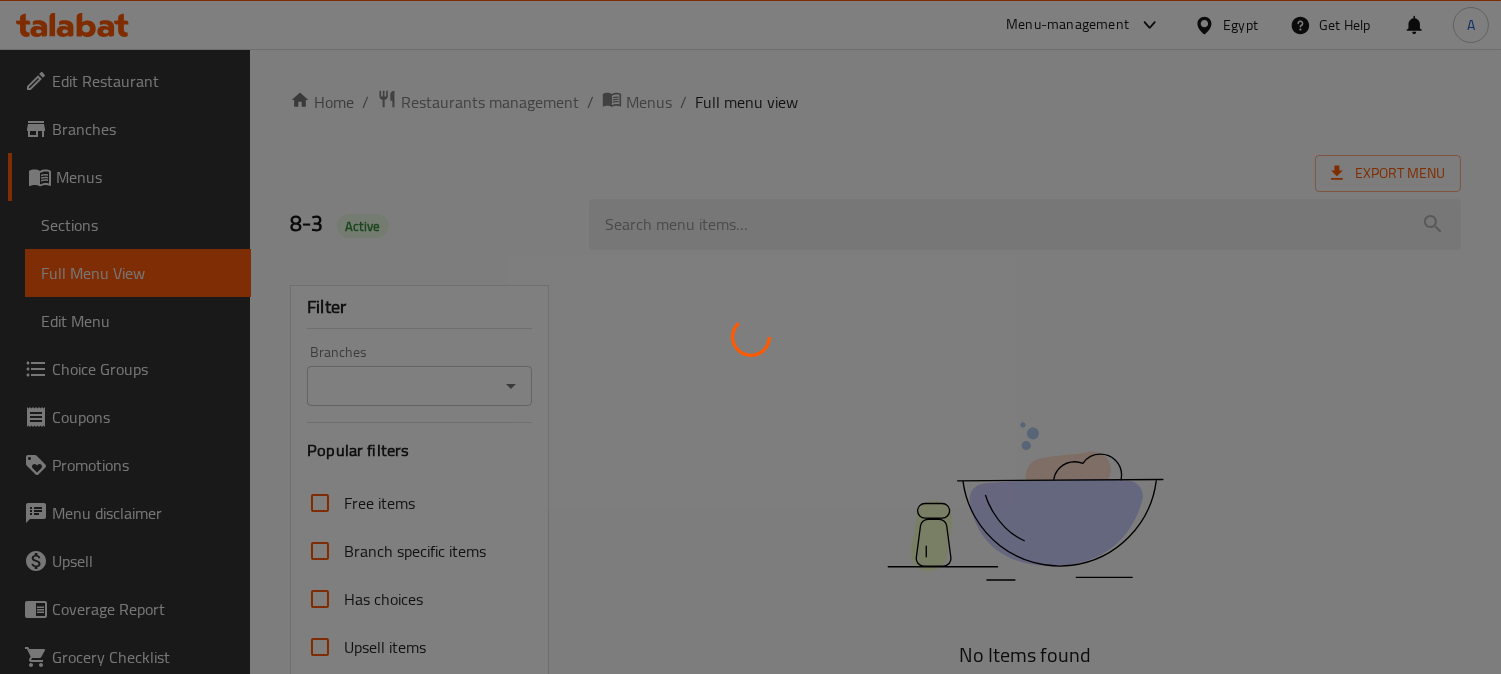 click at bounding box center [750, 337] 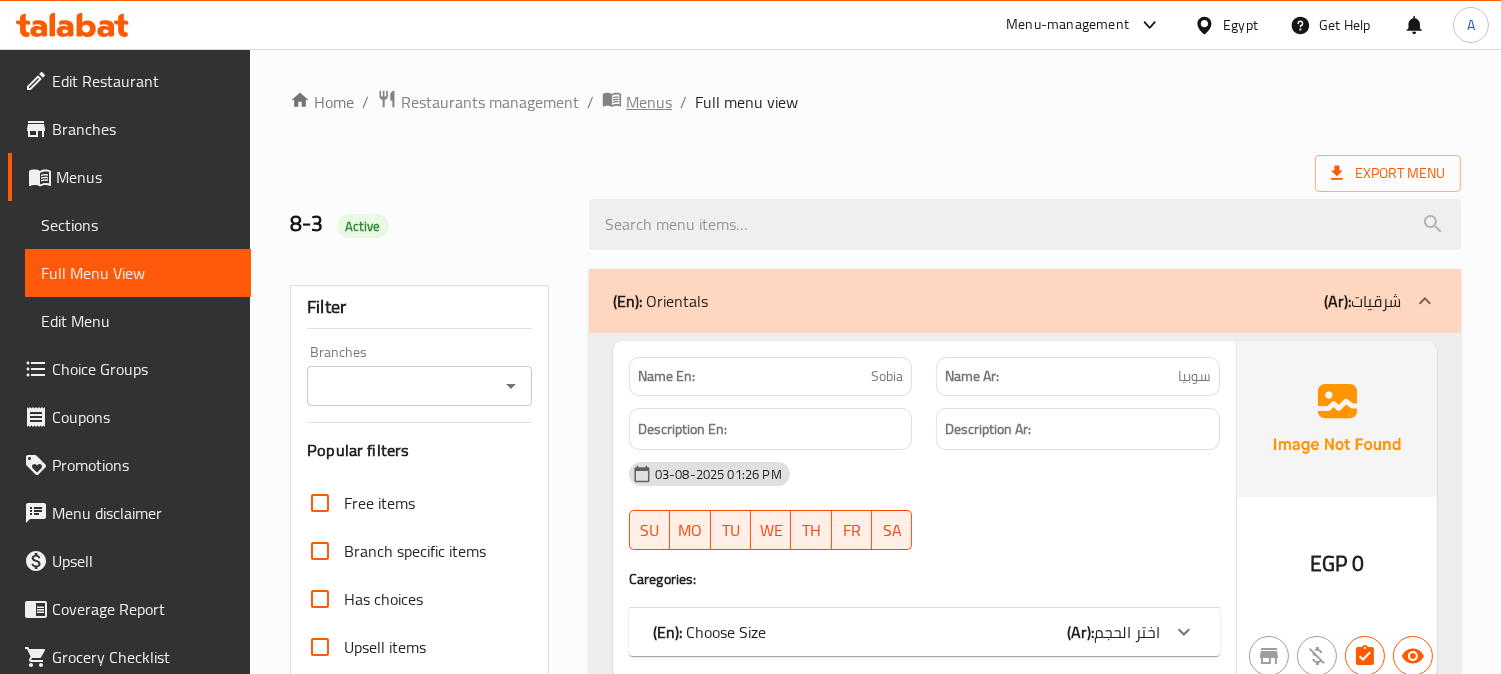click on "Menus" at bounding box center [649, 102] 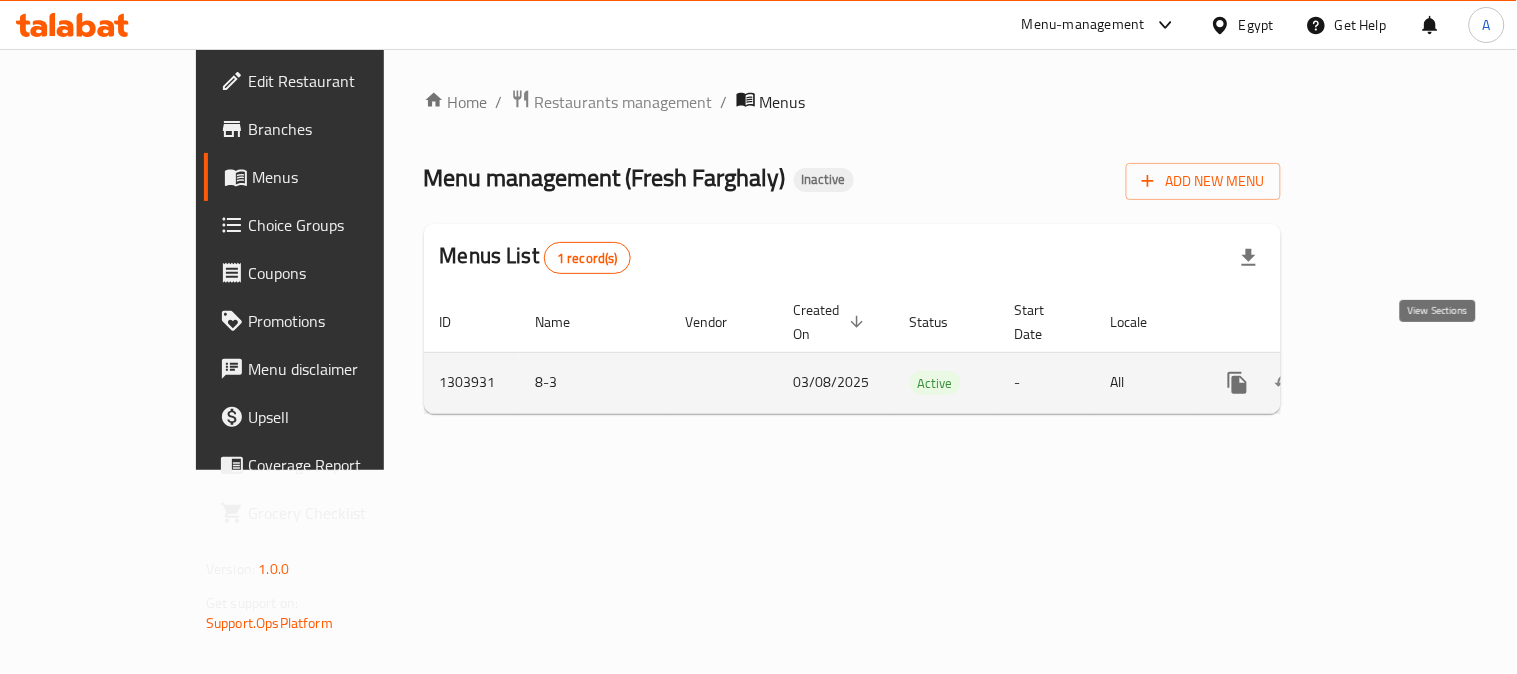 click 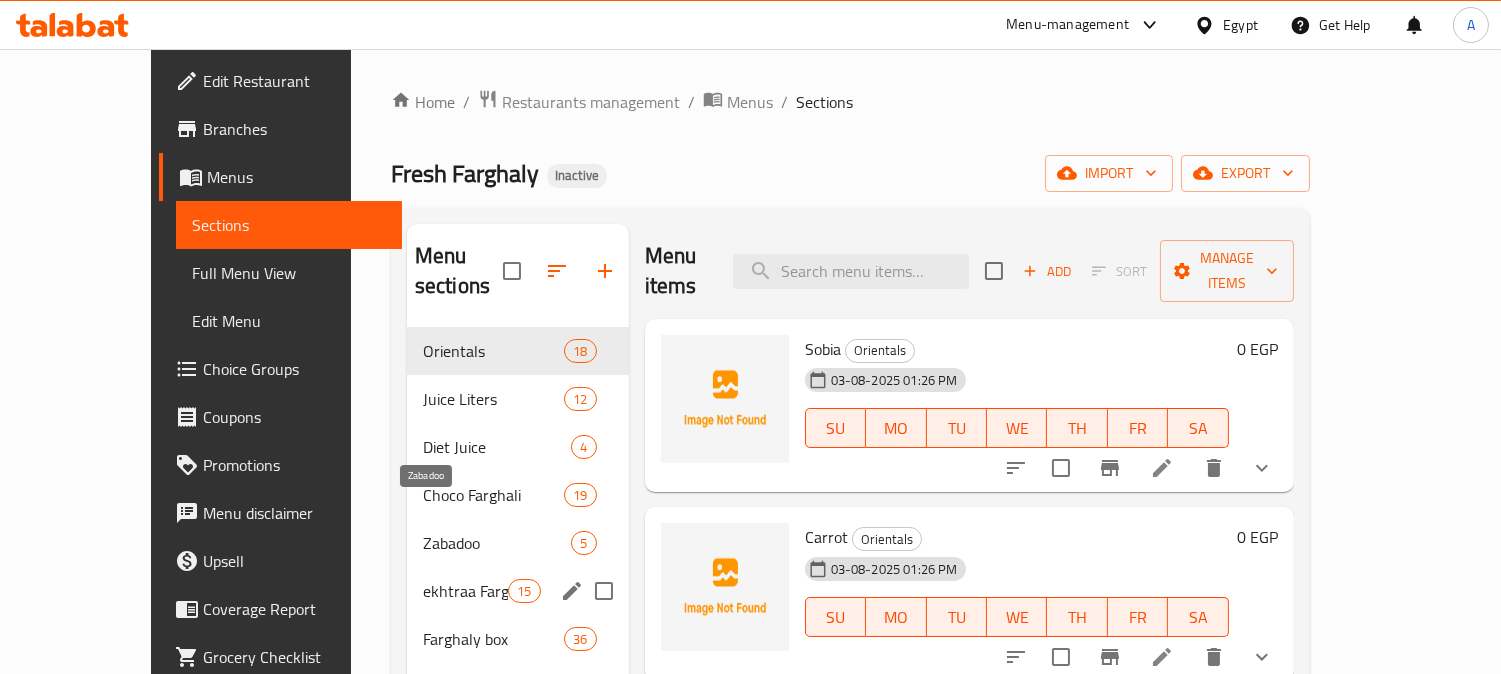 scroll, scrollTop: 280, scrollLeft: 0, axis: vertical 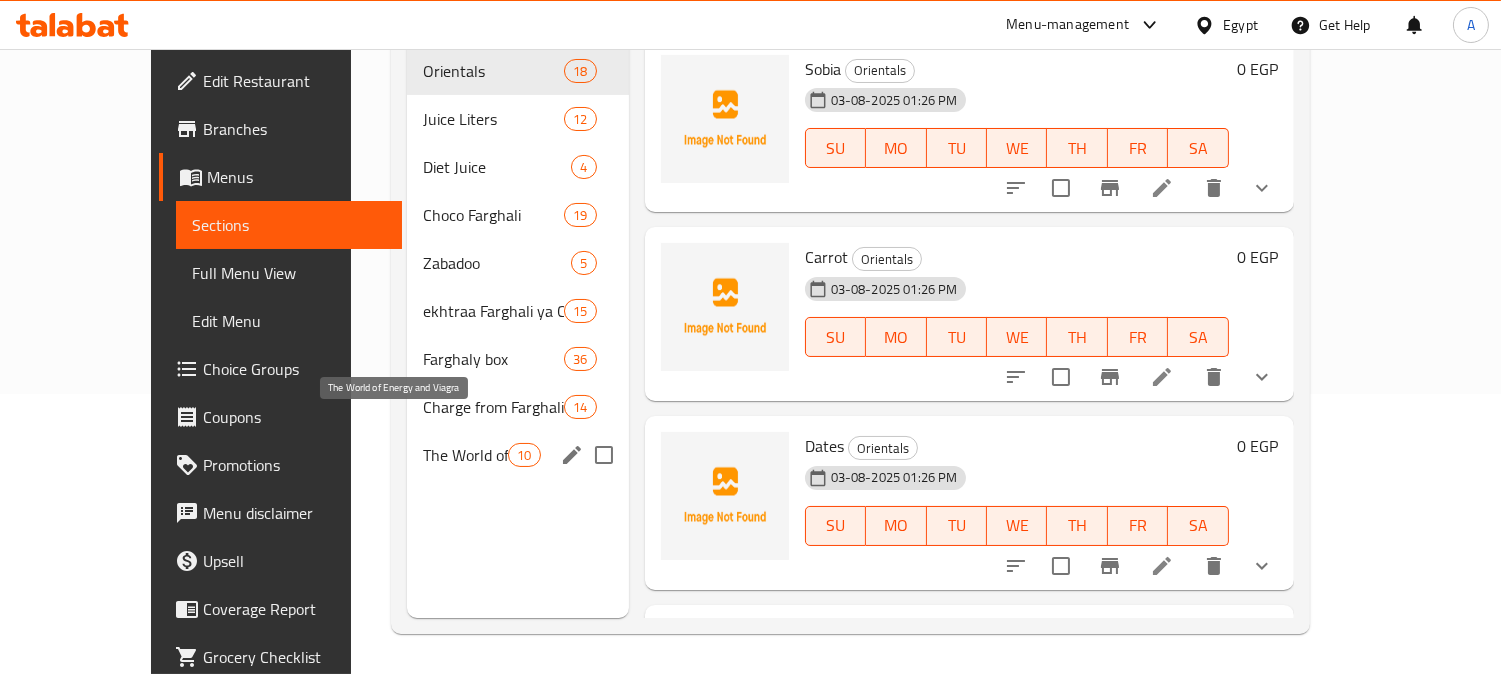 click on "The World of Energy and Viagra" at bounding box center [465, 455] 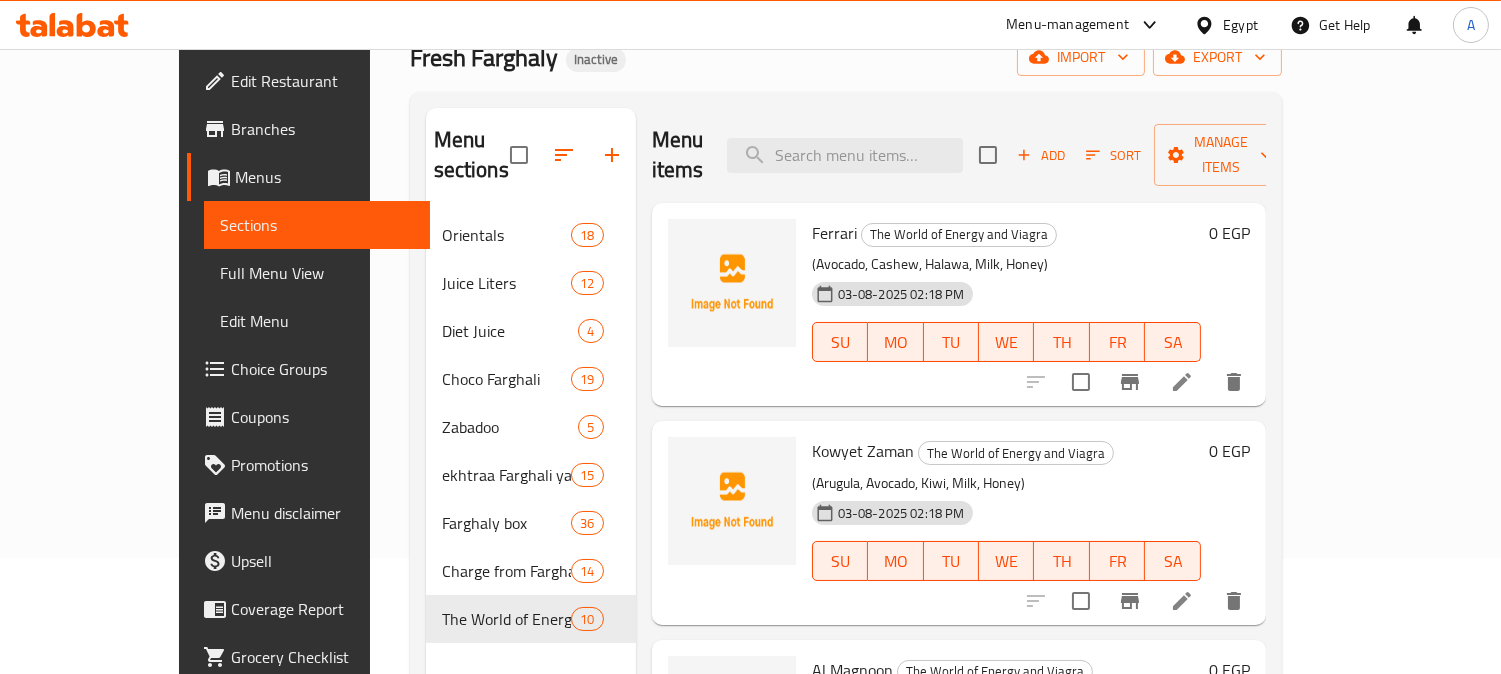 scroll, scrollTop: 0, scrollLeft: 0, axis: both 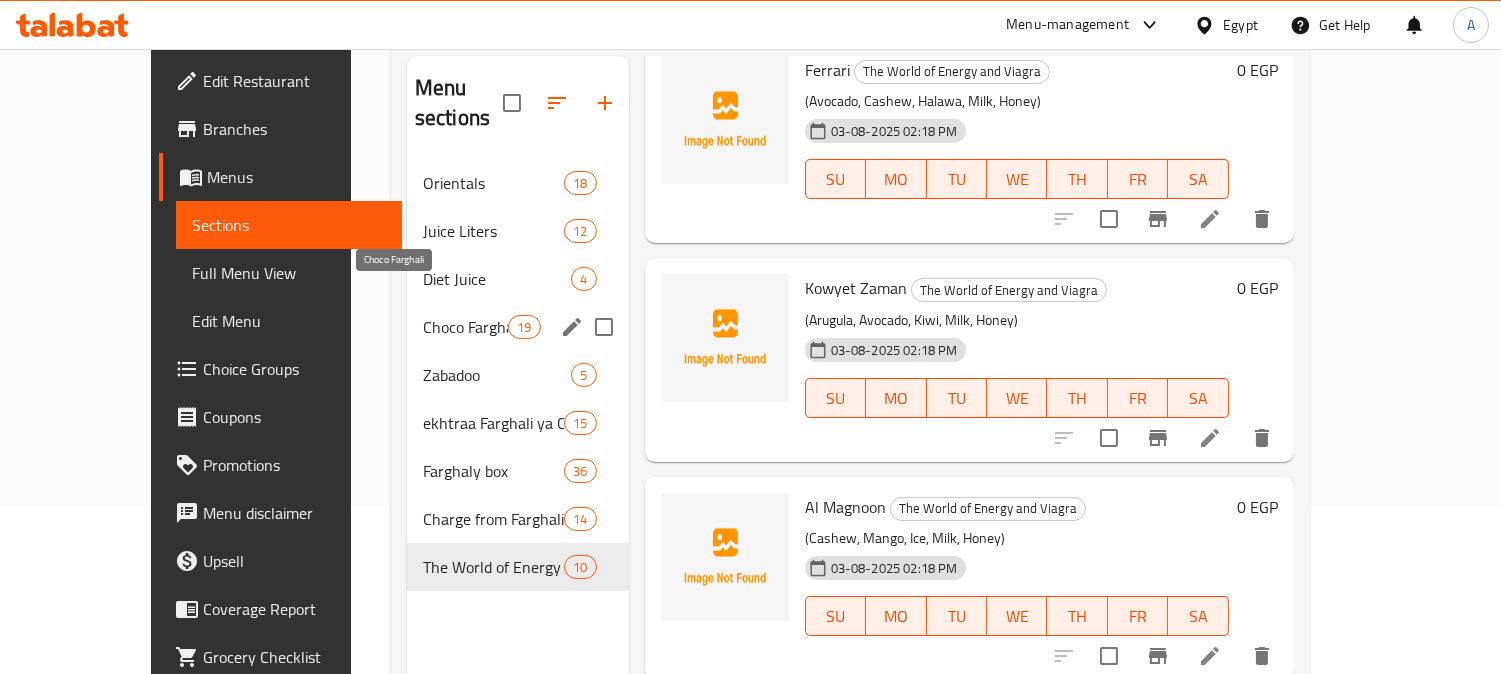 click on "Choco Farghali" at bounding box center [465, 327] 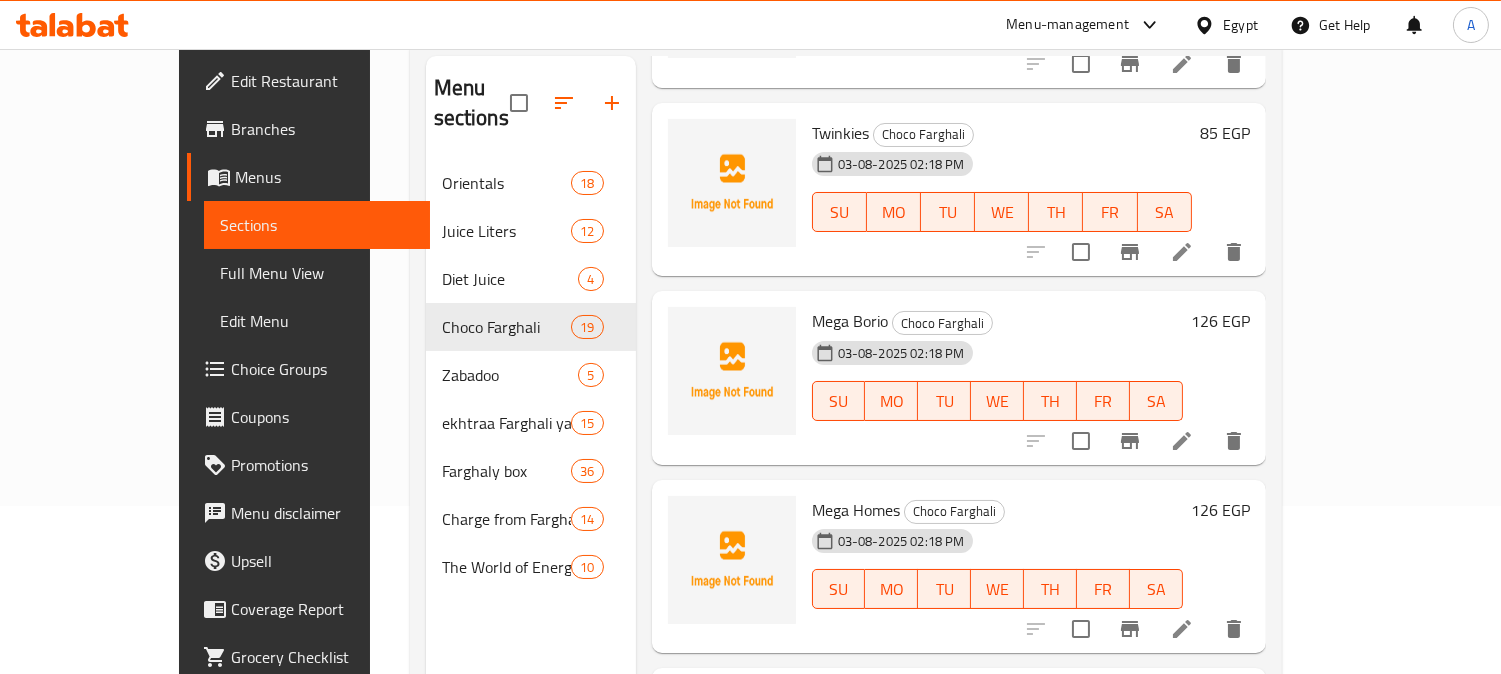 scroll, scrollTop: 2985, scrollLeft: 0, axis: vertical 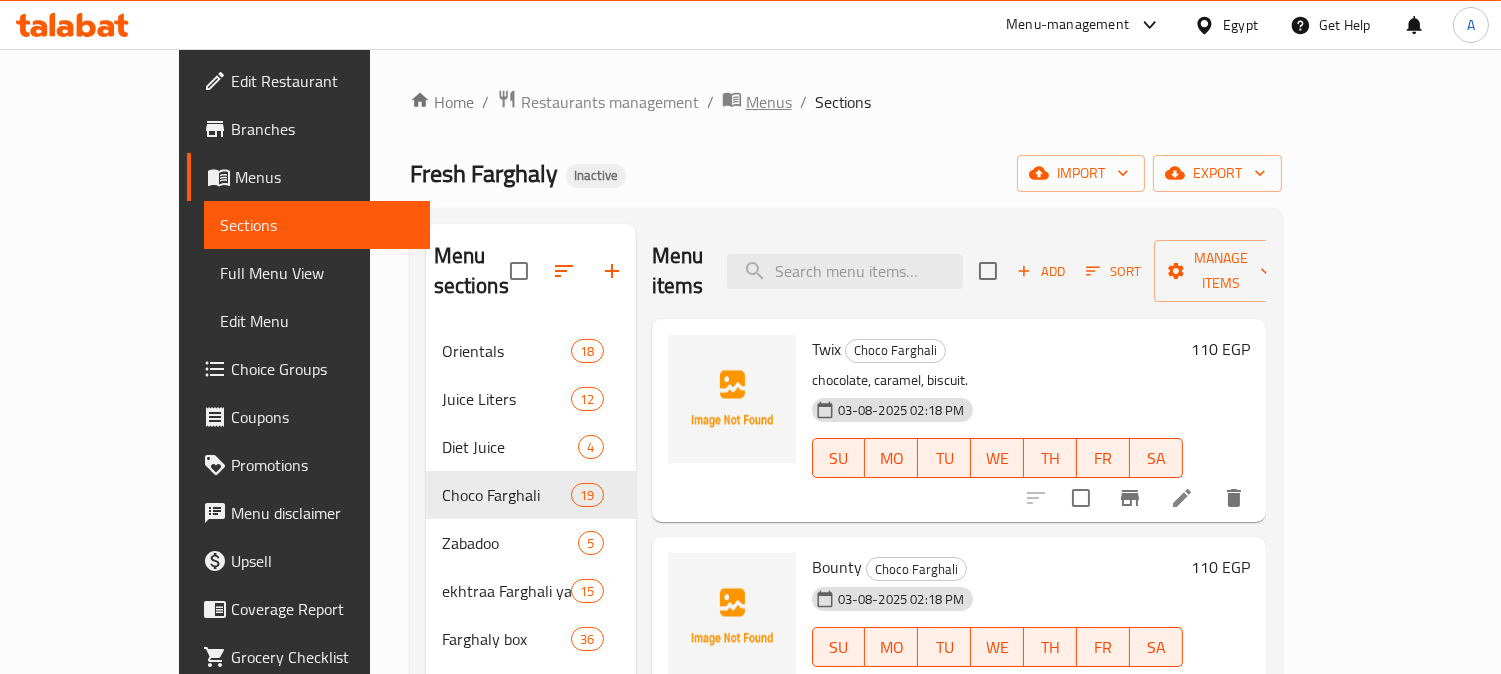 click on "Menus" at bounding box center (769, 102) 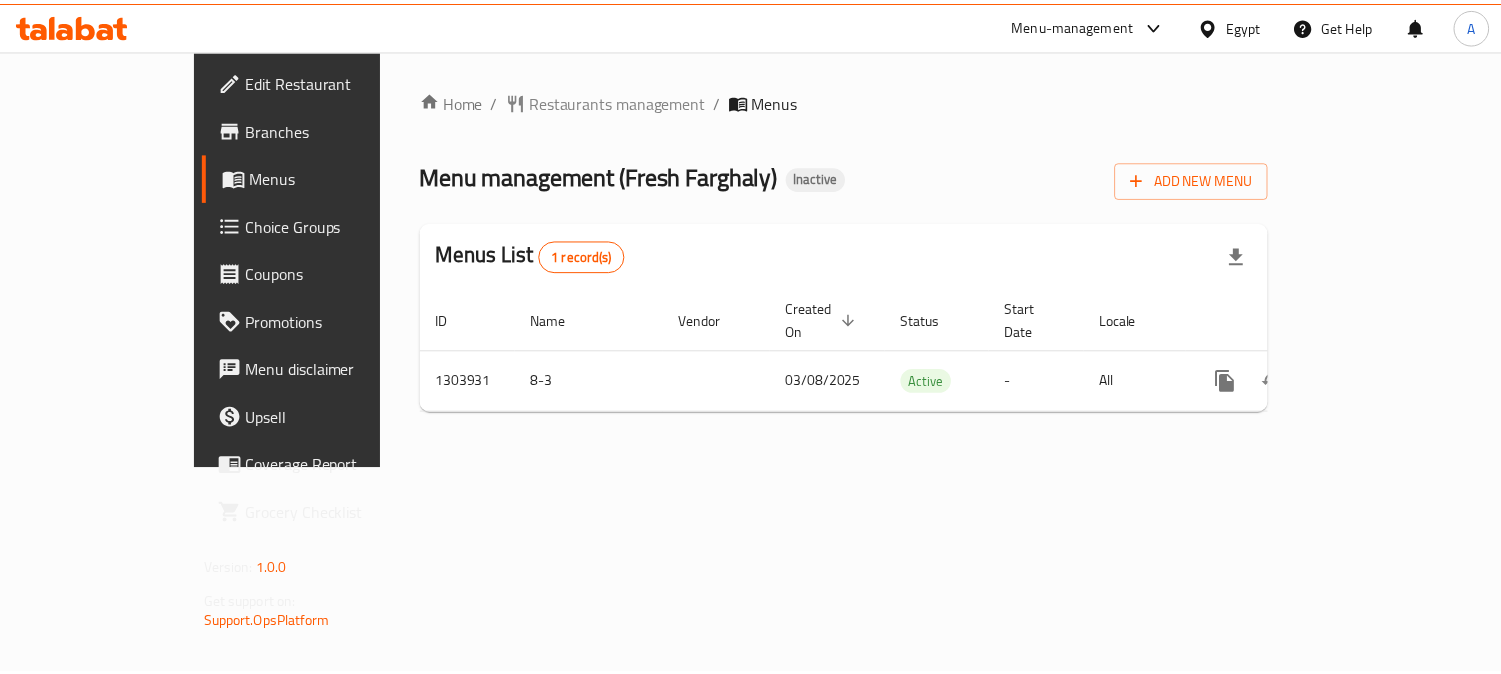 scroll, scrollTop: 0, scrollLeft: 0, axis: both 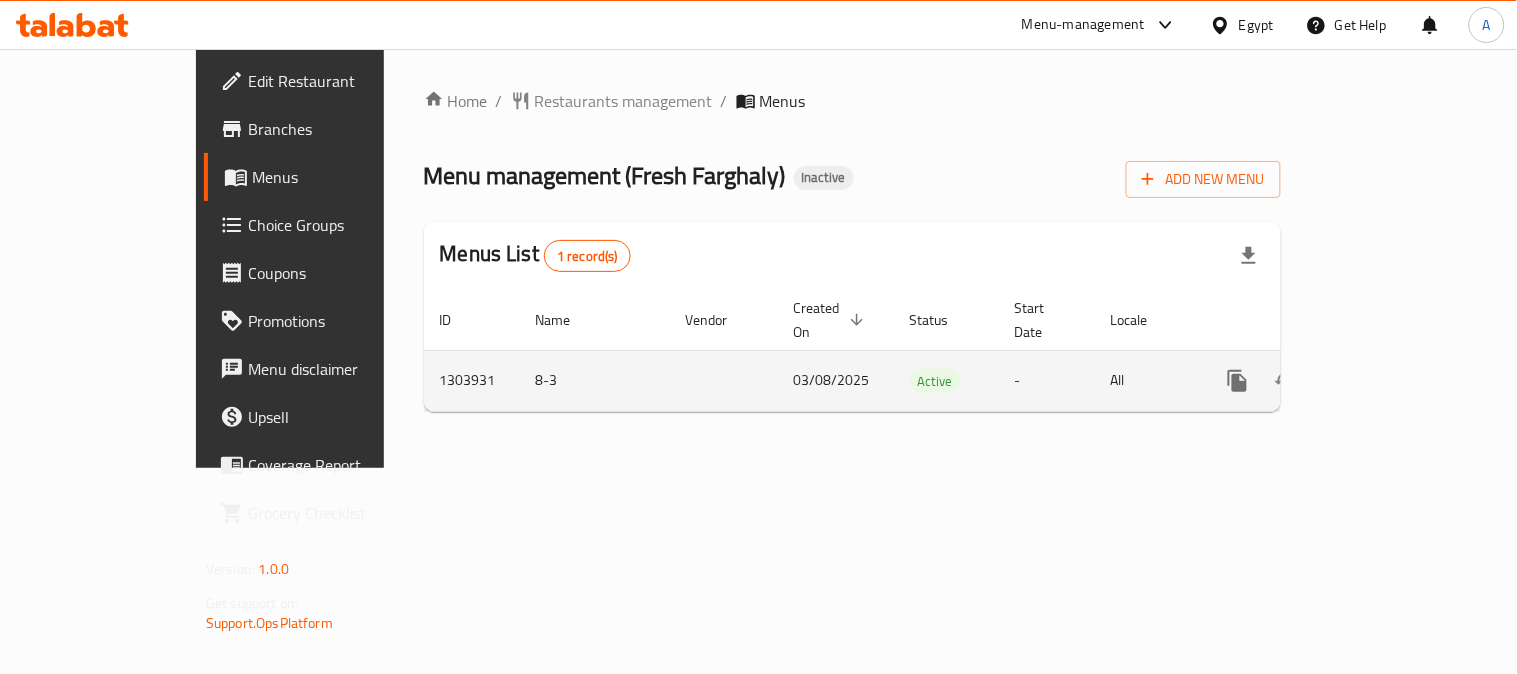 click 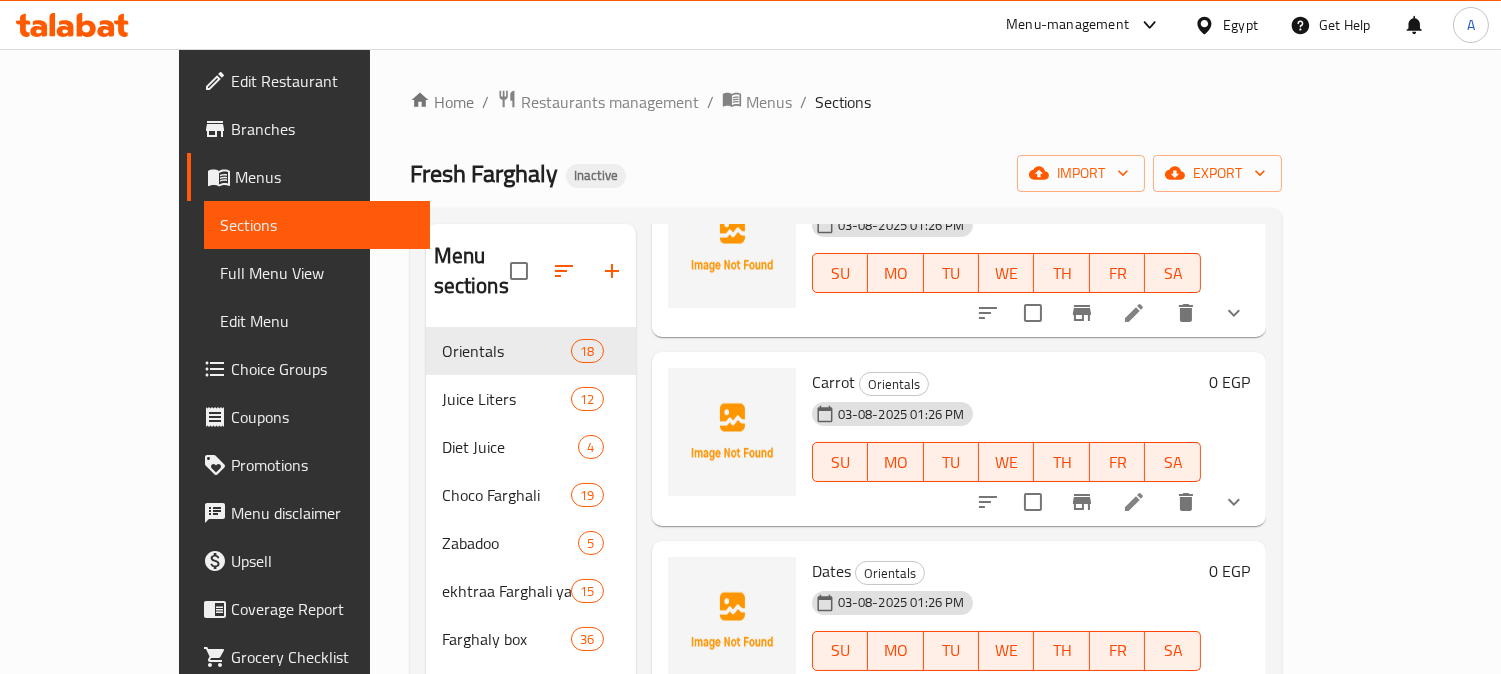 scroll, scrollTop: 333, scrollLeft: 0, axis: vertical 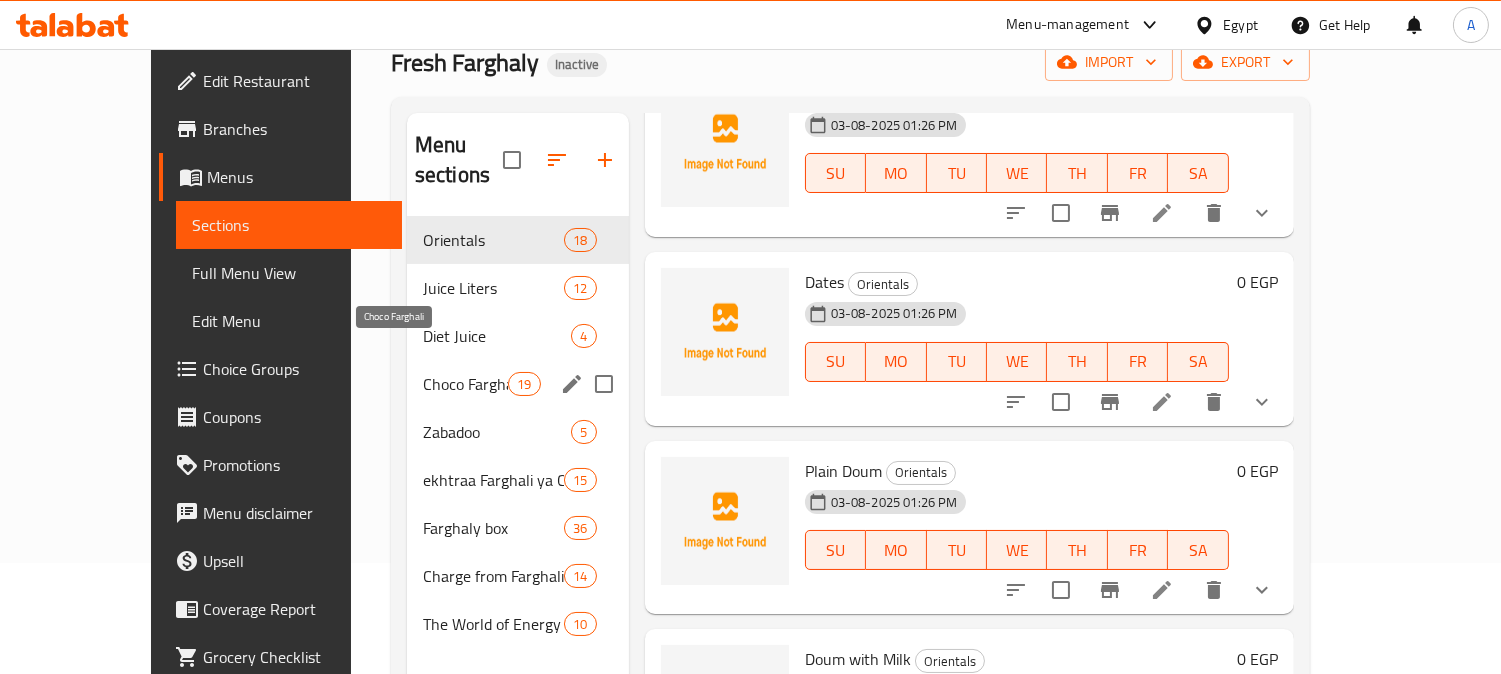 click on "Choco Farghali" at bounding box center [465, 384] 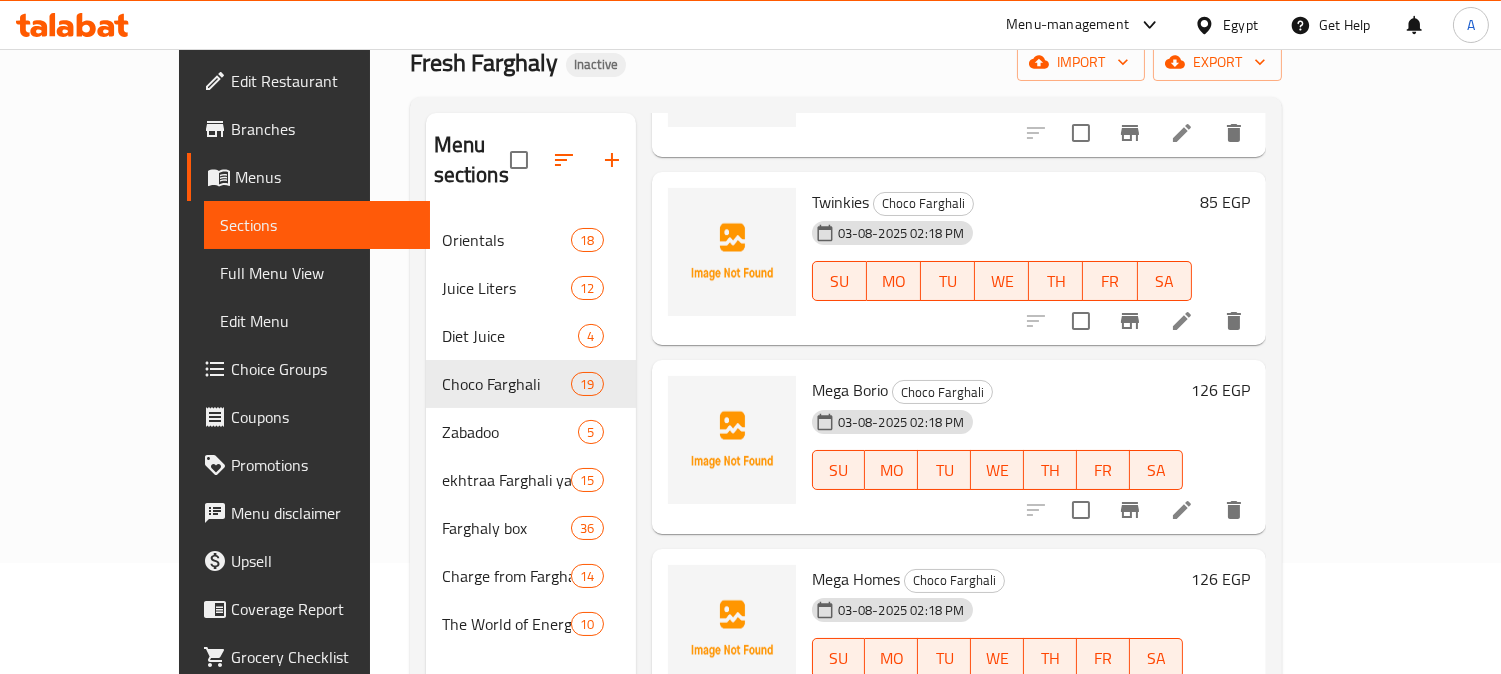 scroll, scrollTop: 2986, scrollLeft: 0, axis: vertical 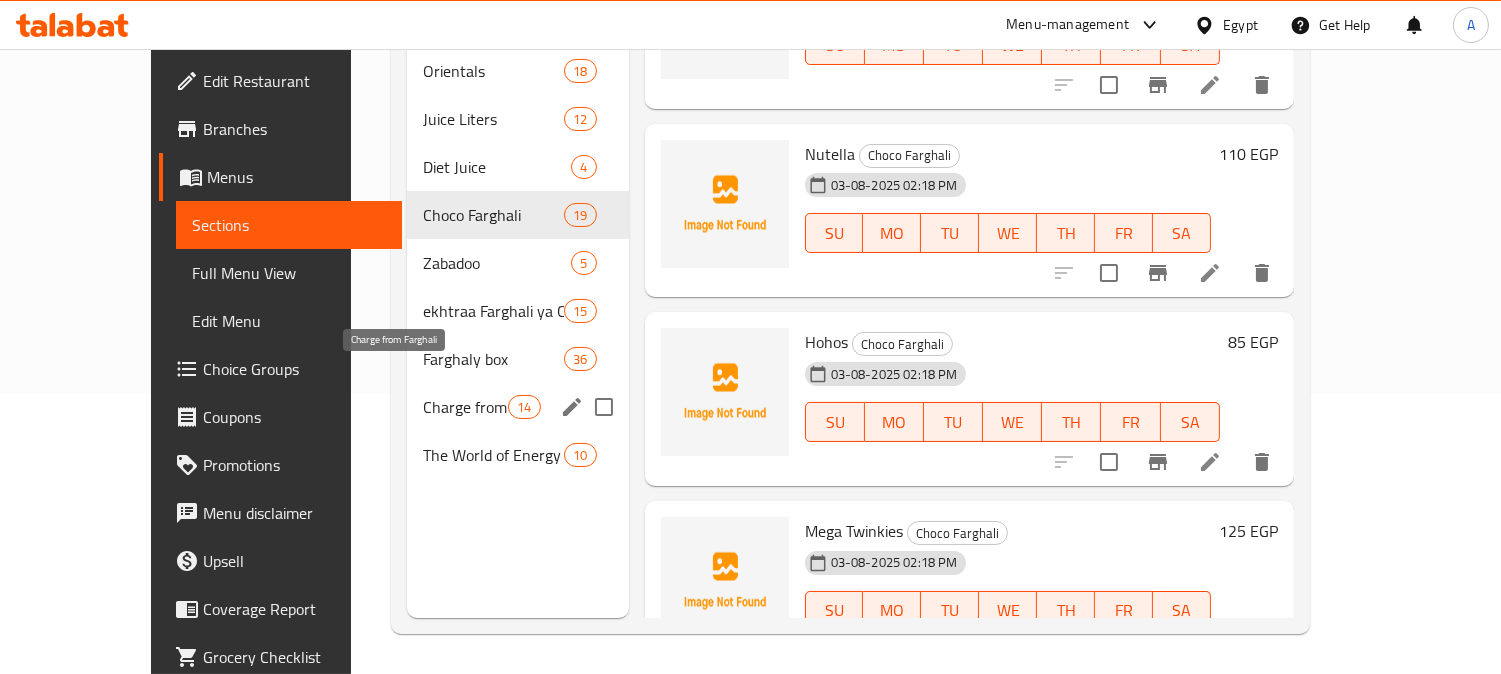 click on "Charge from Farghali" at bounding box center (465, 407) 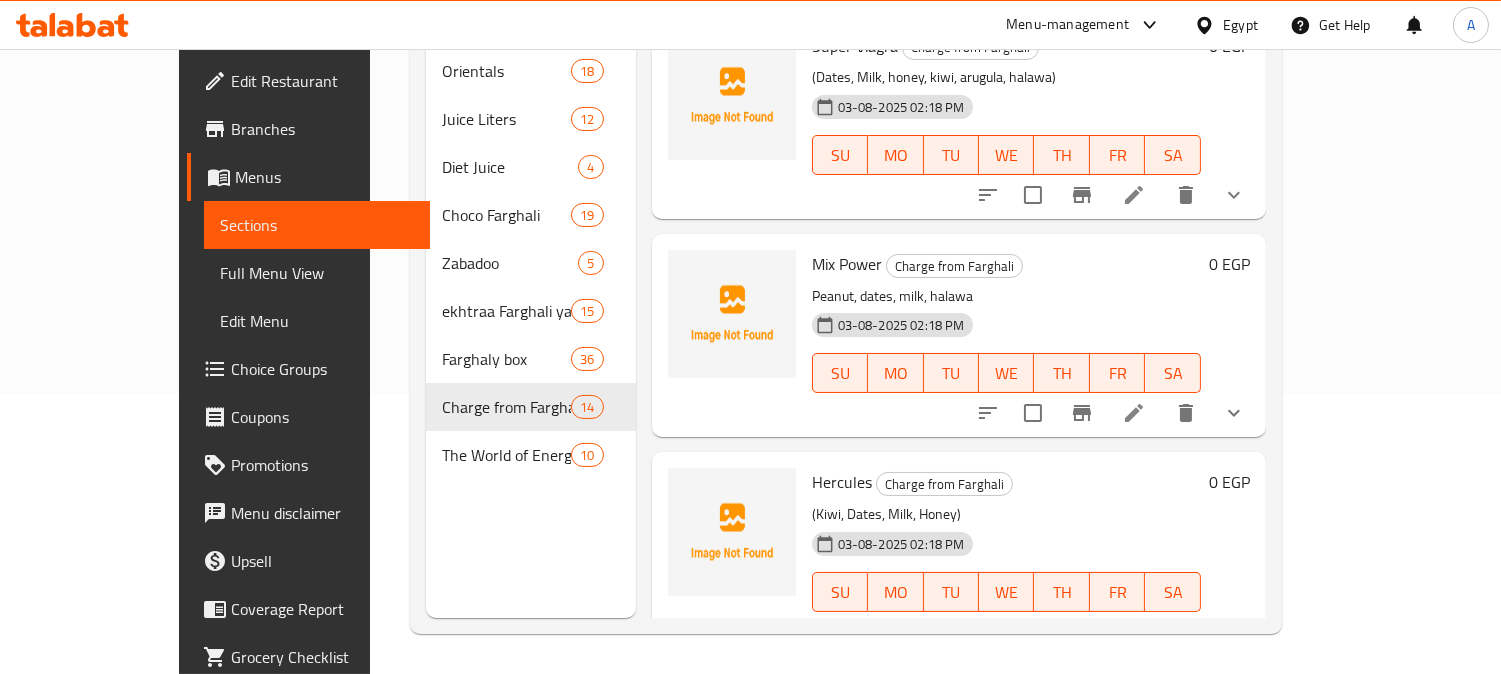 scroll, scrollTop: 2432, scrollLeft: 0, axis: vertical 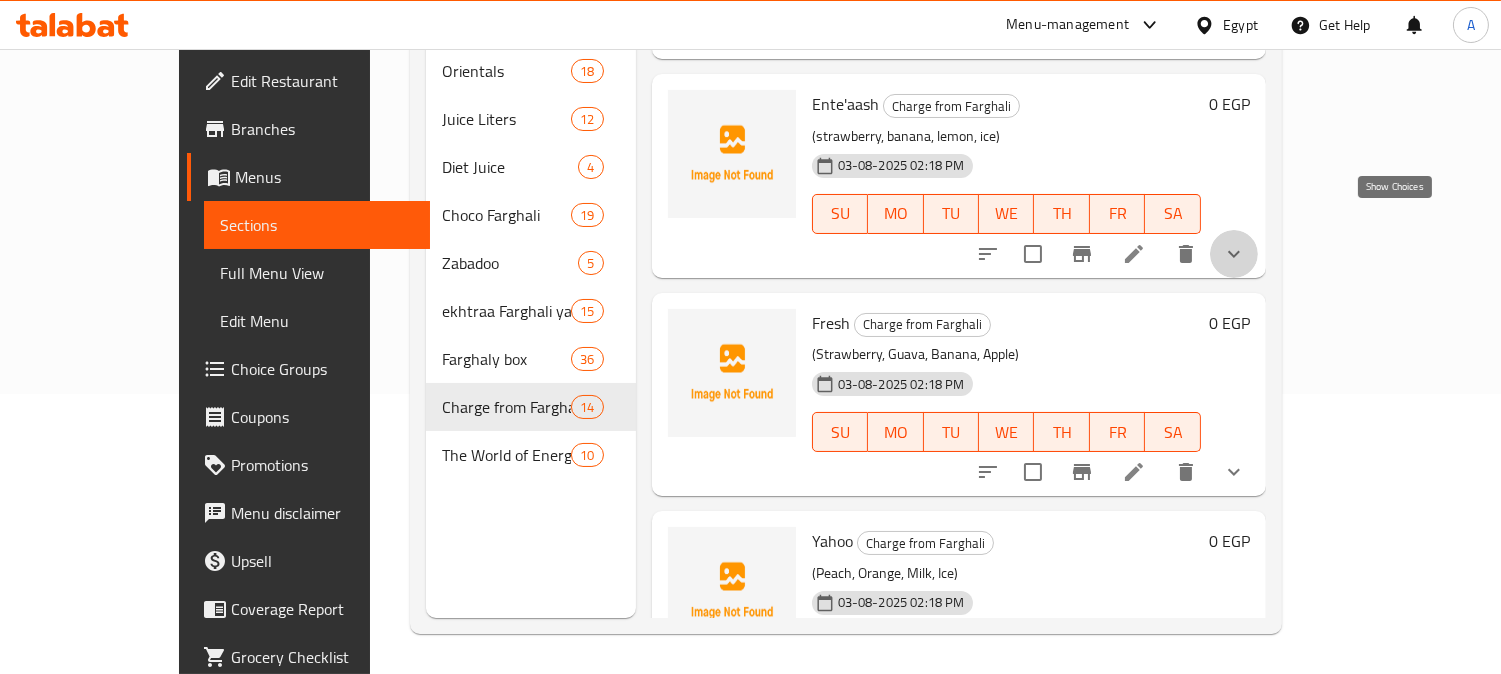 click 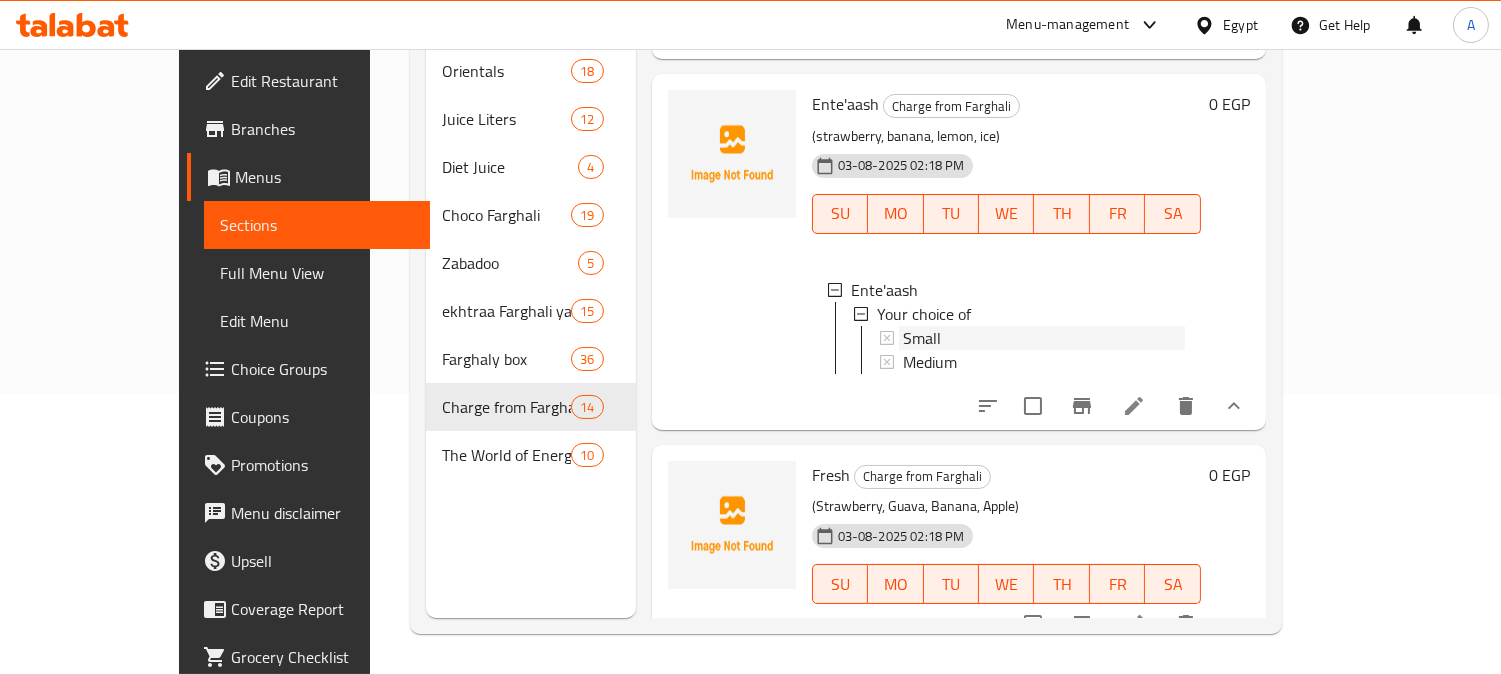 click on "Small" at bounding box center (922, 338) 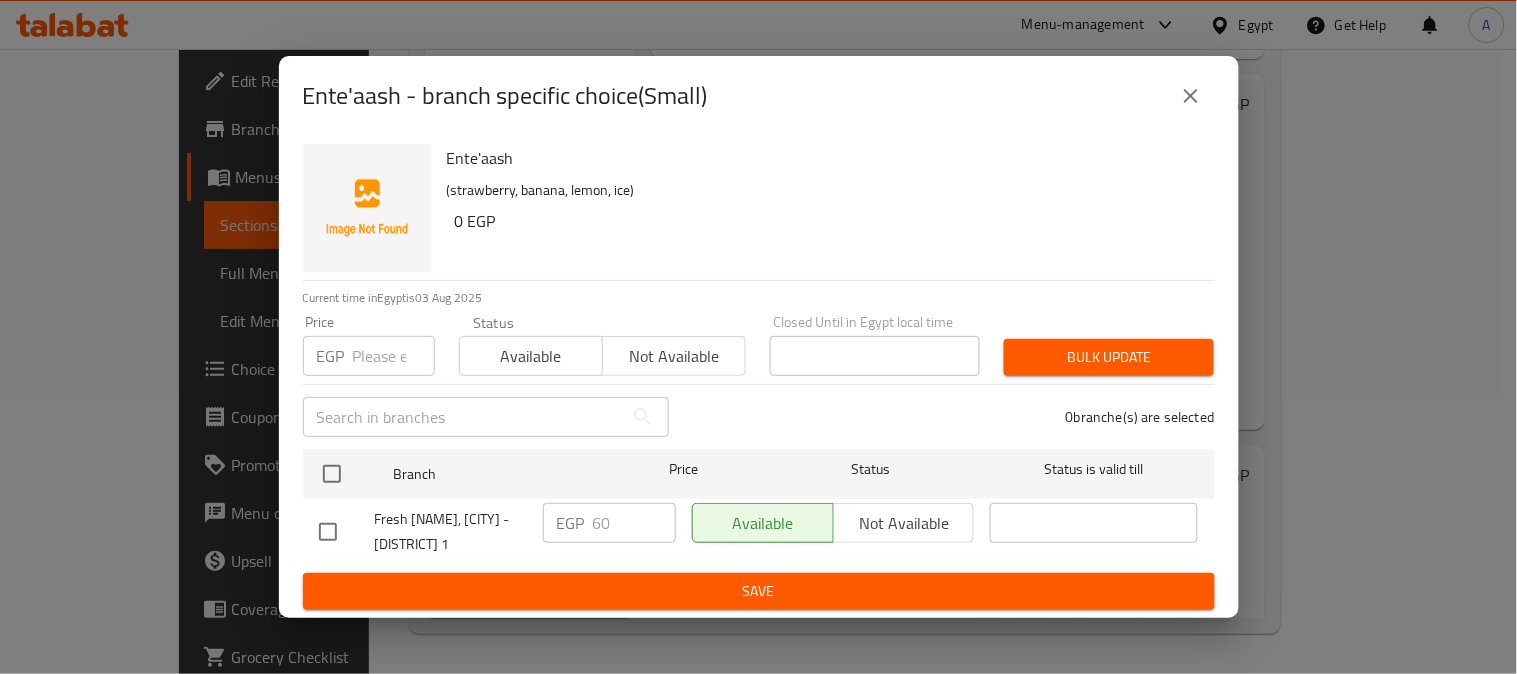click 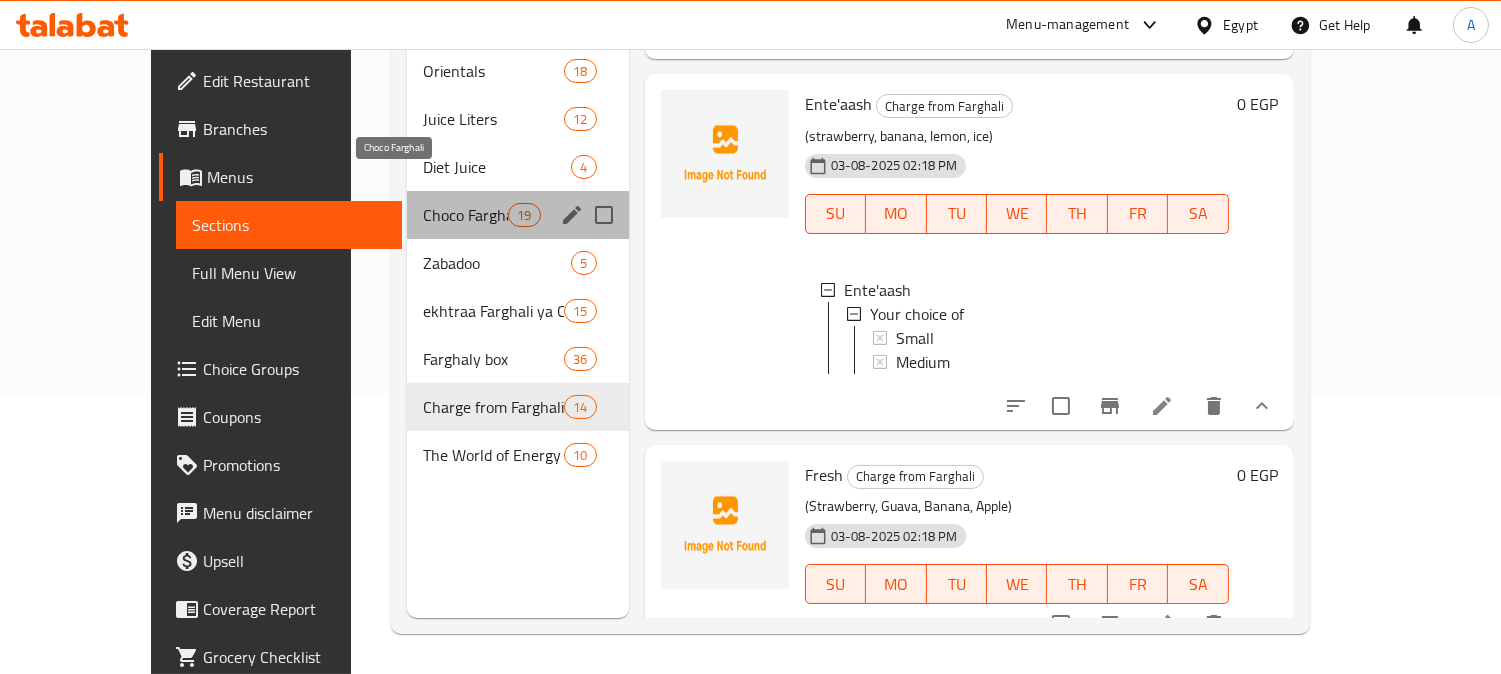 click on "Choco Farghali" at bounding box center [465, 215] 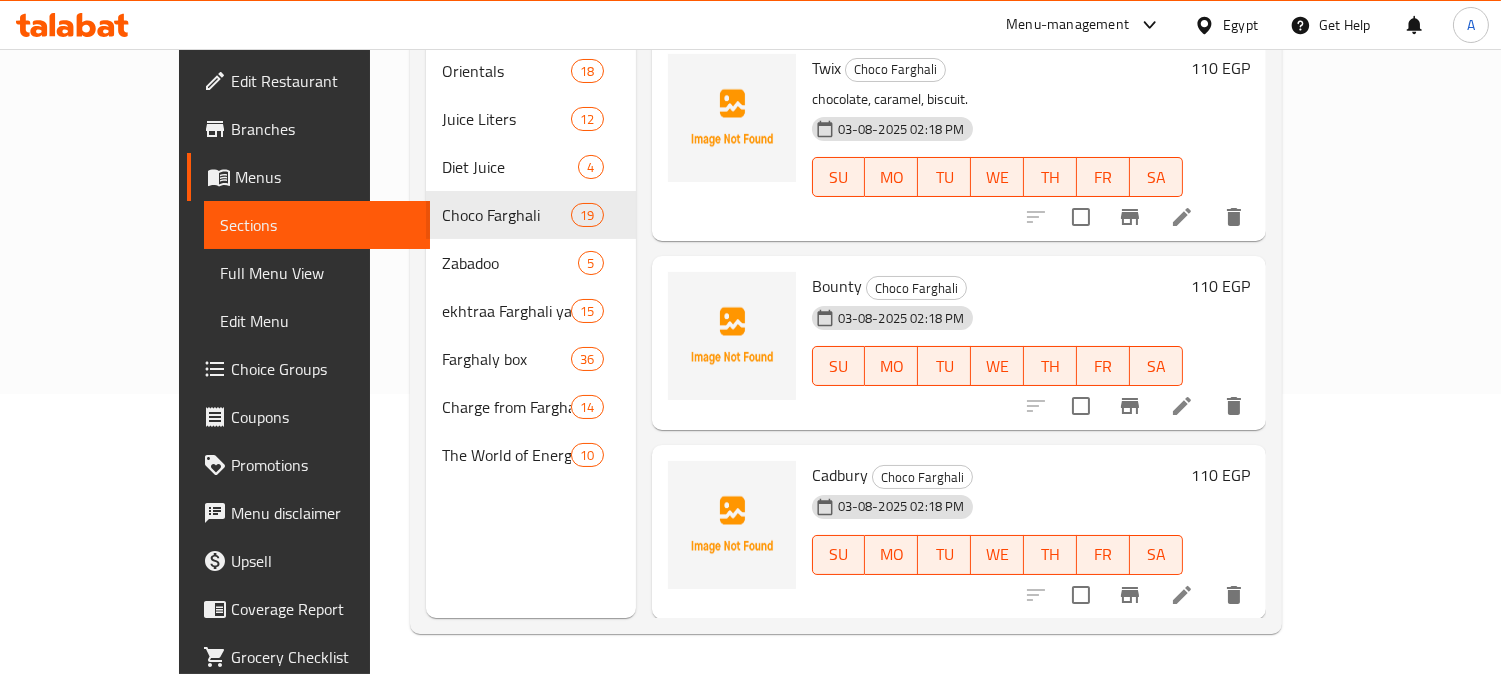 scroll, scrollTop: 0, scrollLeft: 0, axis: both 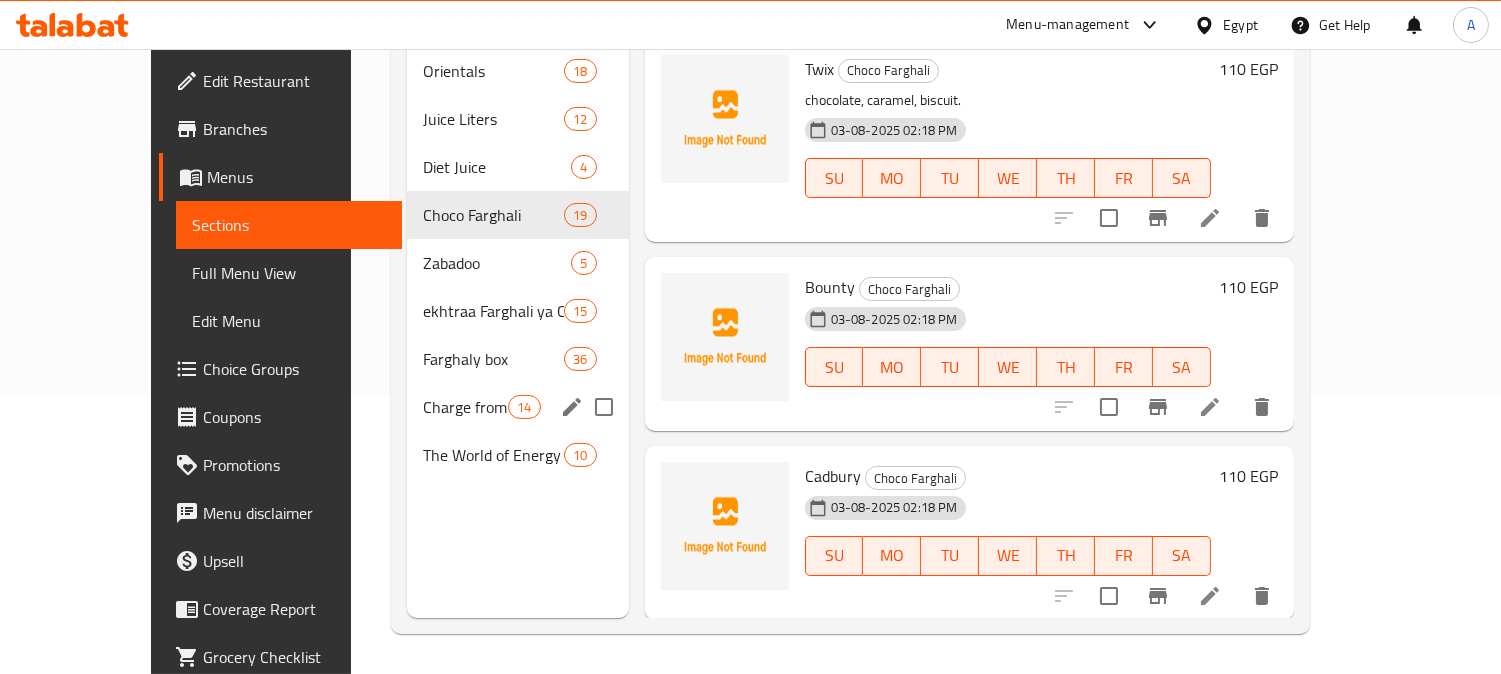 click on "Charge from Farghali" at bounding box center [465, 407] 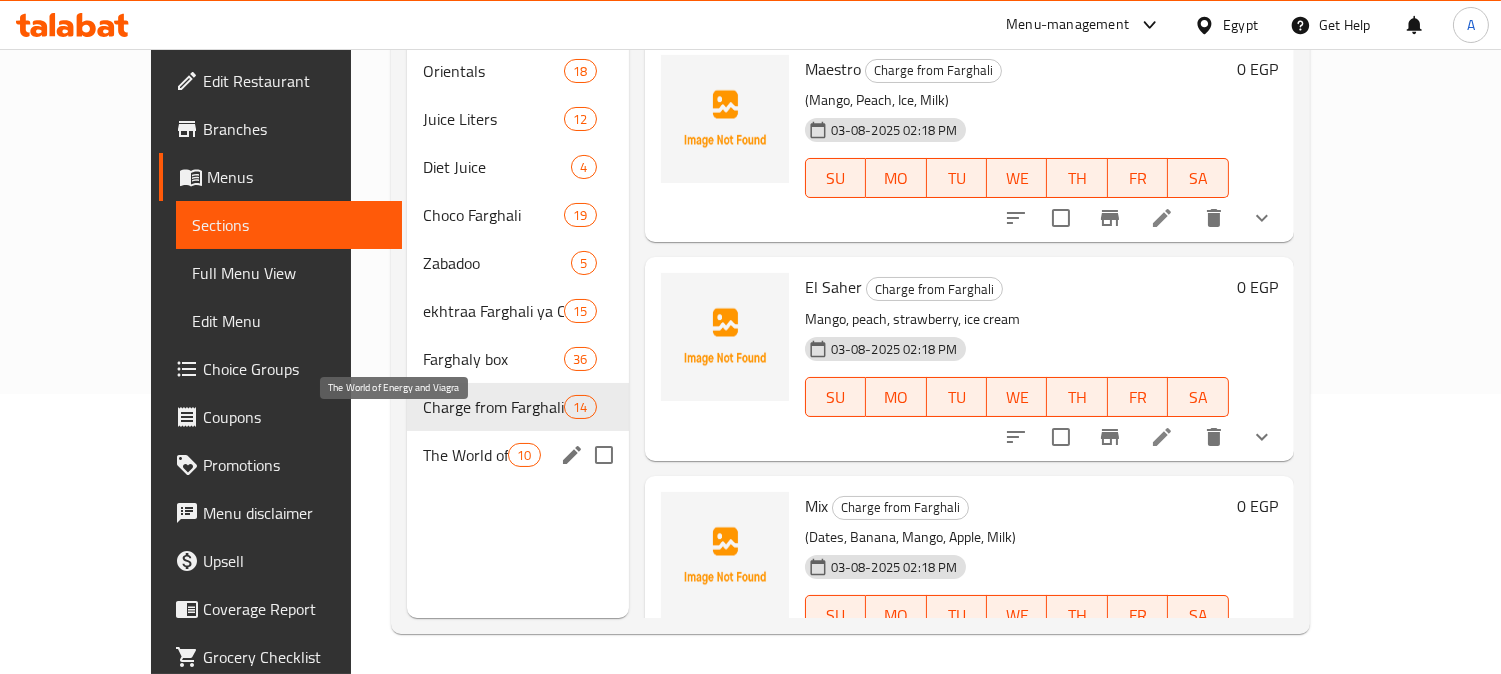 click on "The World of Energy and Viagra" at bounding box center (465, 455) 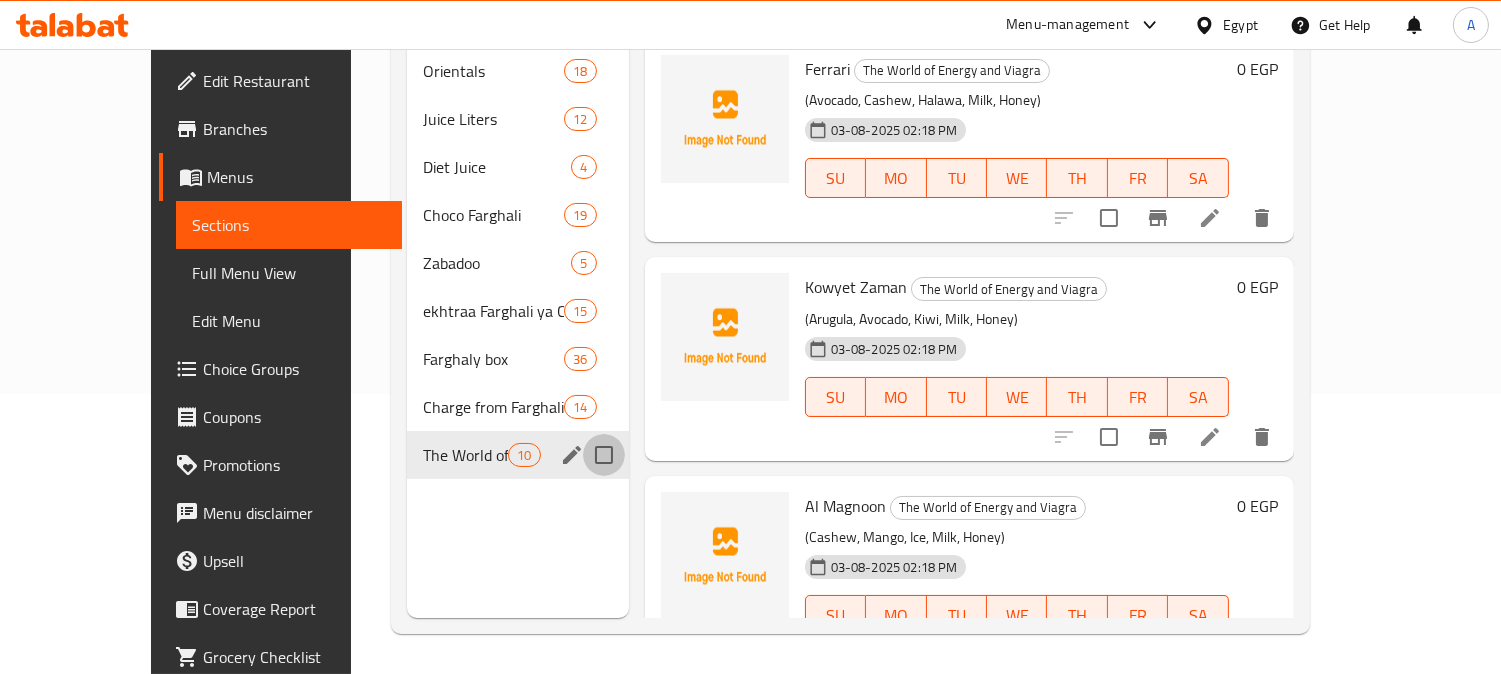 click at bounding box center (604, 455) 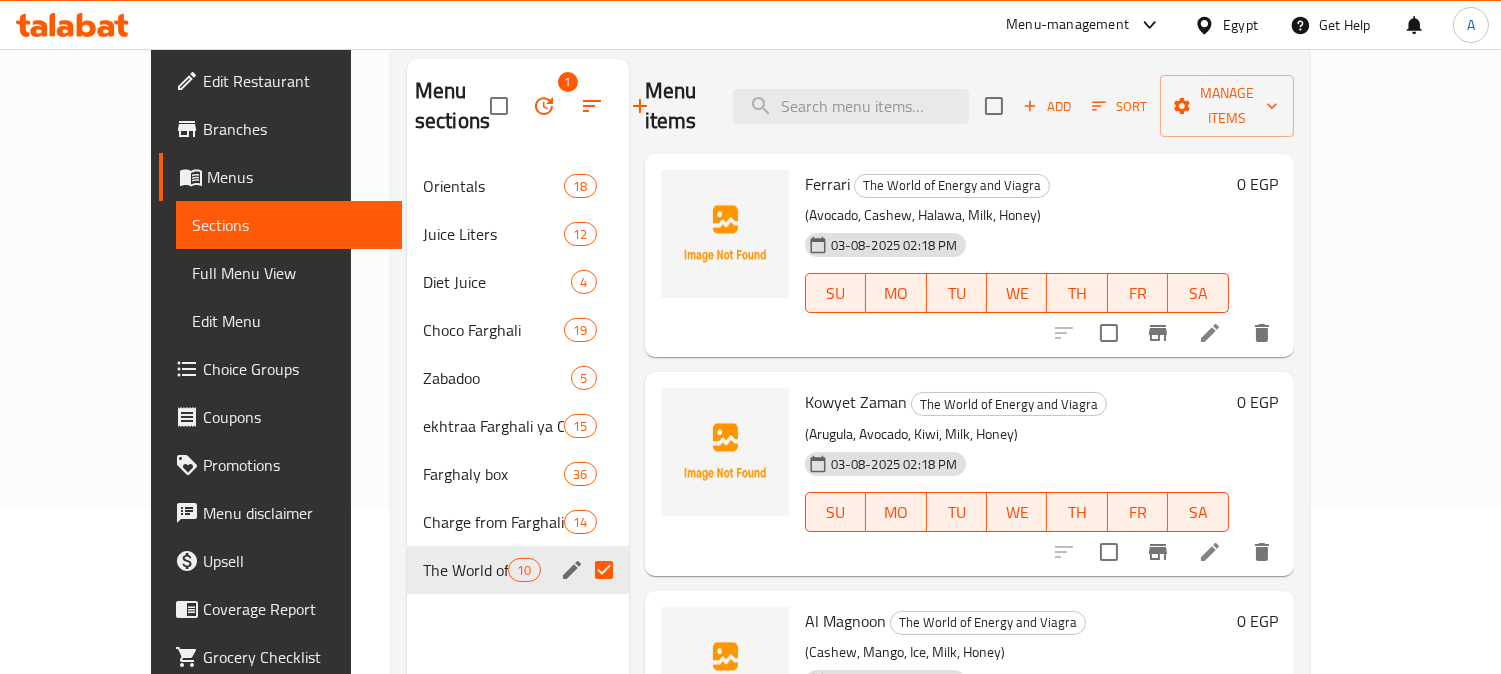 scroll, scrollTop: 0, scrollLeft: 0, axis: both 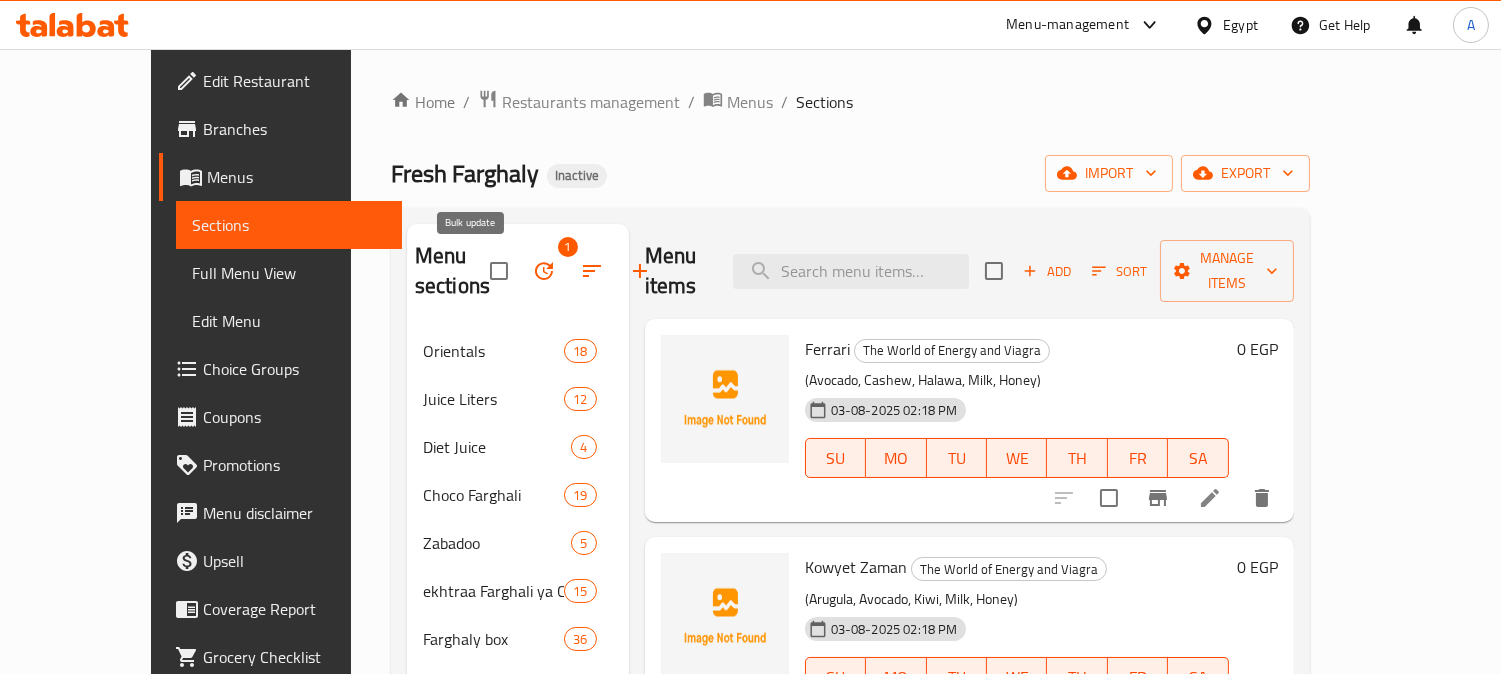 click 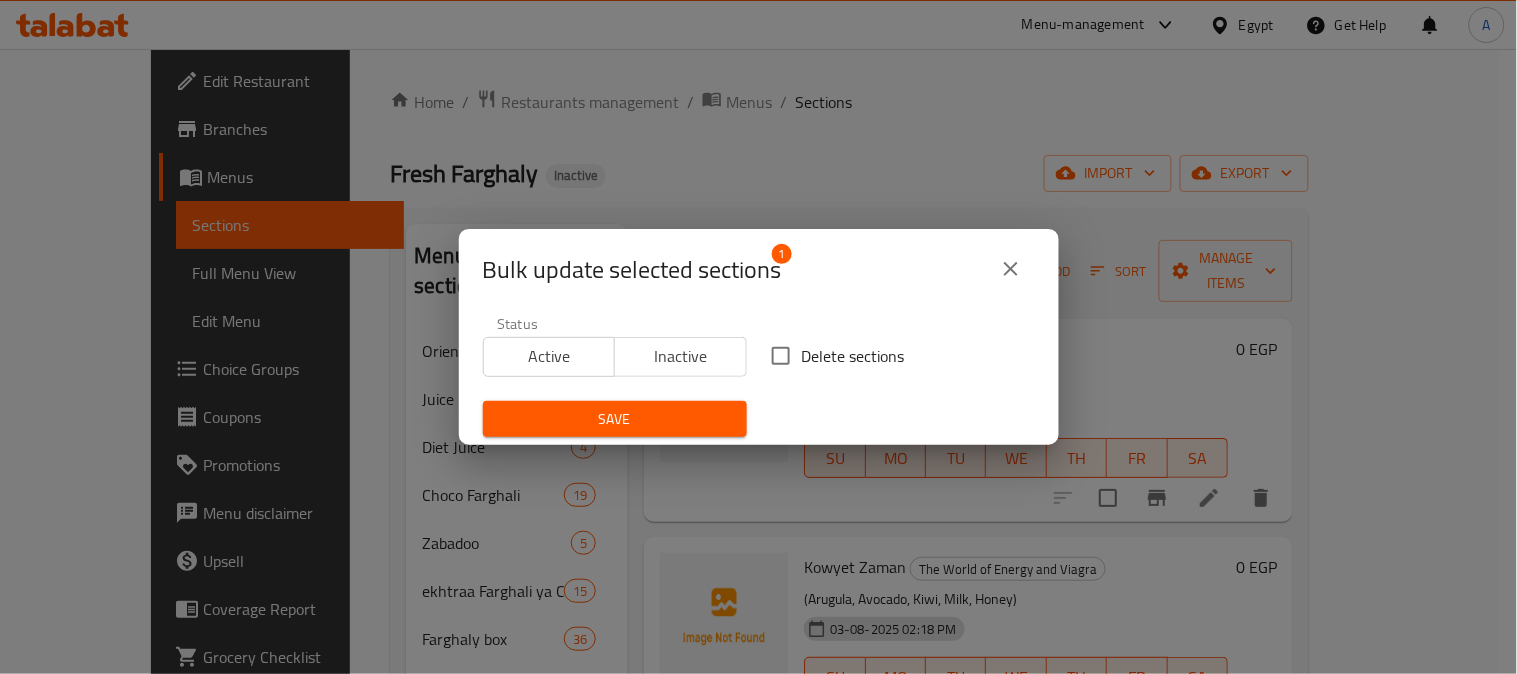 click 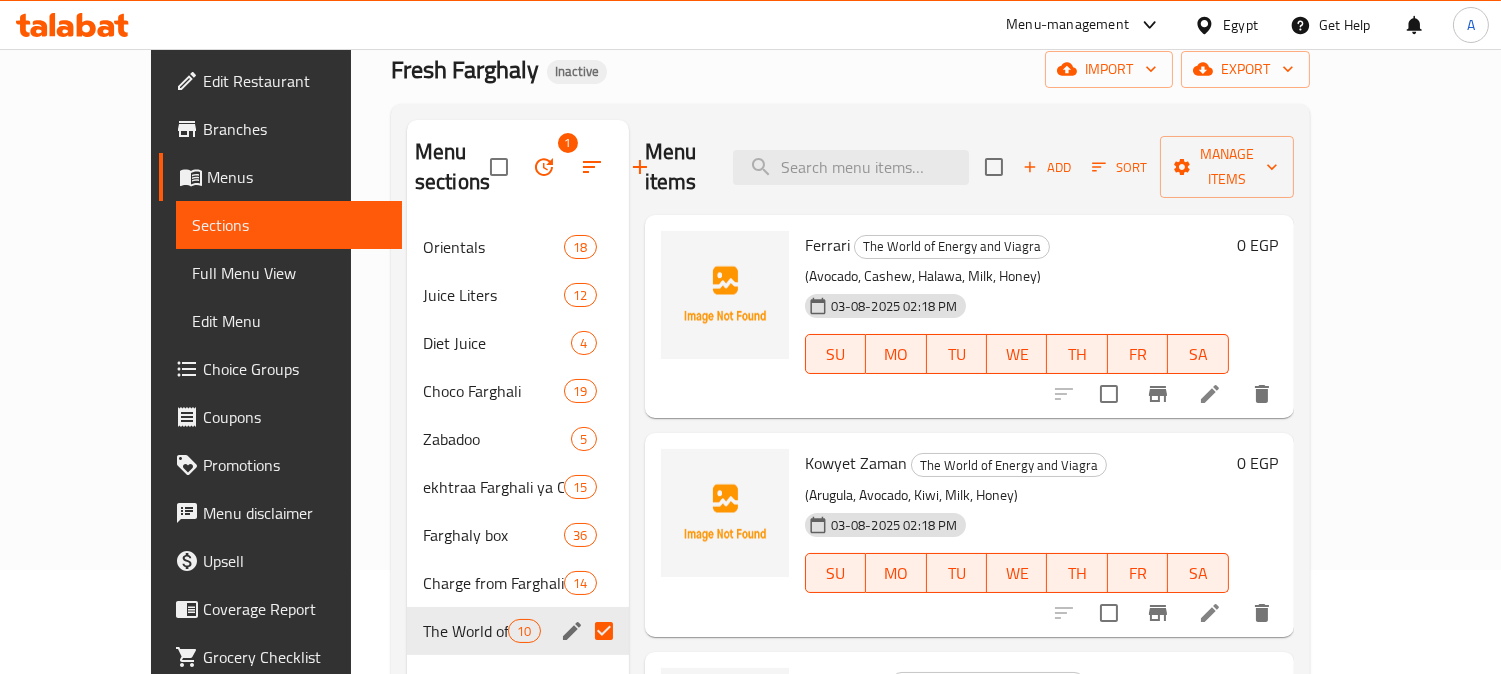 scroll, scrollTop: 280, scrollLeft: 0, axis: vertical 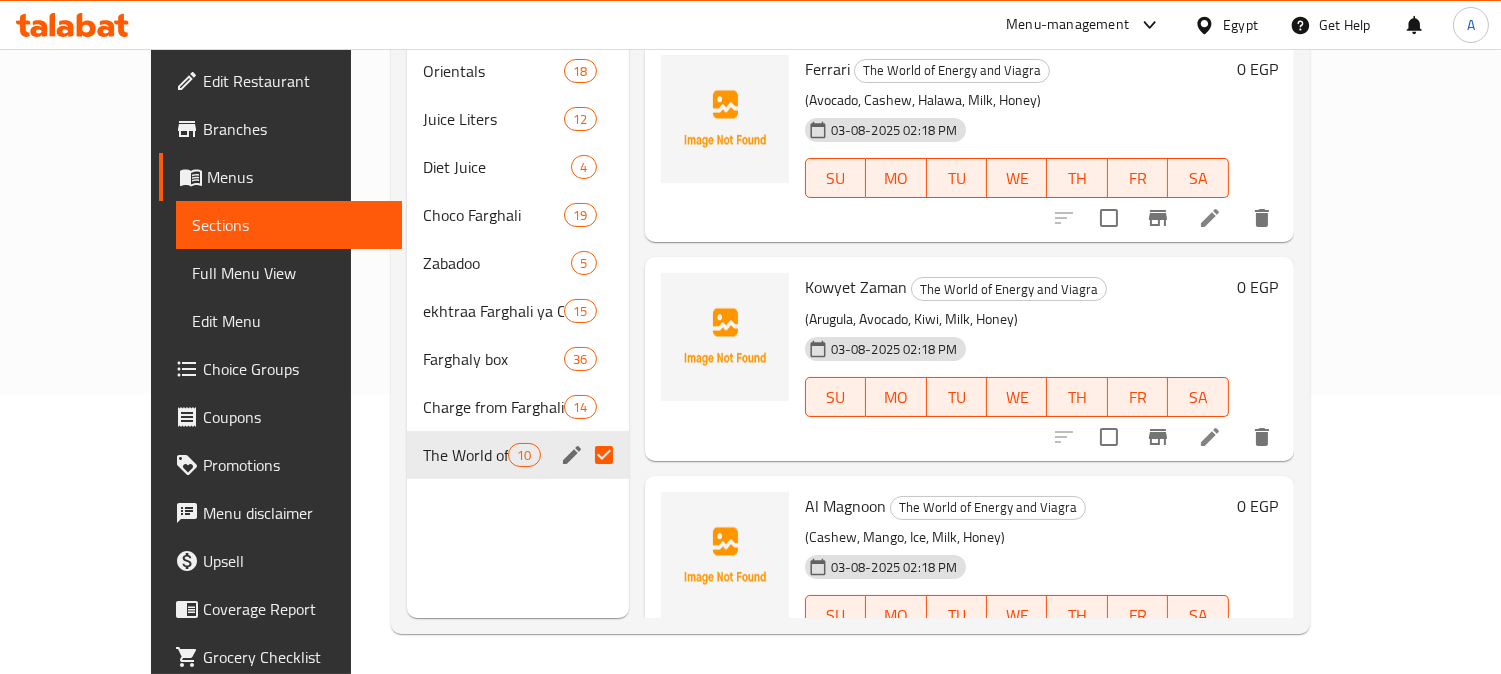 click on "The World of Energy and Viagra 10" at bounding box center [518, 455] 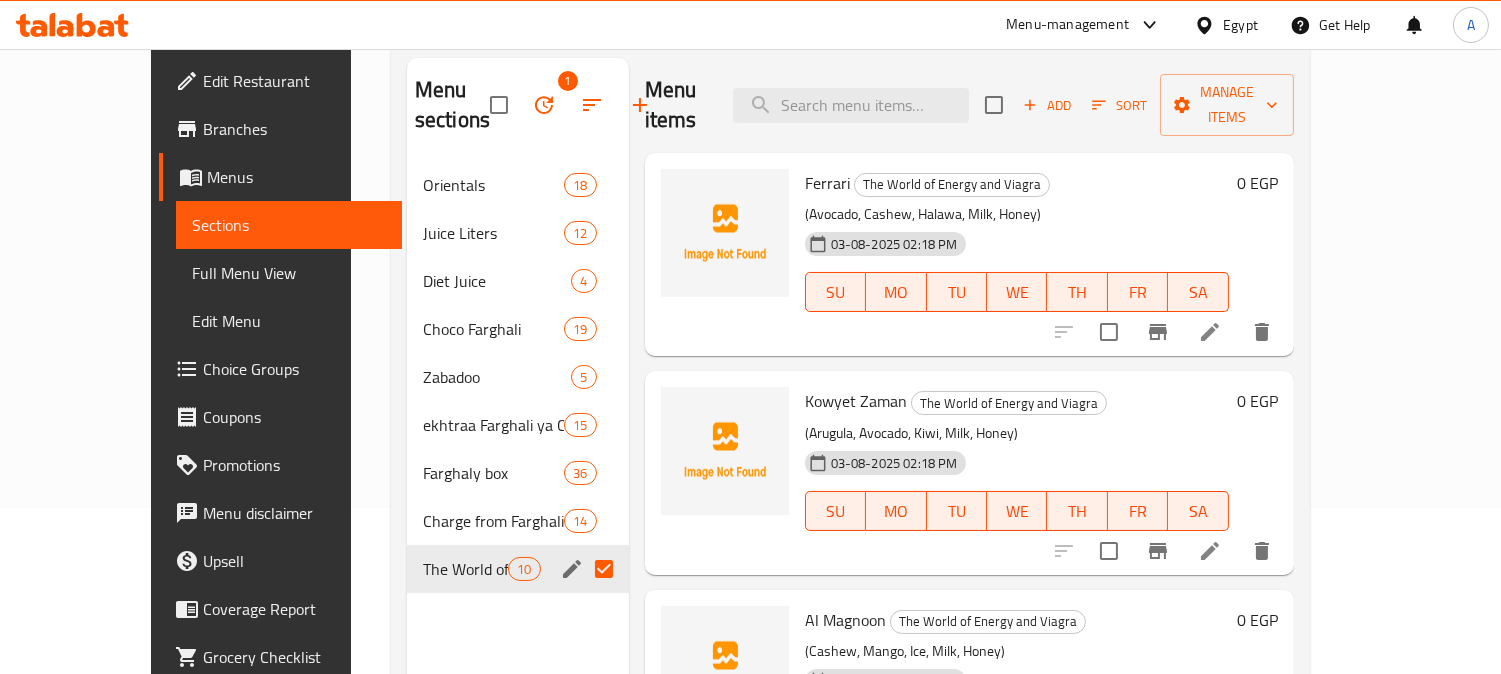 scroll, scrollTop: 280, scrollLeft: 0, axis: vertical 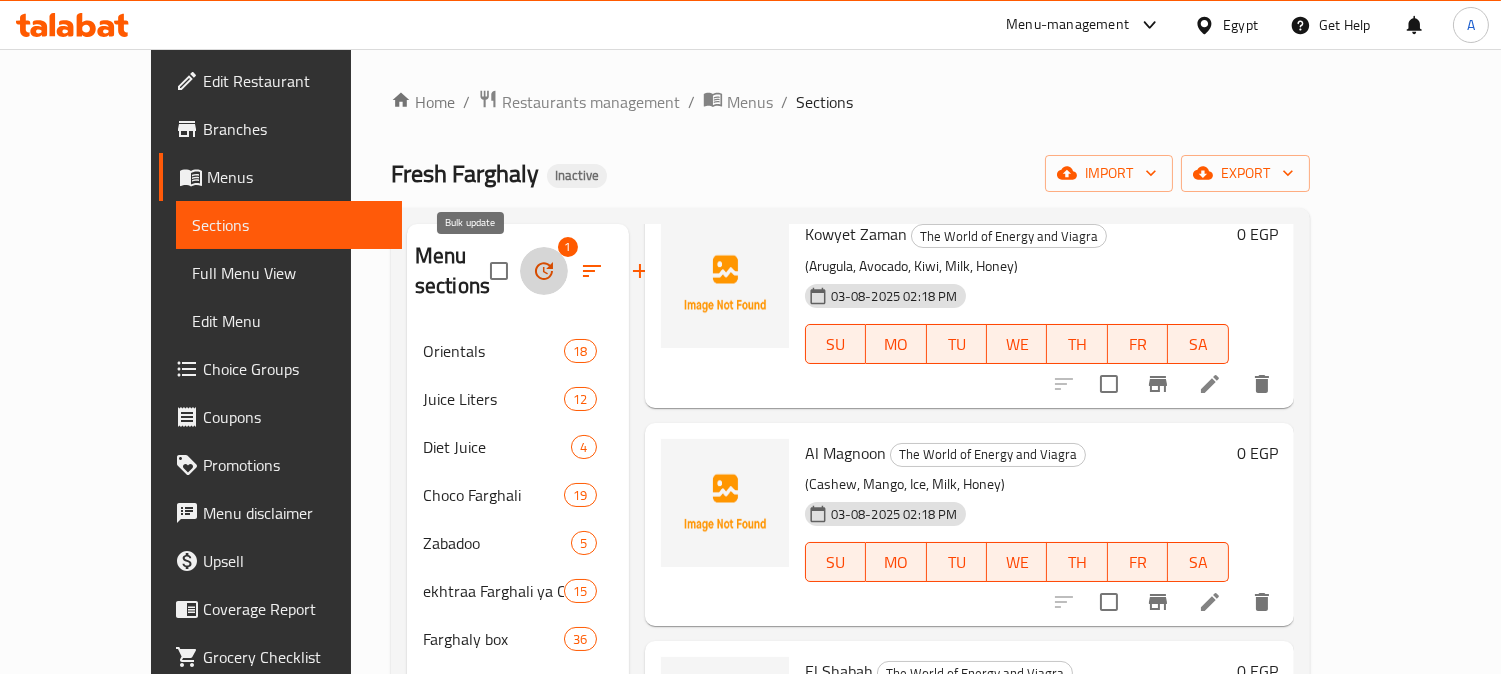 click 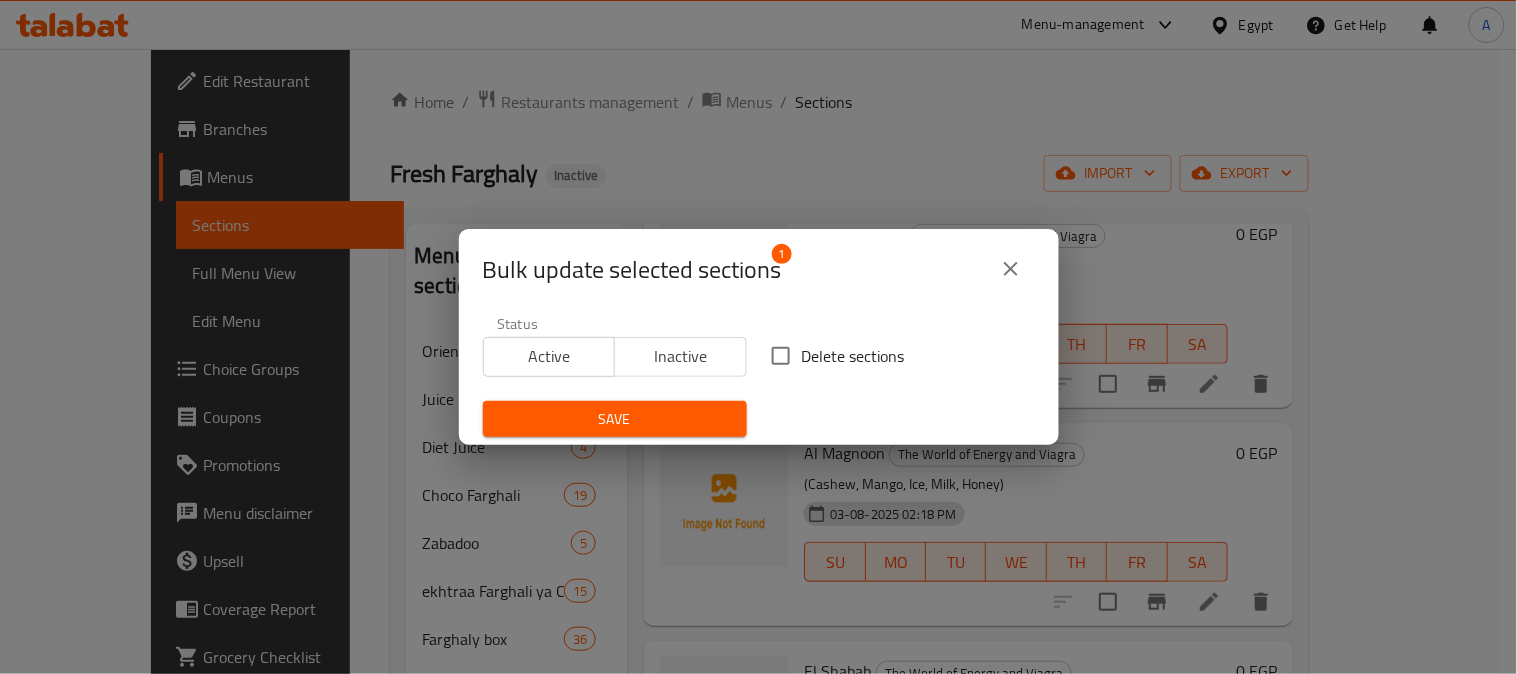 click on "Delete sections" at bounding box center [853, 356] 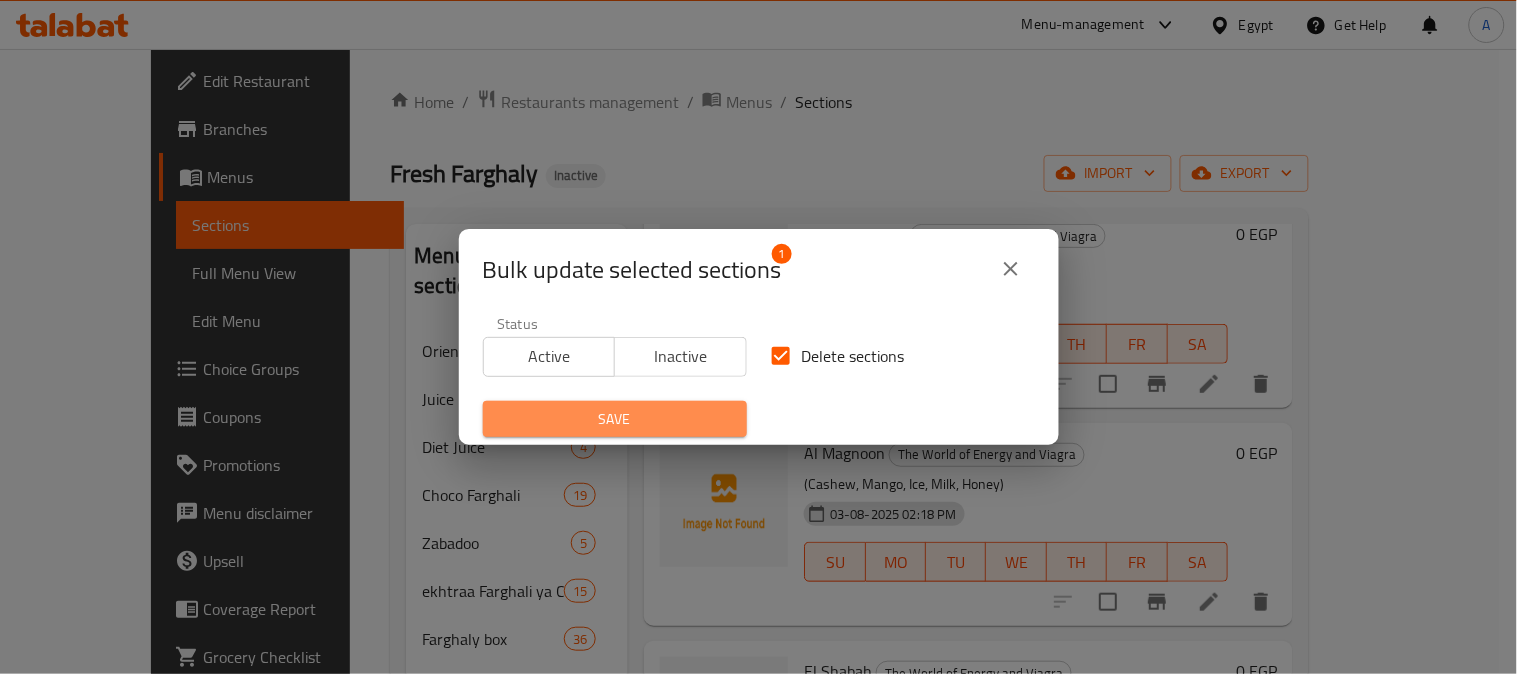 click on "Save" at bounding box center [615, 419] 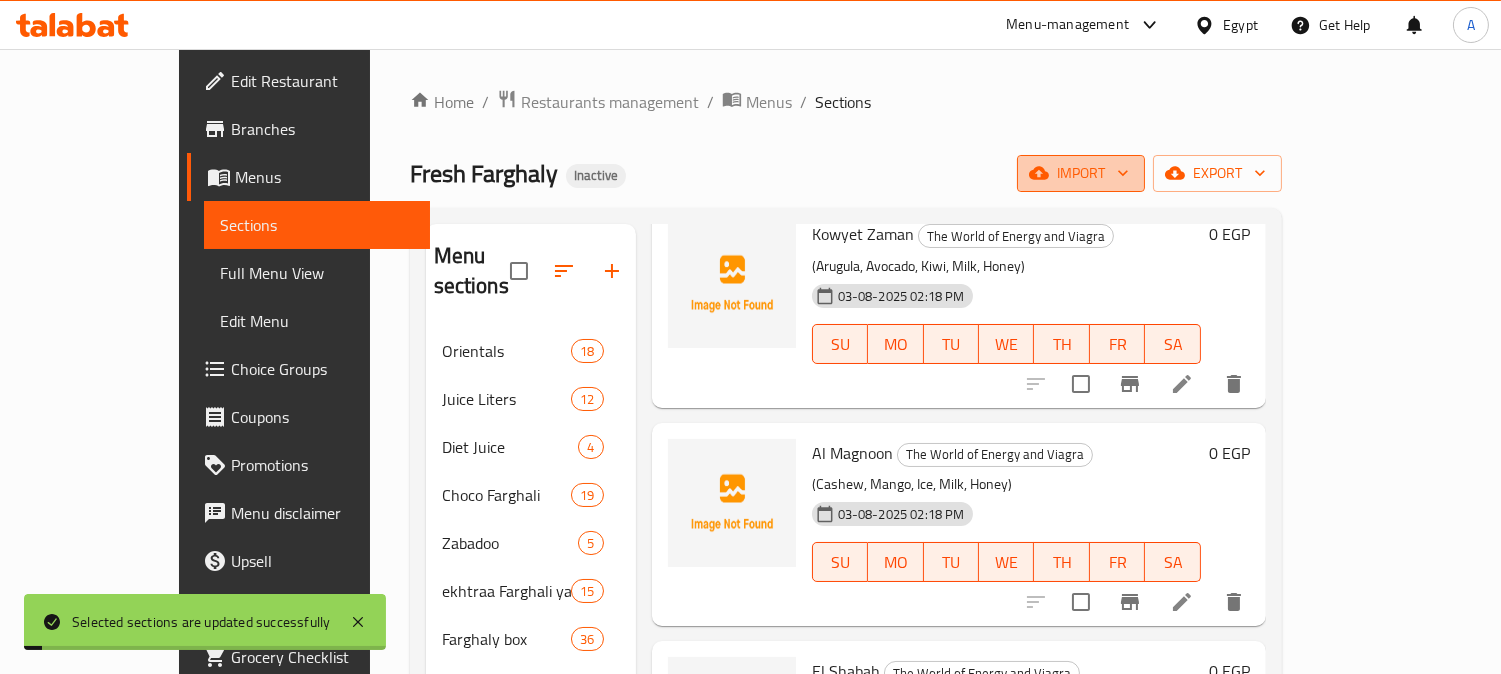 click on "import" at bounding box center (1081, 173) 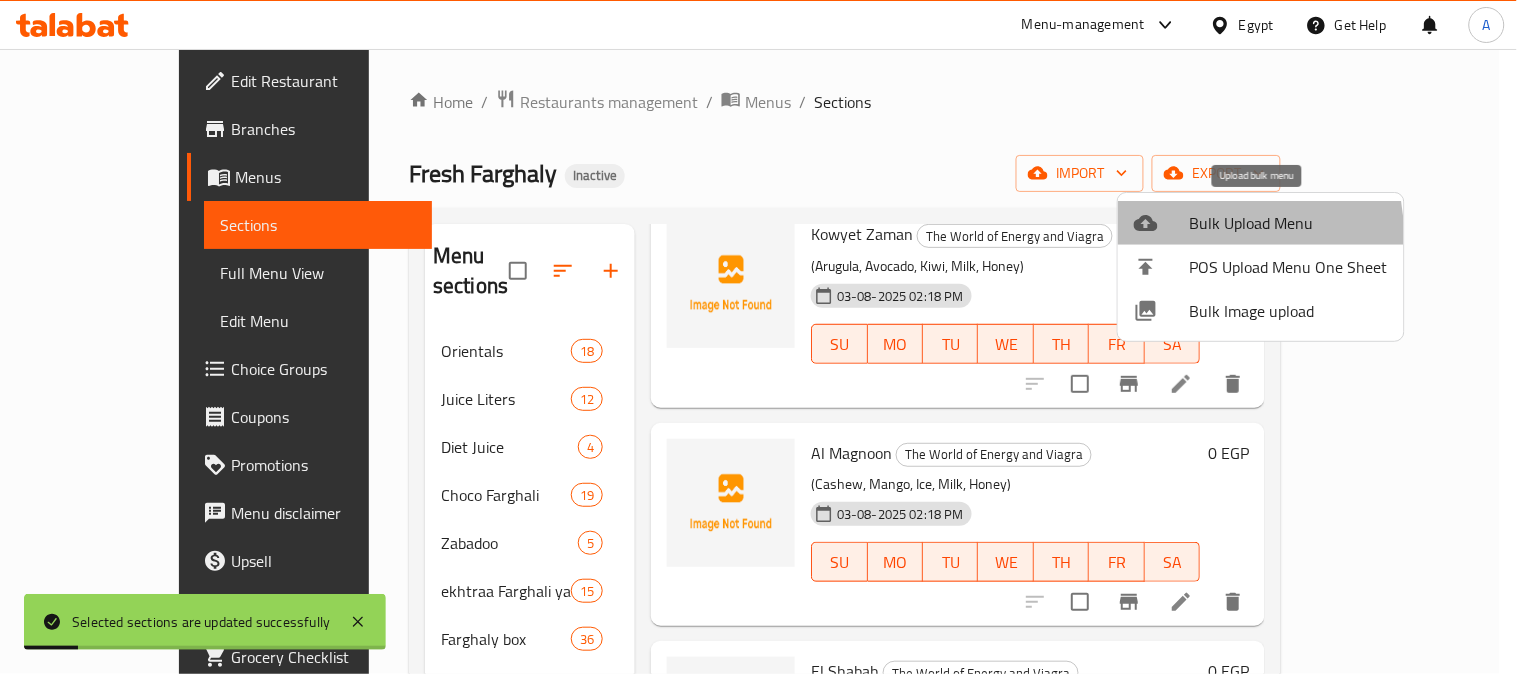 click on "Bulk Upload Menu" at bounding box center [1261, 223] 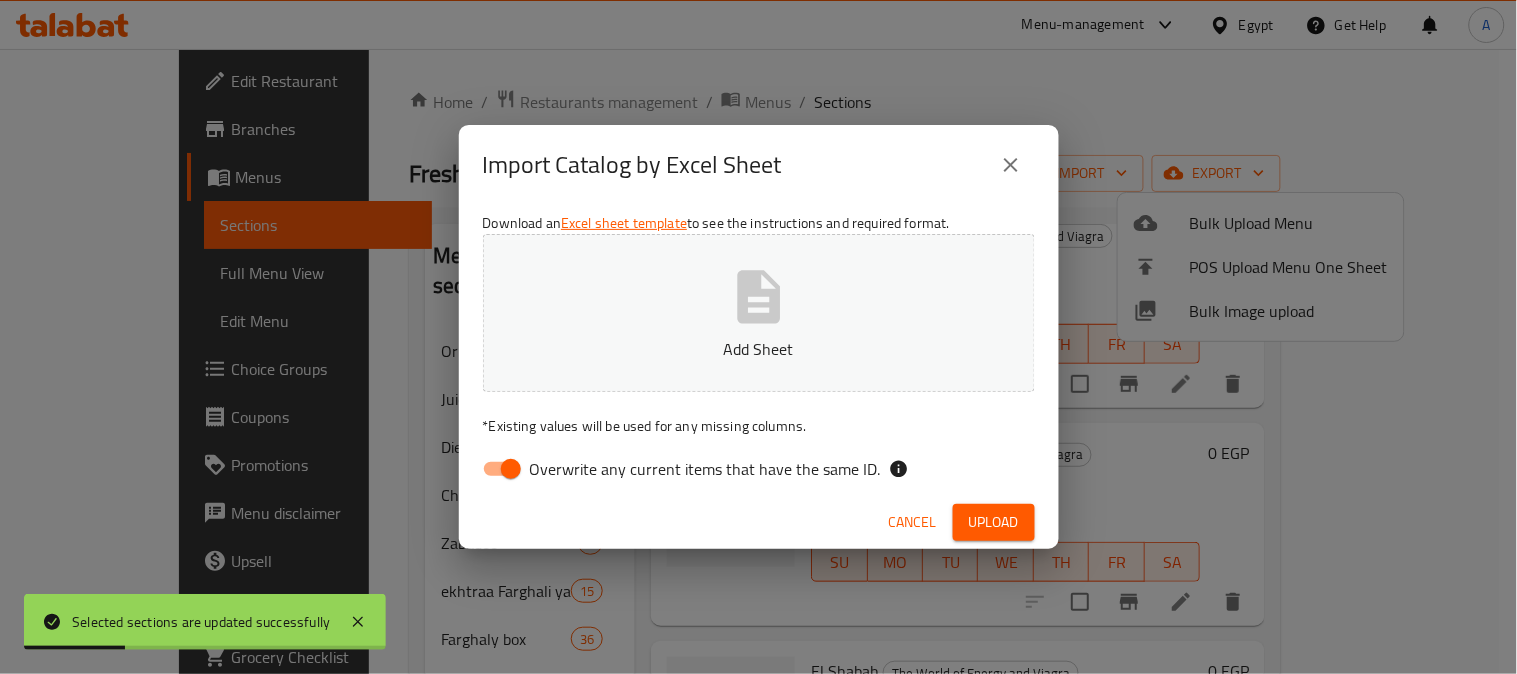 click on "Overwrite any current items that have the same ID." at bounding box center [705, 469] 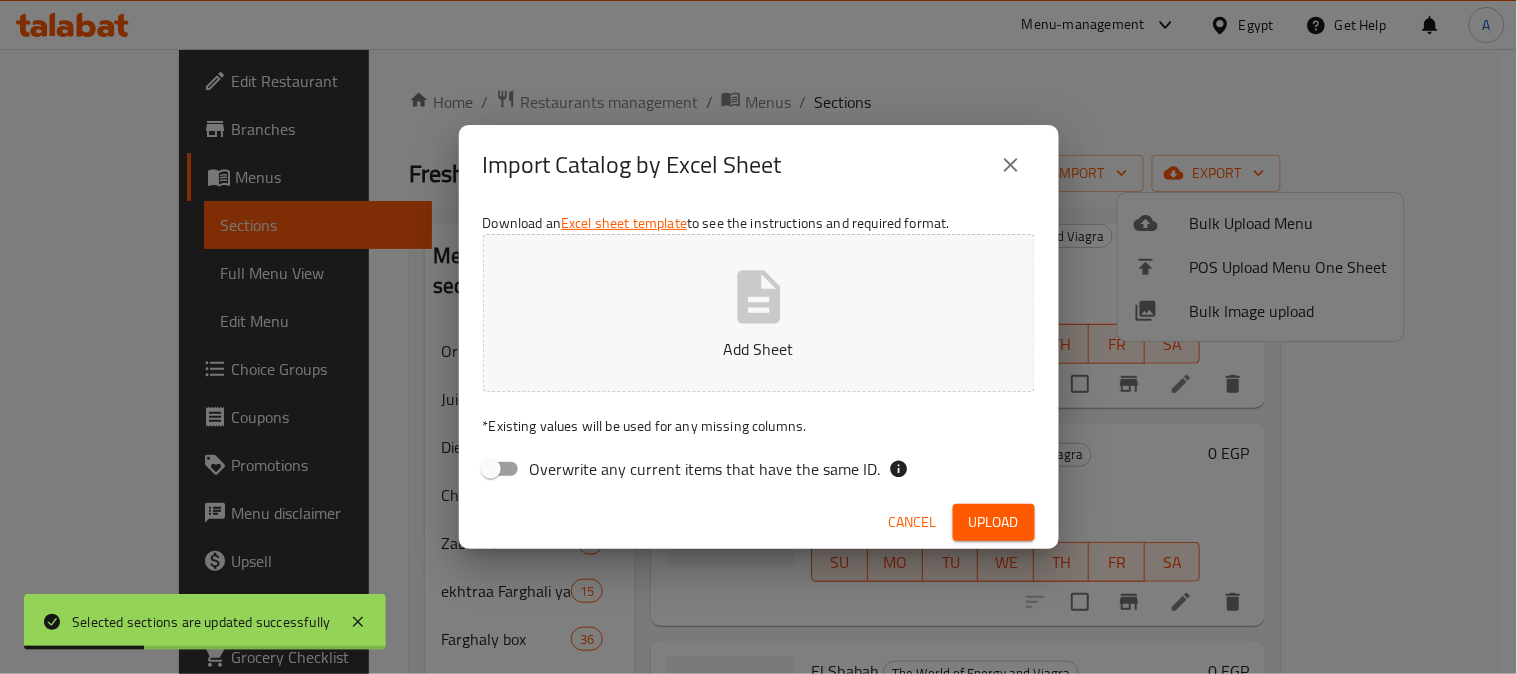 click 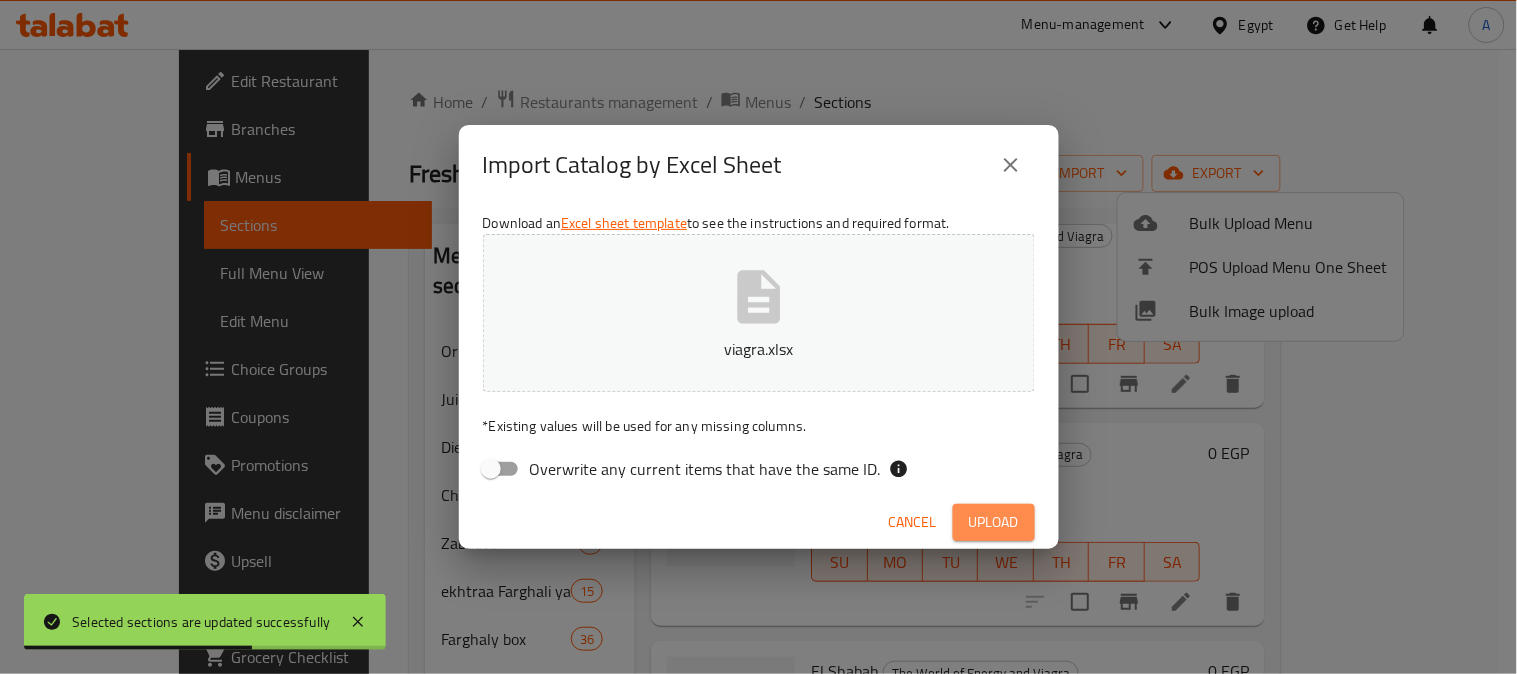 click on "Upload" at bounding box center [994, 522] 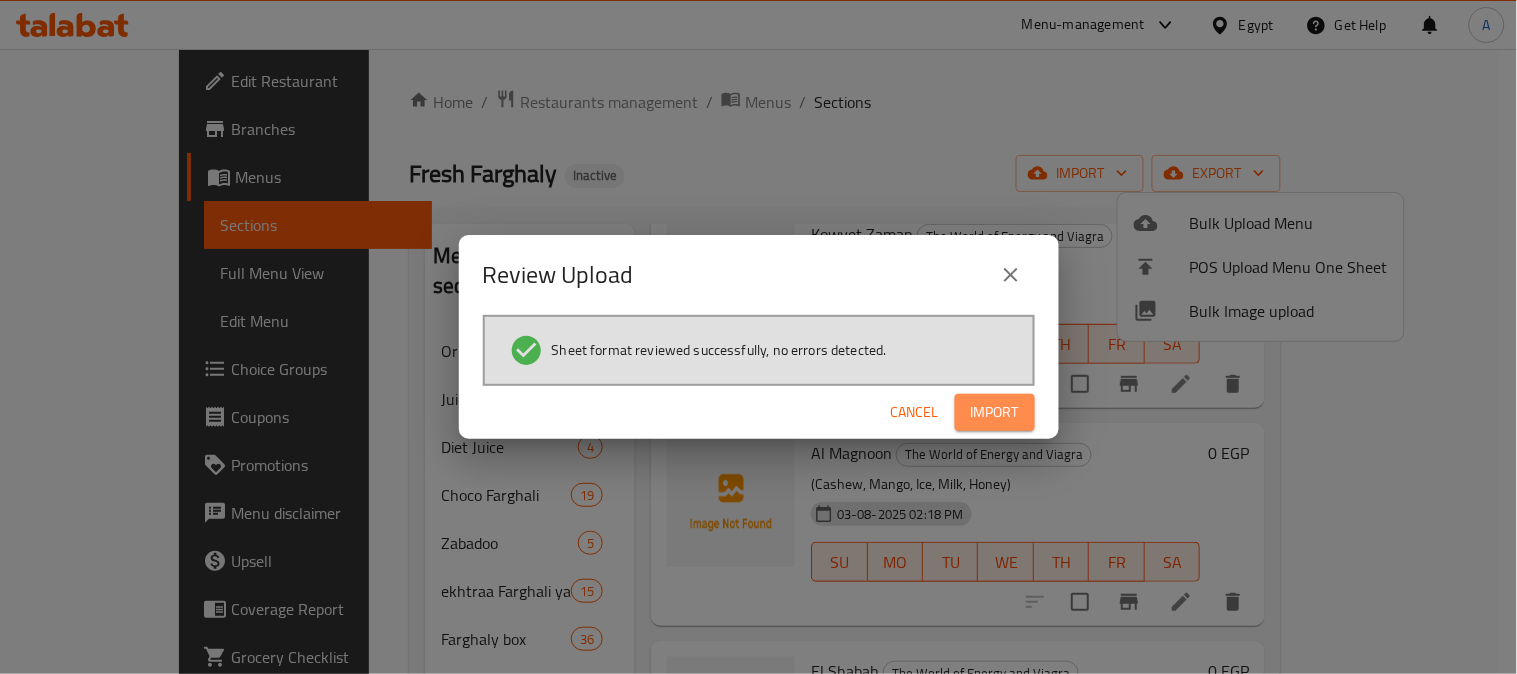 click on "Import" at bounding box center (995, 412) 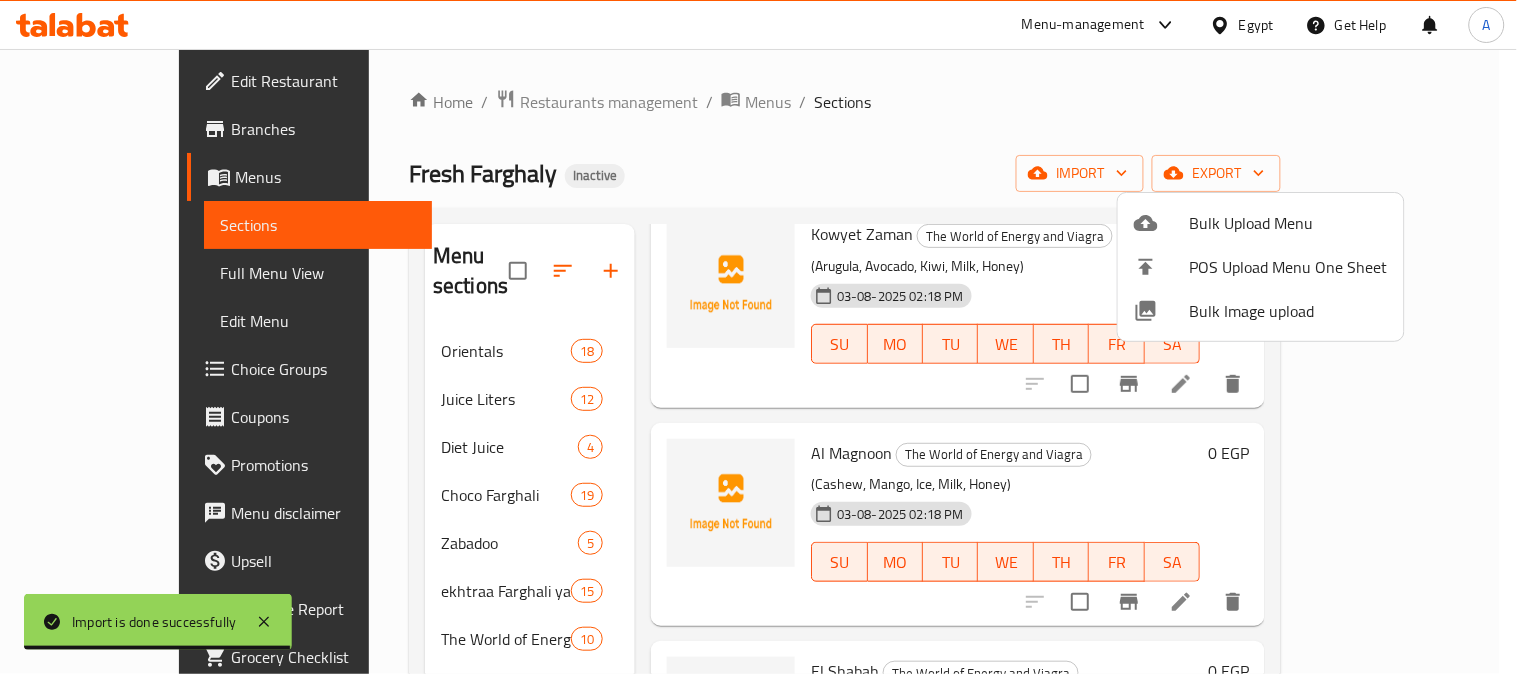 click at bounding box center (758, 337) 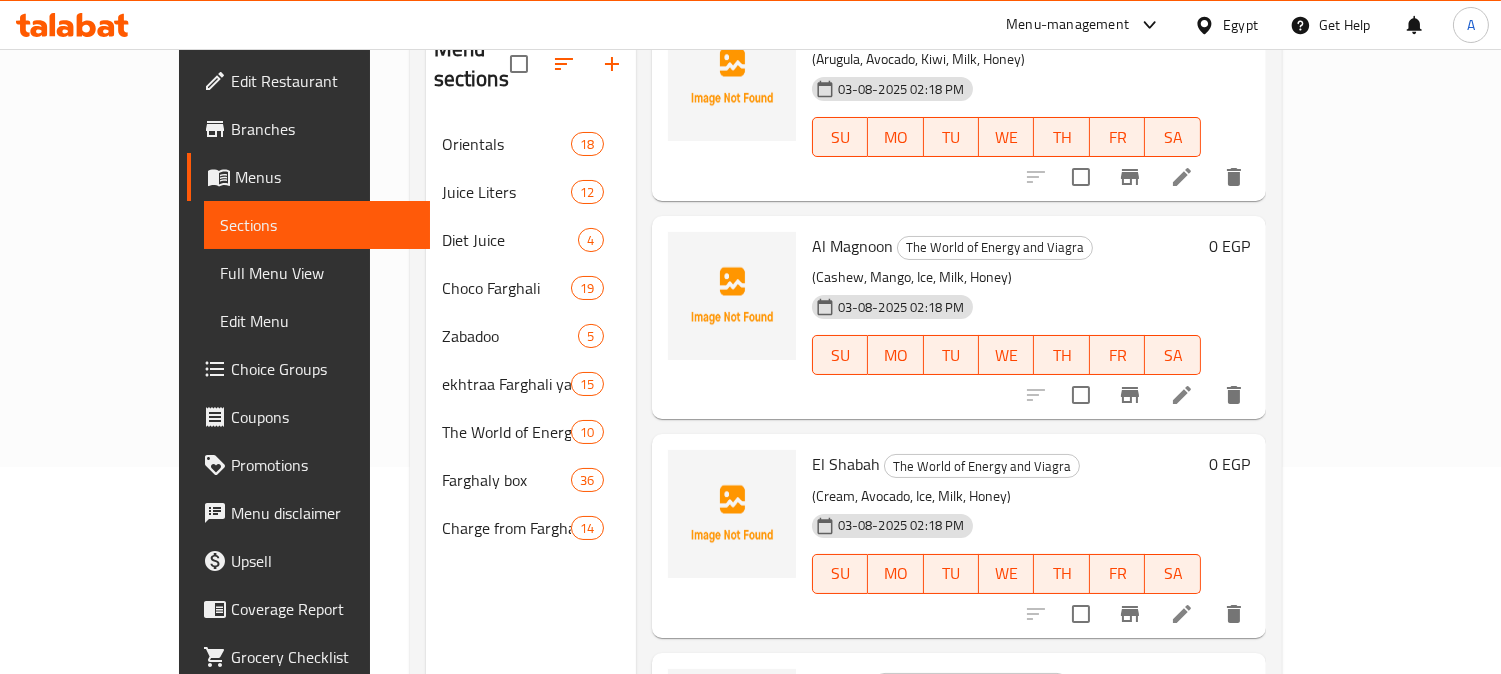 scroll, scrollTop: 280, scrollLeft: 0, axis: vertical 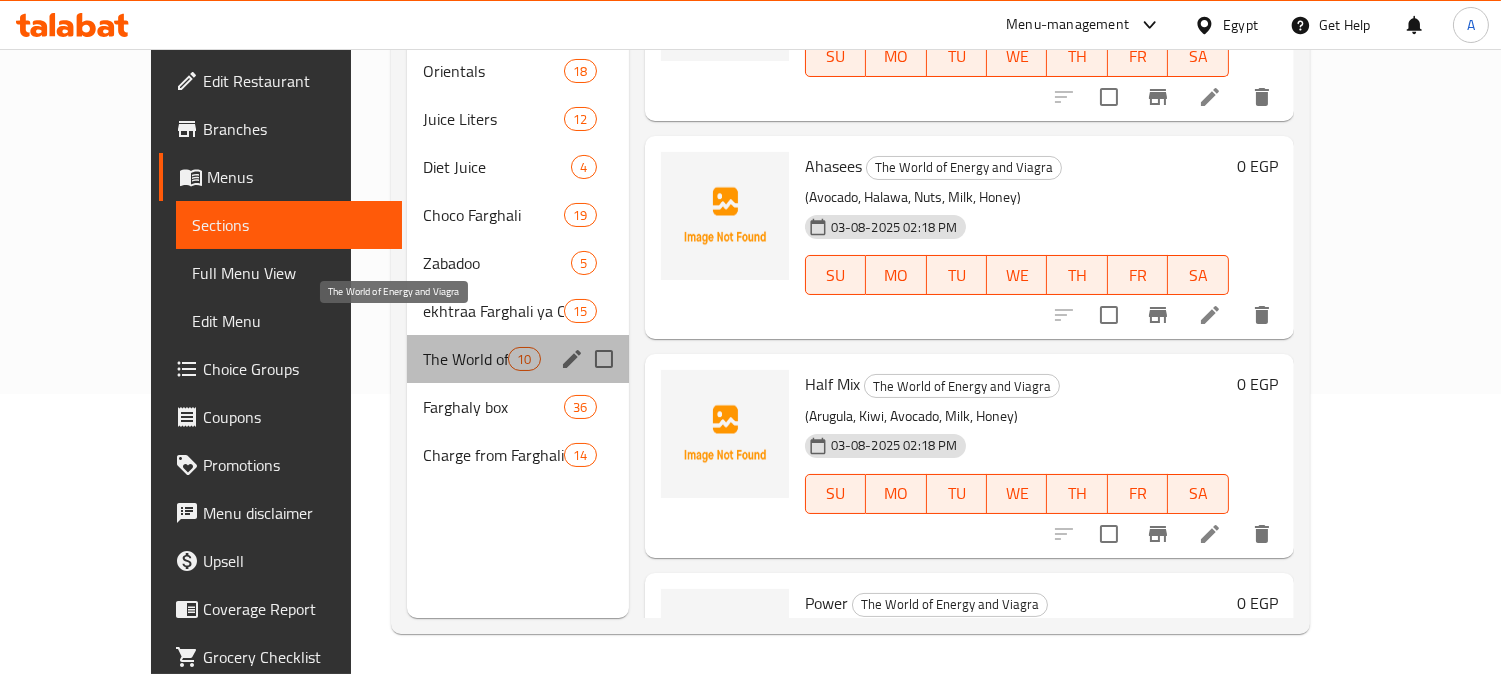 click on "The World of Energy and Viagra" at bounding box center (465, 359) 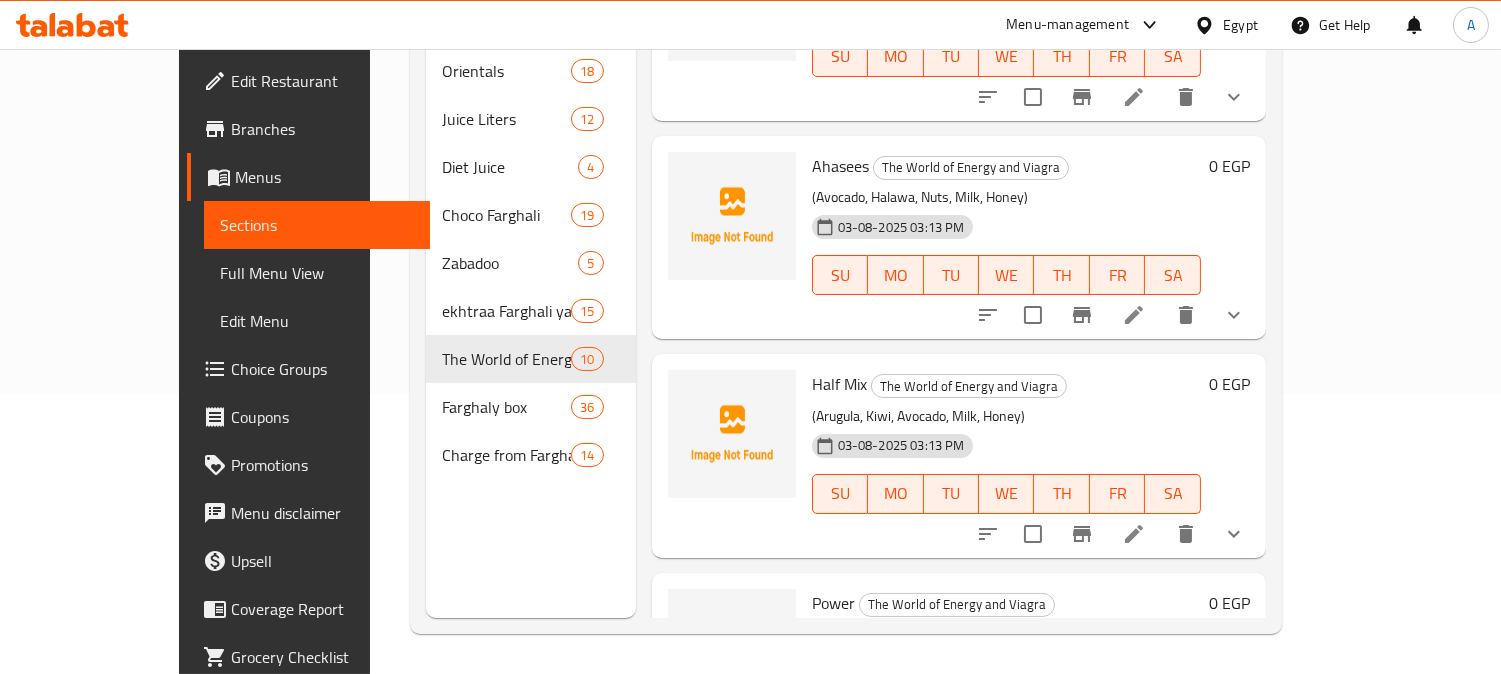 click at bounding box center [1234, 315] 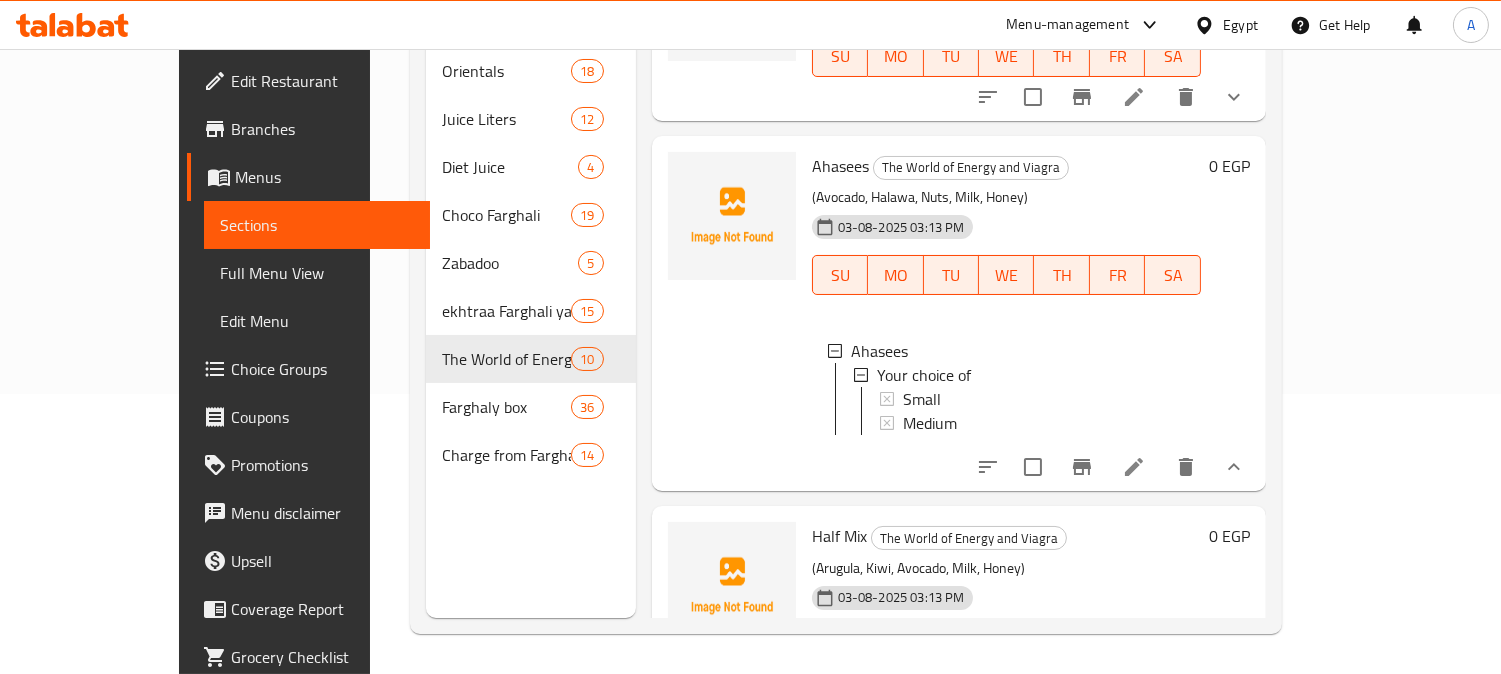 click on "Full Menu View" at bounding box center [317, 273] 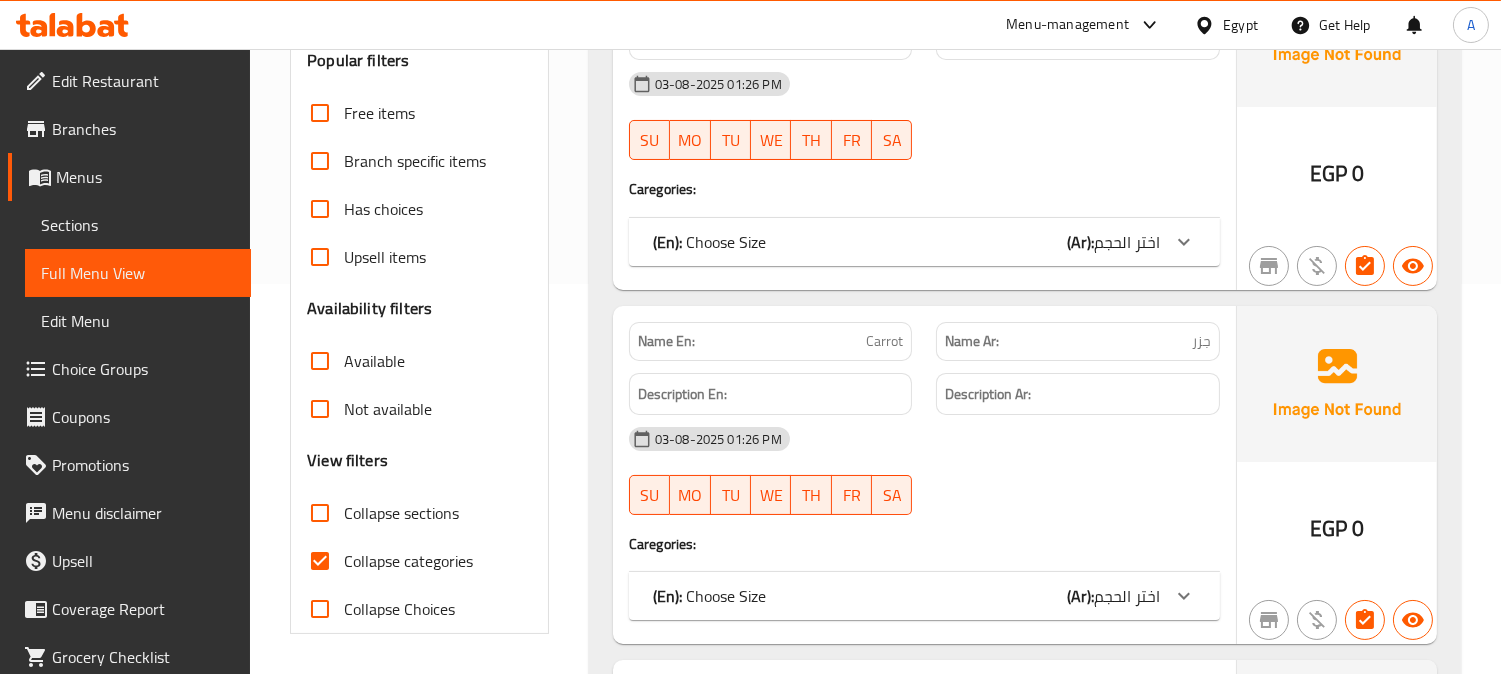 scroll, scrollTop: 724, scrollLeft: 0, axis: vertical 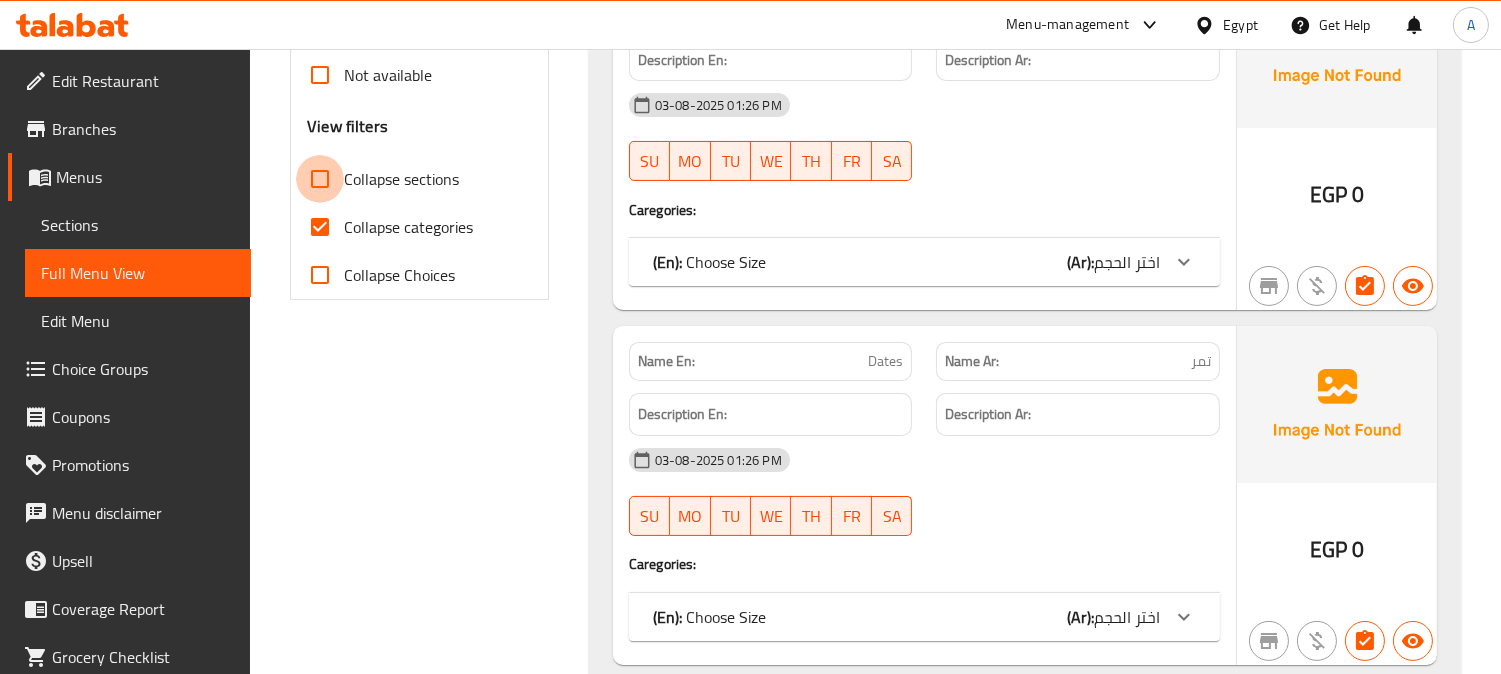 click on "Collapse sections" at bounding box center (320, 179) 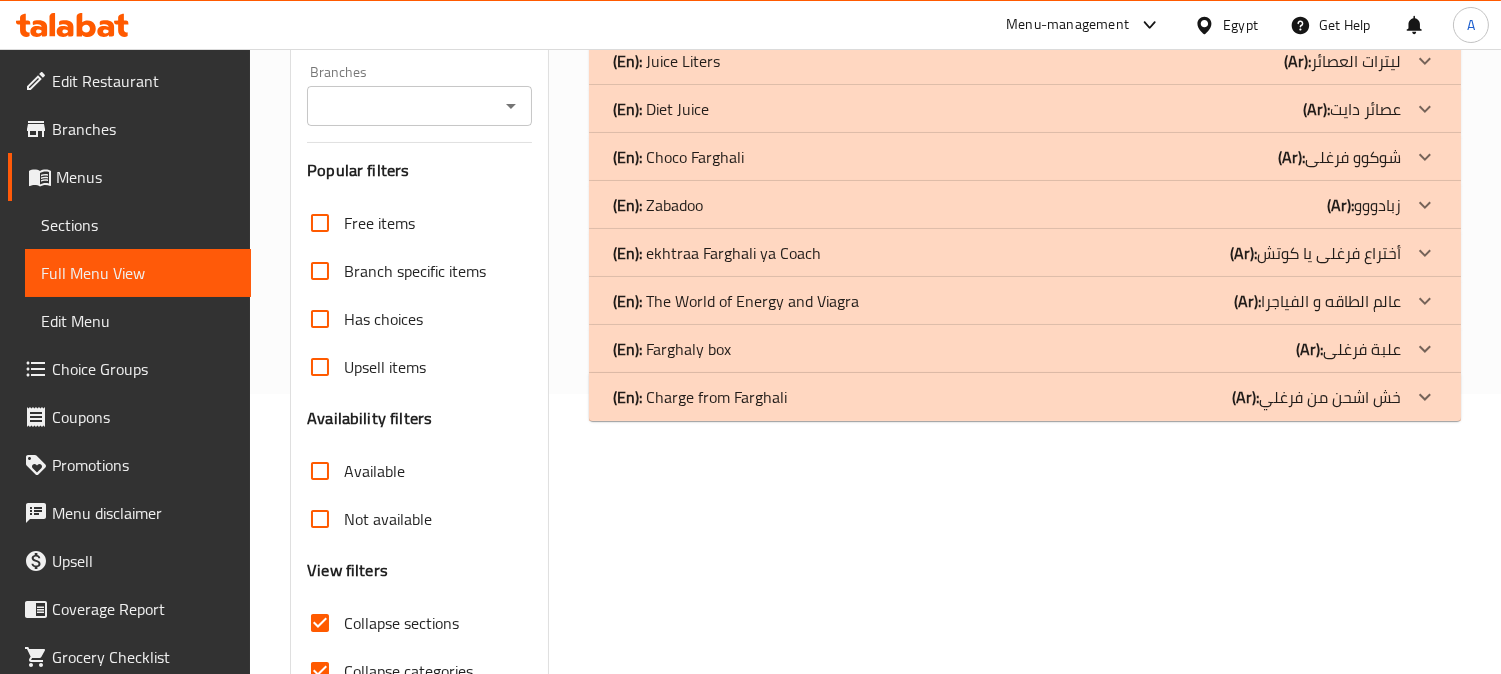 scroll, scrollTop: 278, scrollLeft: 0, axis: vertical 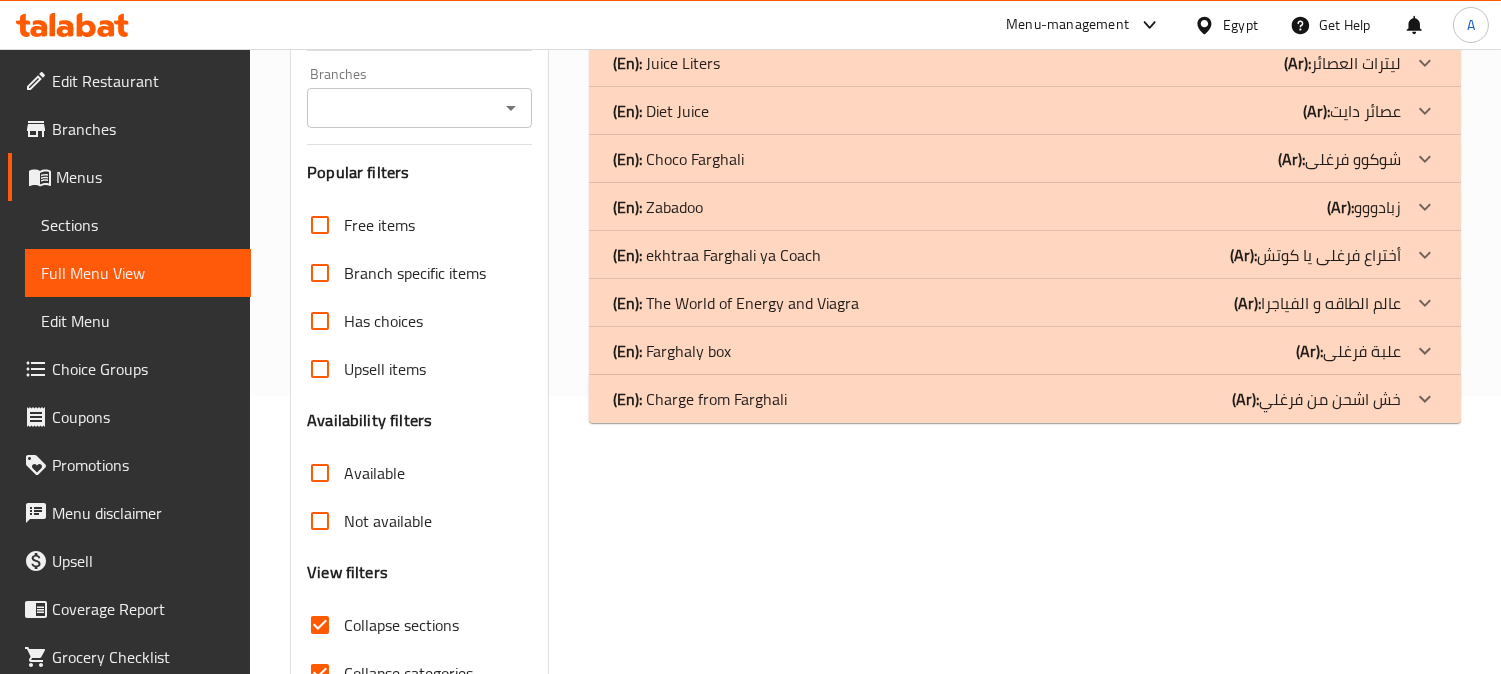 click on "(En):   The World of Energy and Viagra (Ar): عالم الطاقه و الفياجرا" at bounding box center [1007, 15] 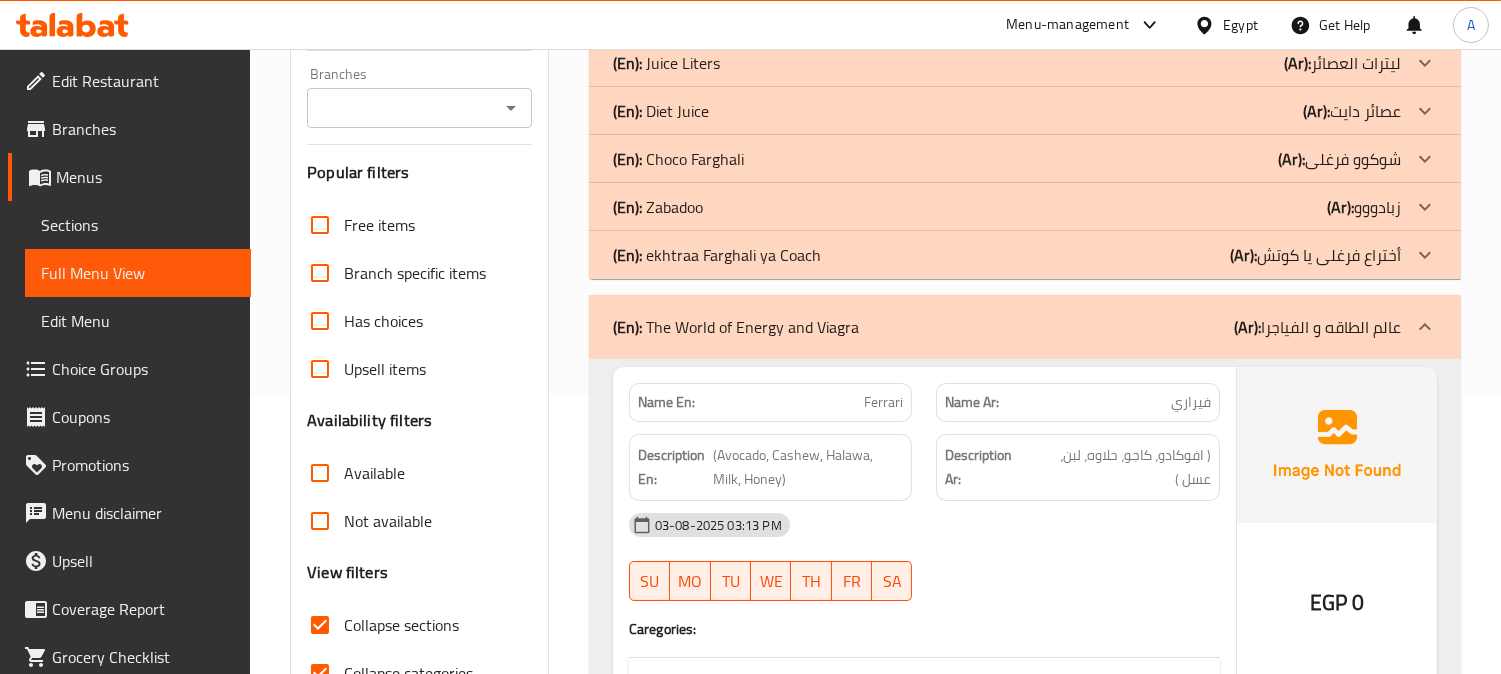 scroll, scrollTop: 403, scrollLeft: 0, axis: vertical 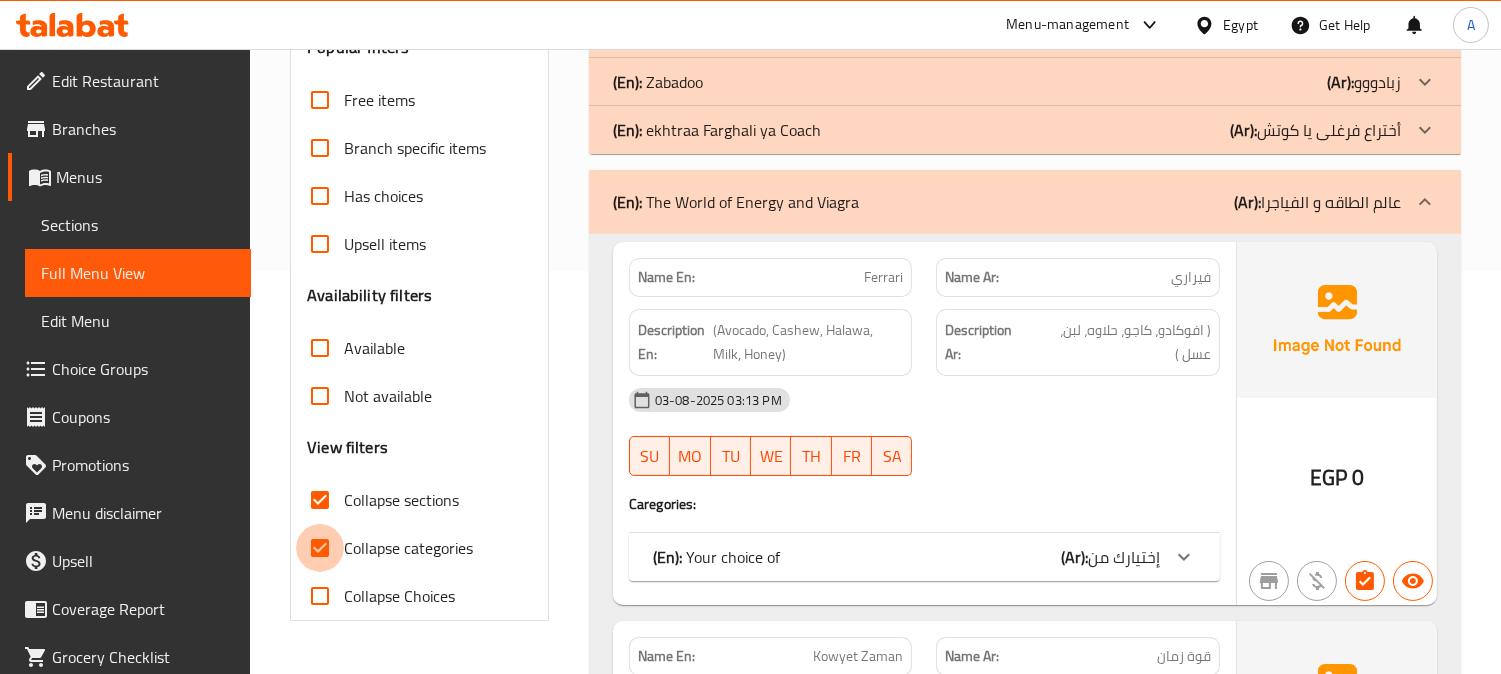 click on "Collapse categories" at bounding box center (320, 548) 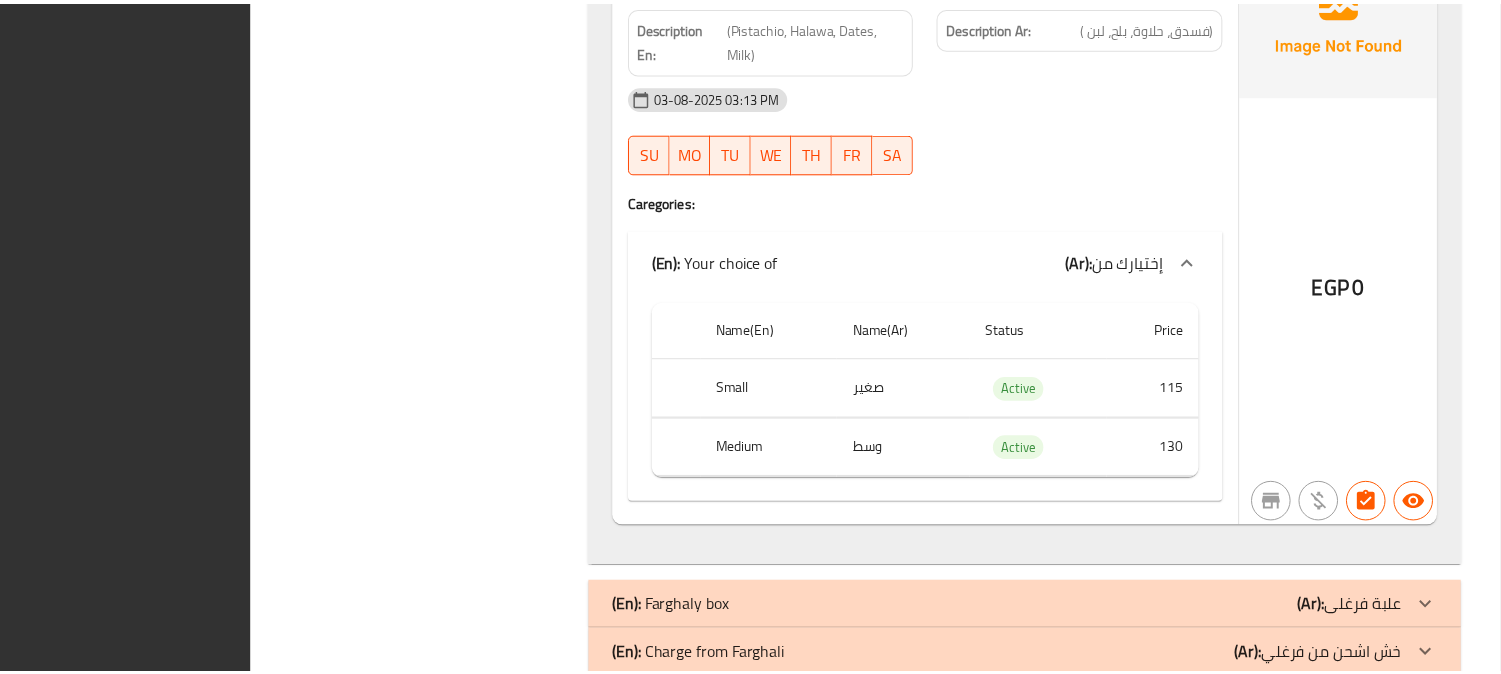 scroll, scrollTop: 6180, scrollLeft: 0, axis: vertical 